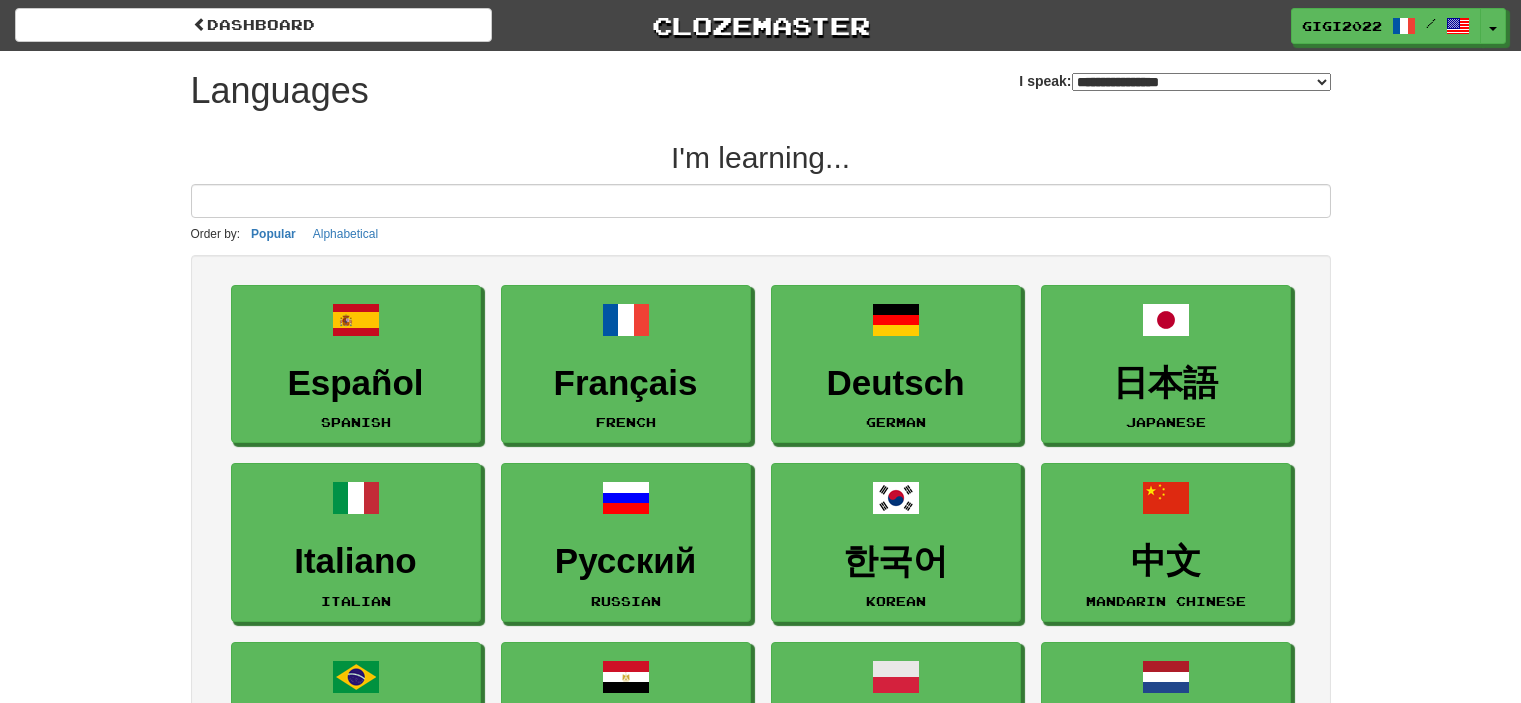 select on "*******" 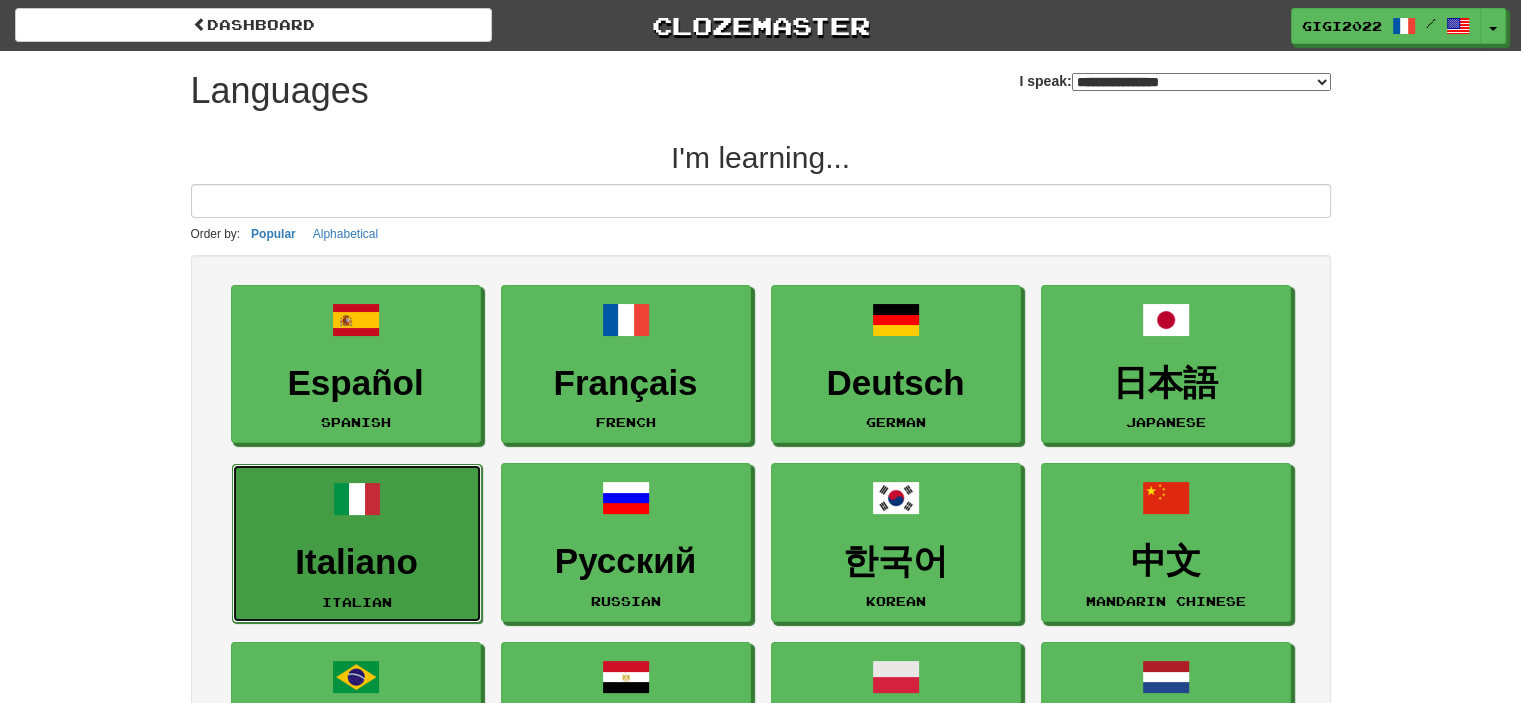 click on "Italiano" at bounding box center (357, 562) 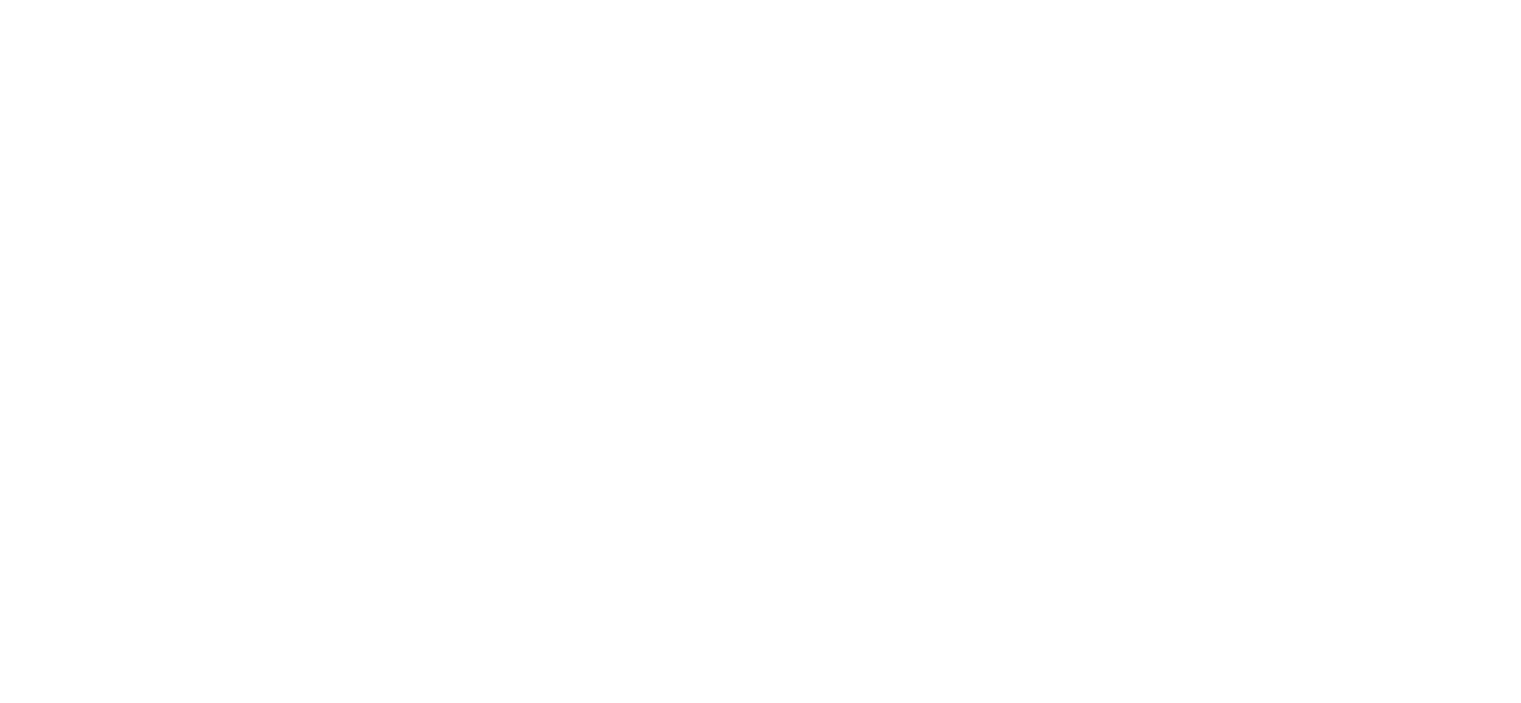 scroll, scrollTop: 0, scrollLeft: 0, axis: both 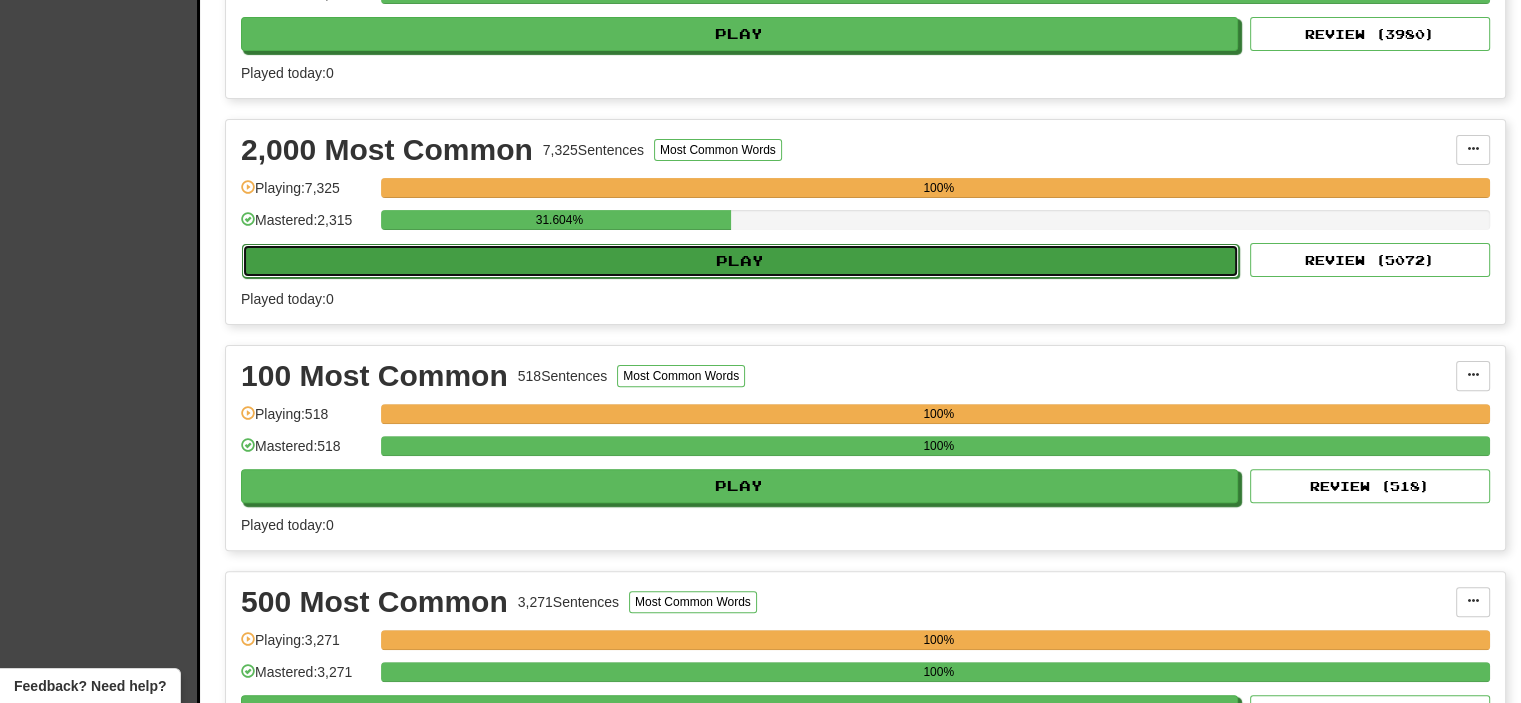 click on "Play" at bounding box center (740, 261) 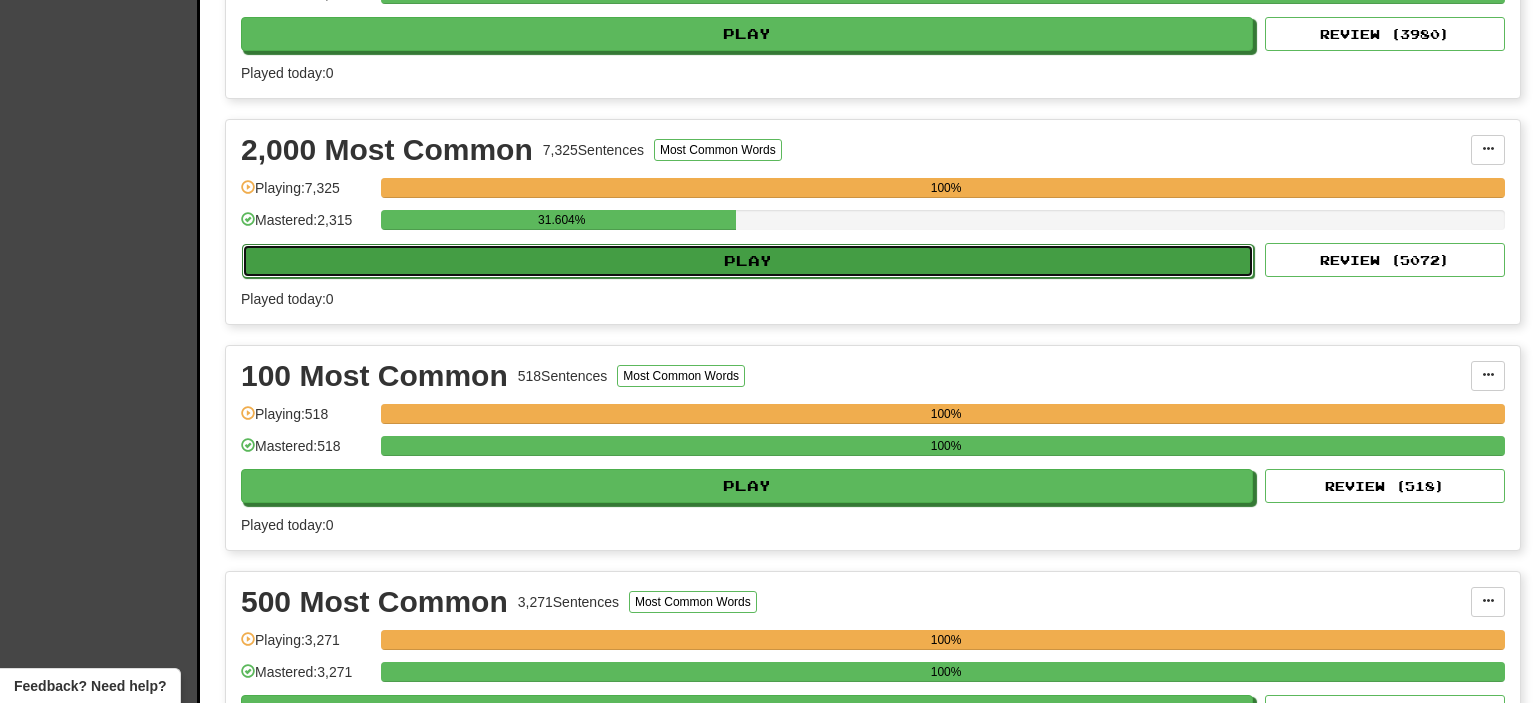 select on "**" 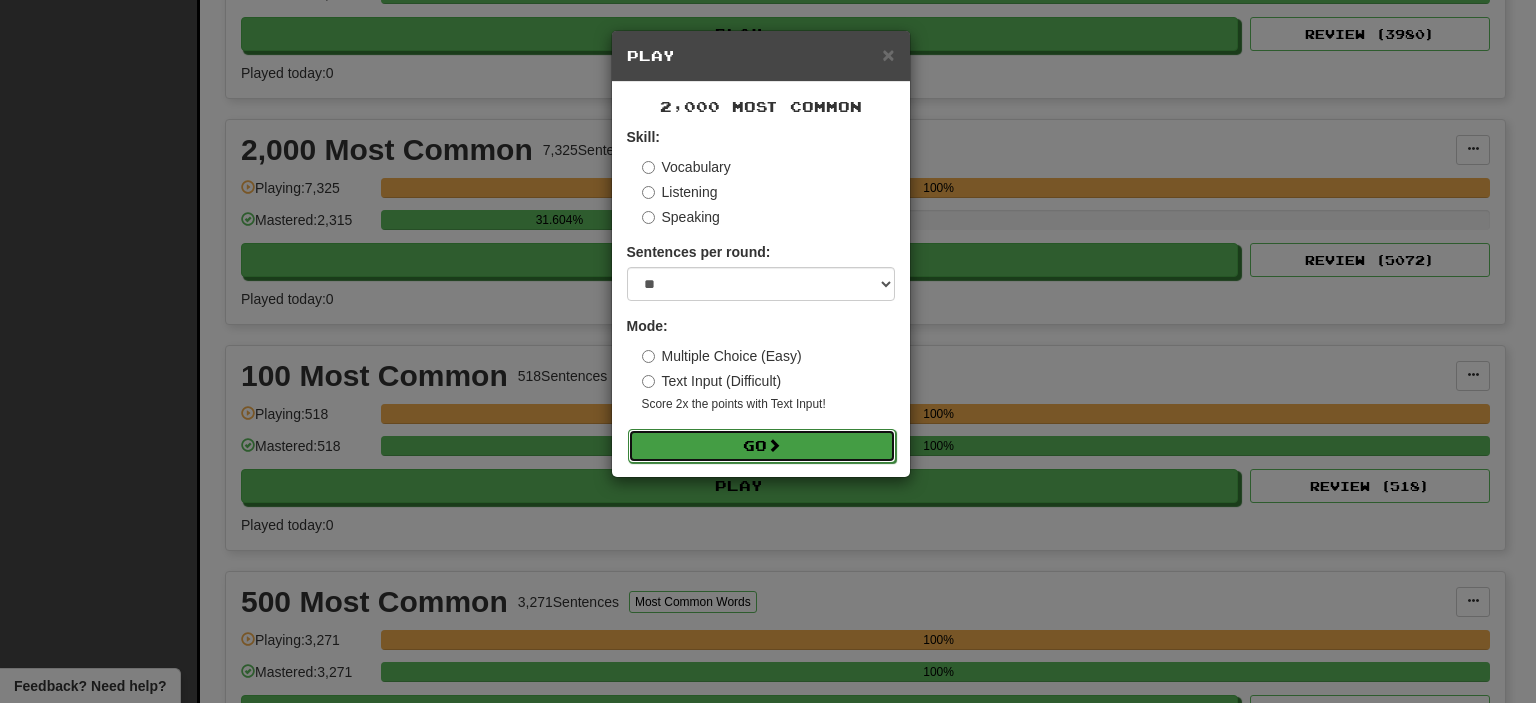click on "Go" at bounding box center [762, 446] 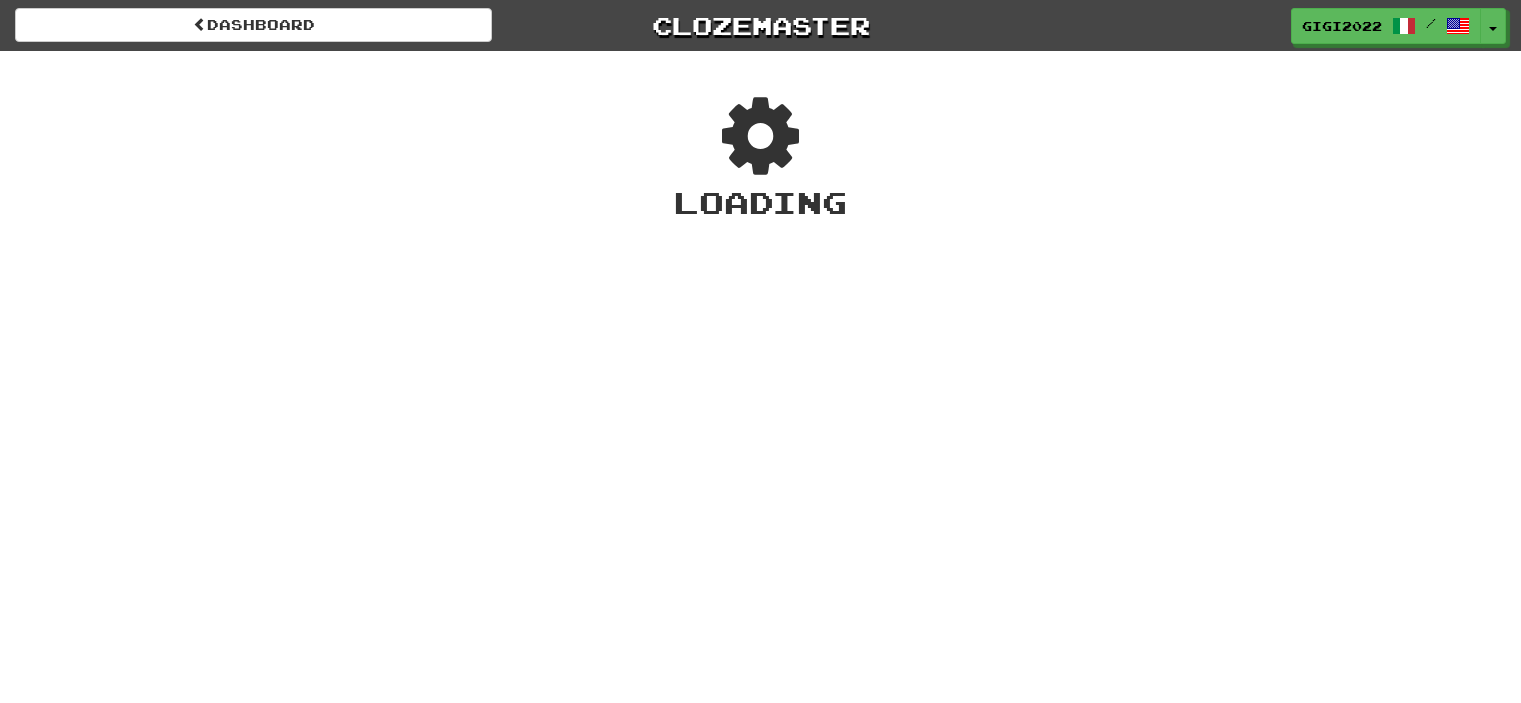 scroll, scrollTop: 0, scrollLeft: 0, axis: both 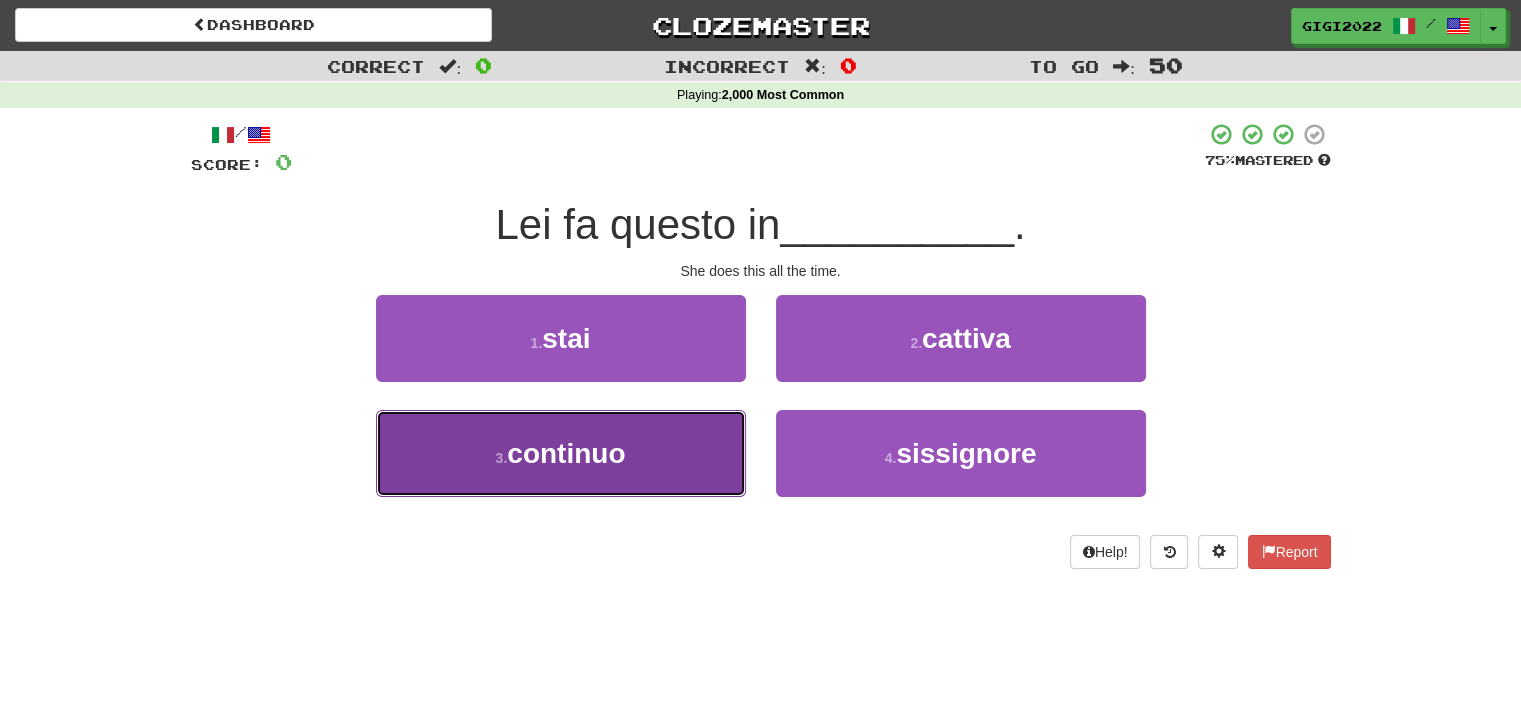click on "3 .  continuo" at bounding box center (561, 453) 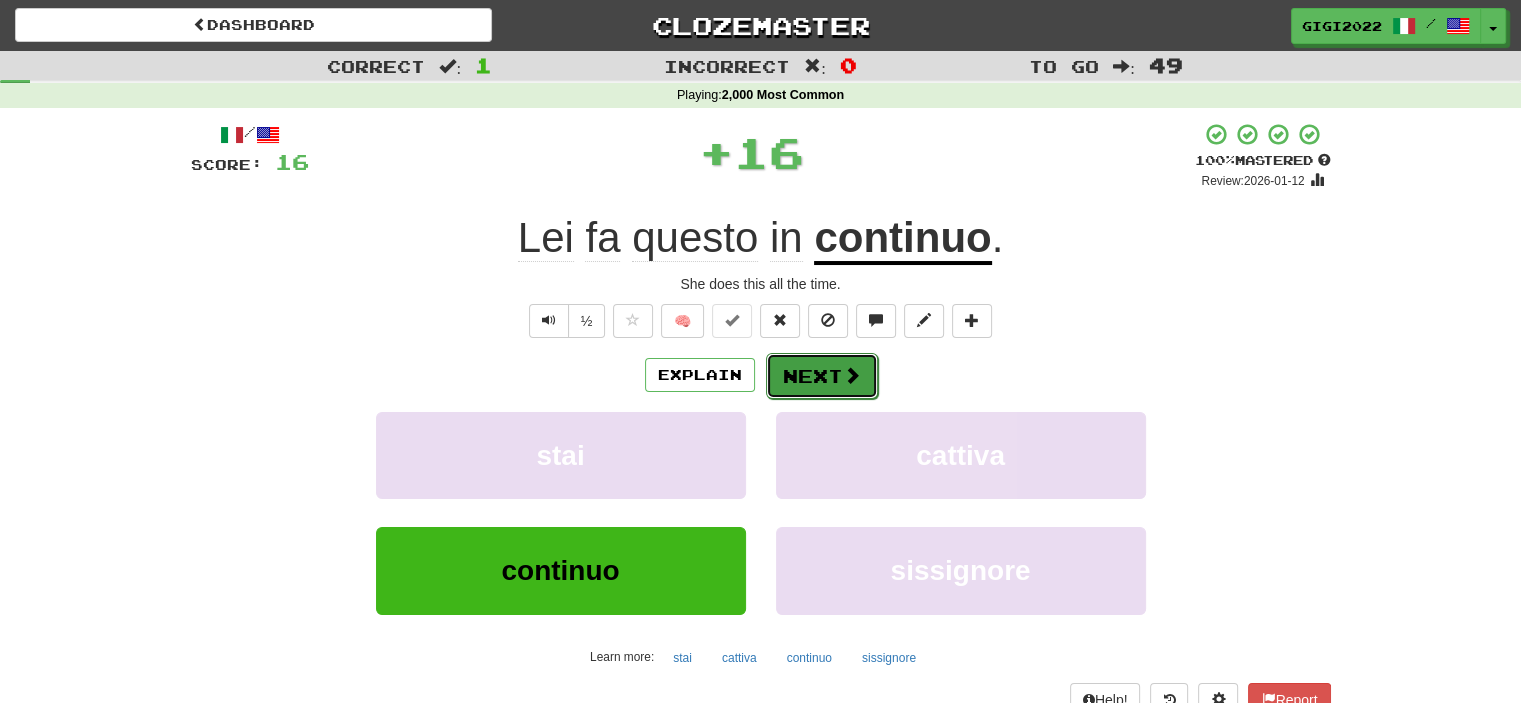 click on "Next" at bounding box center [822, 376] 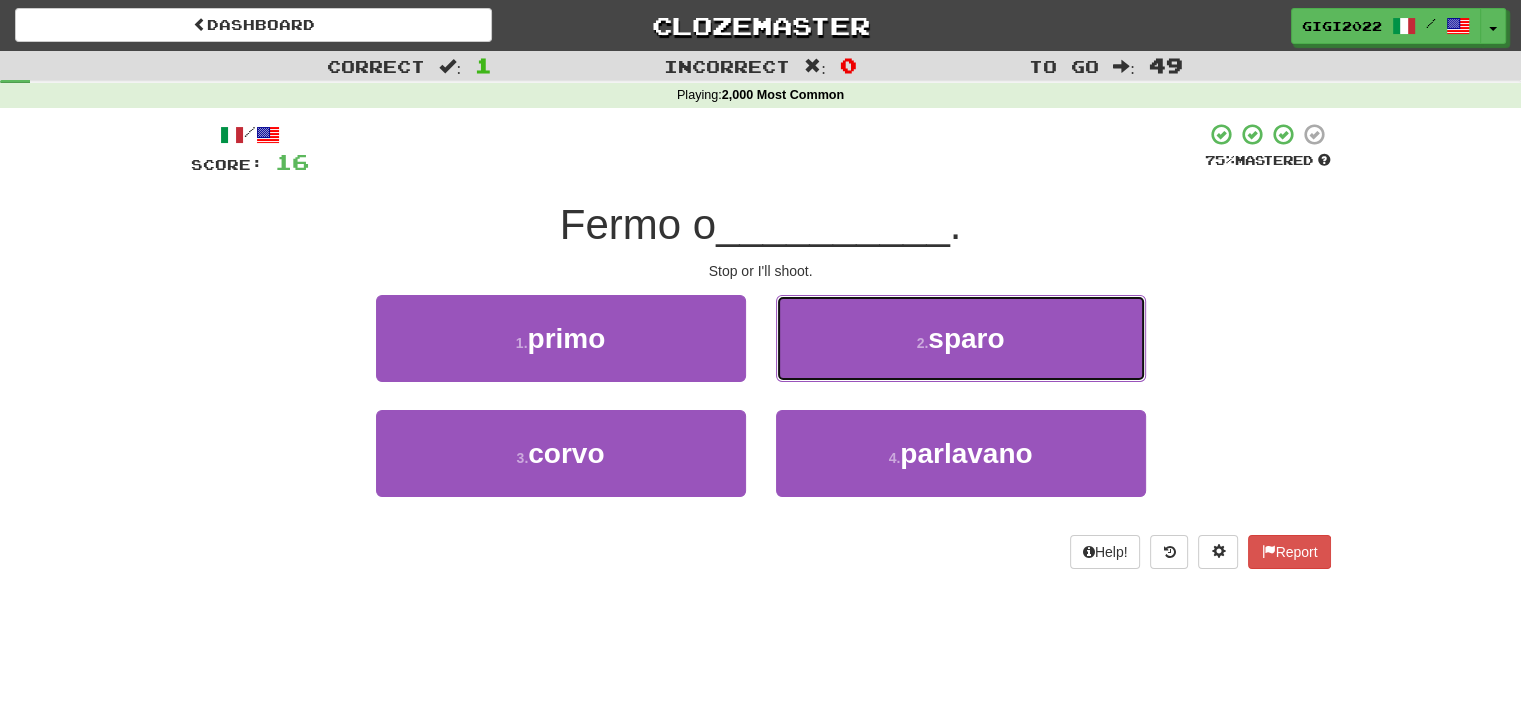 click on "2 .  sparo" at bounding box center (961, 338) 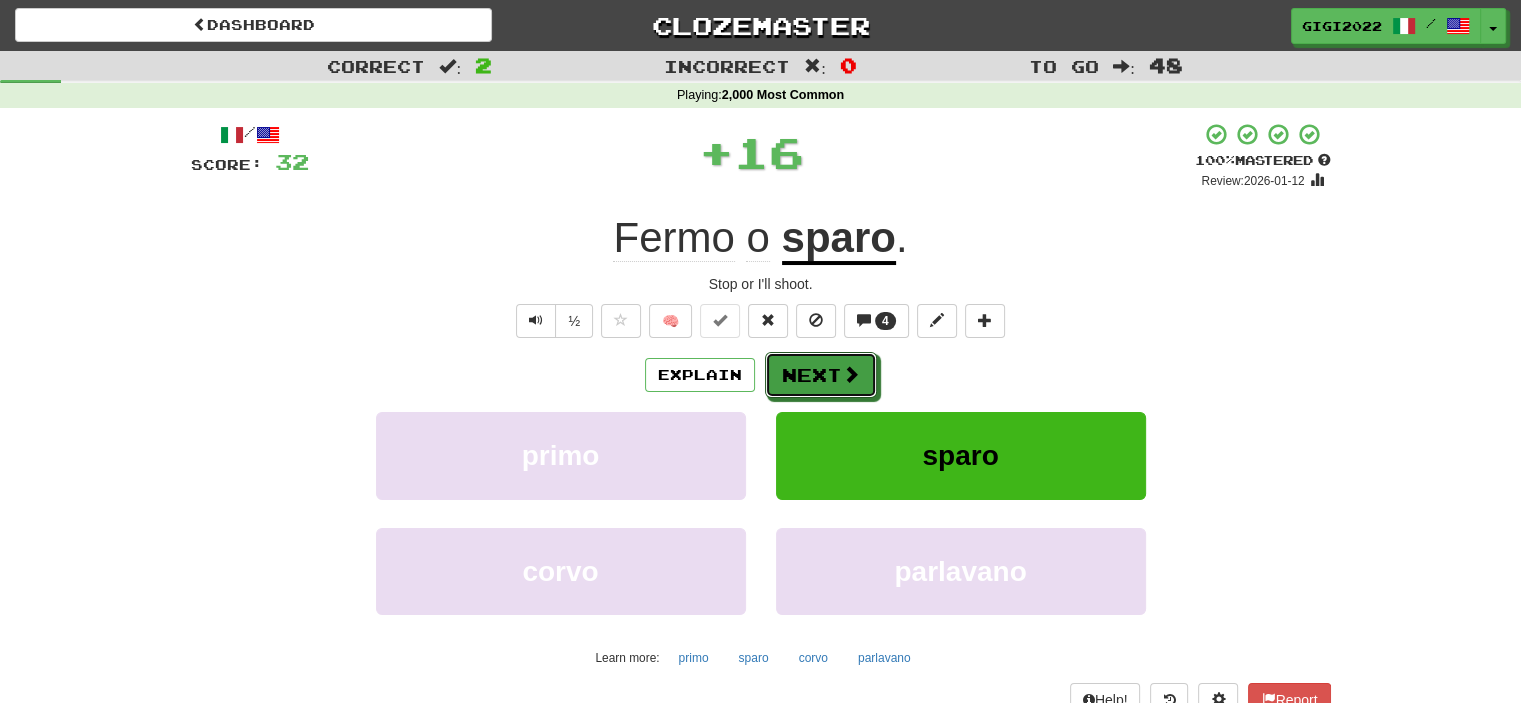 click on "Next" at bounding box center [821, 375] 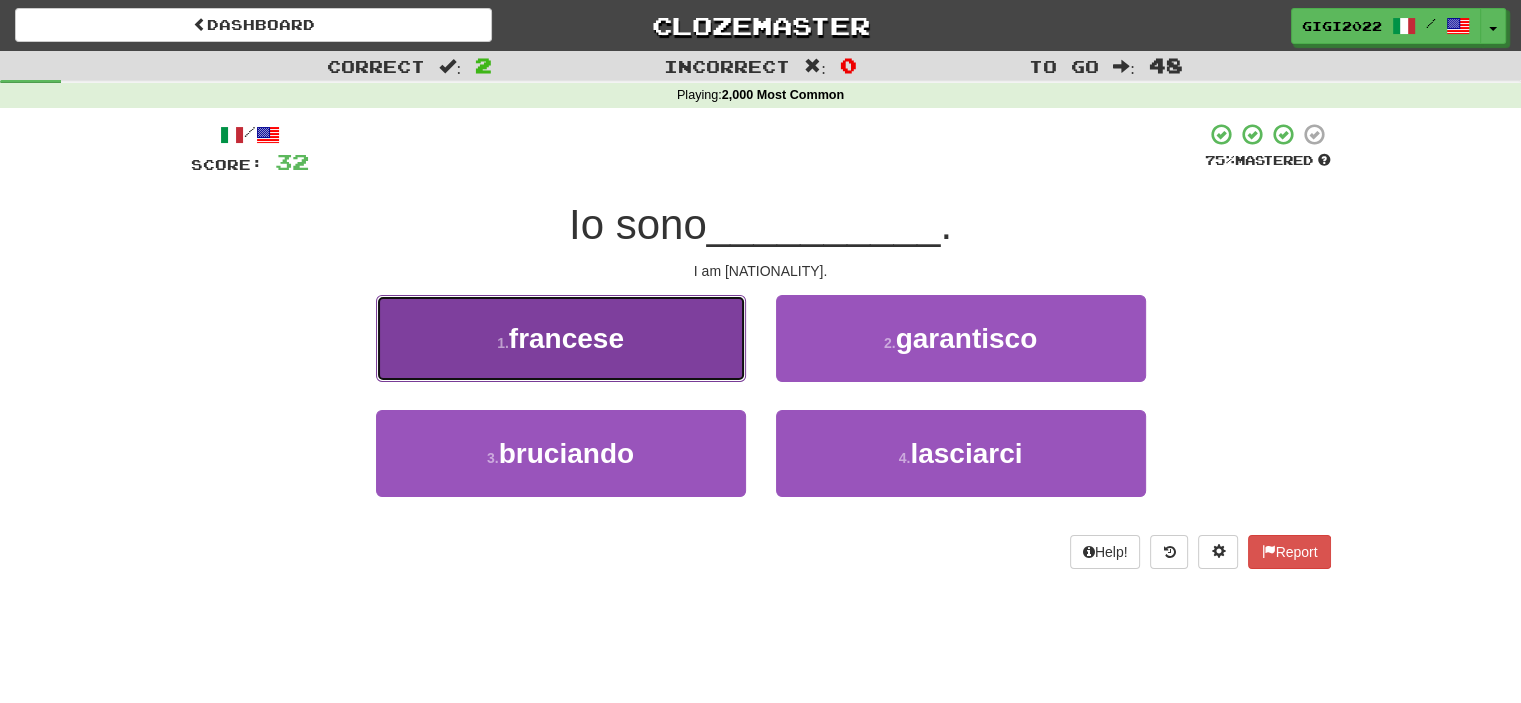 click on "1 .  francese" at bounding box center [561, 338] 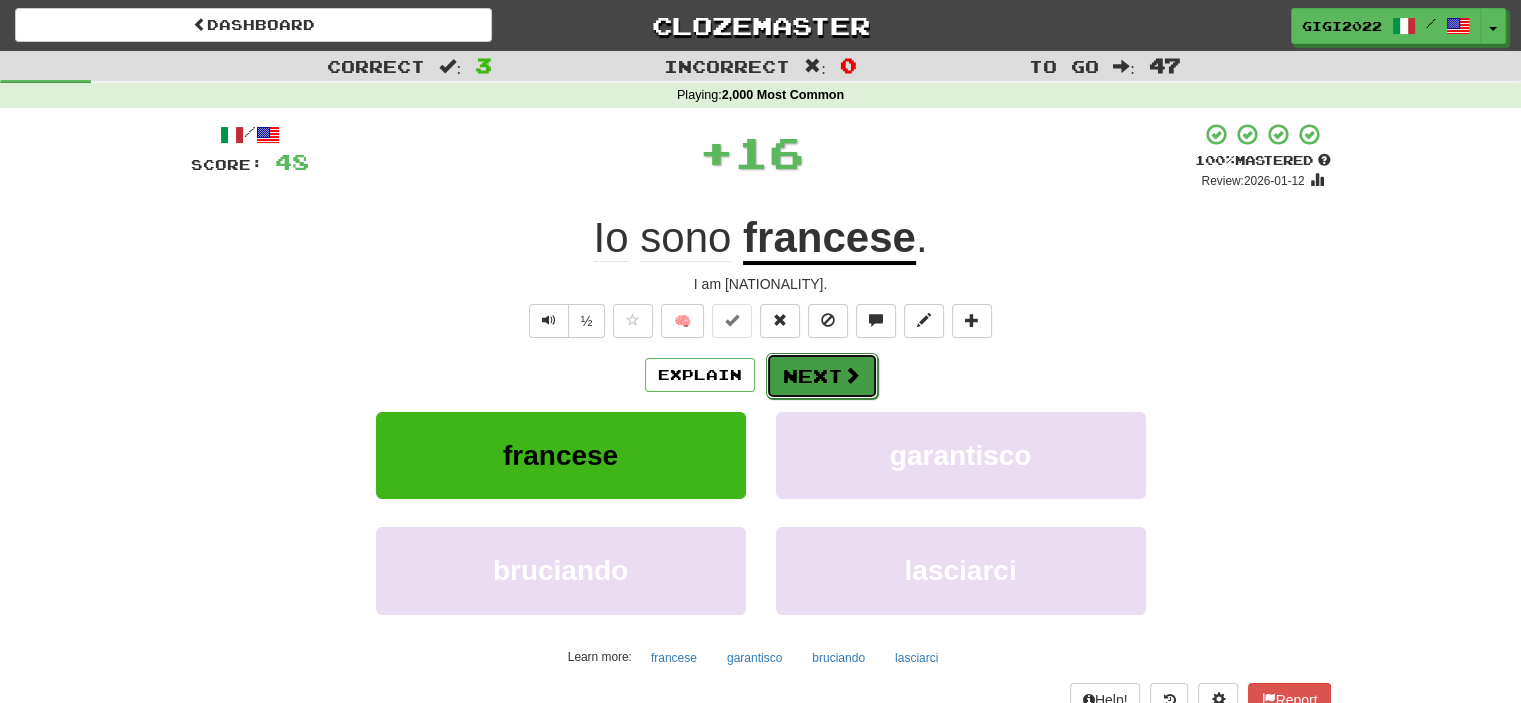 click on "Next" at bounding box center (822, 376) 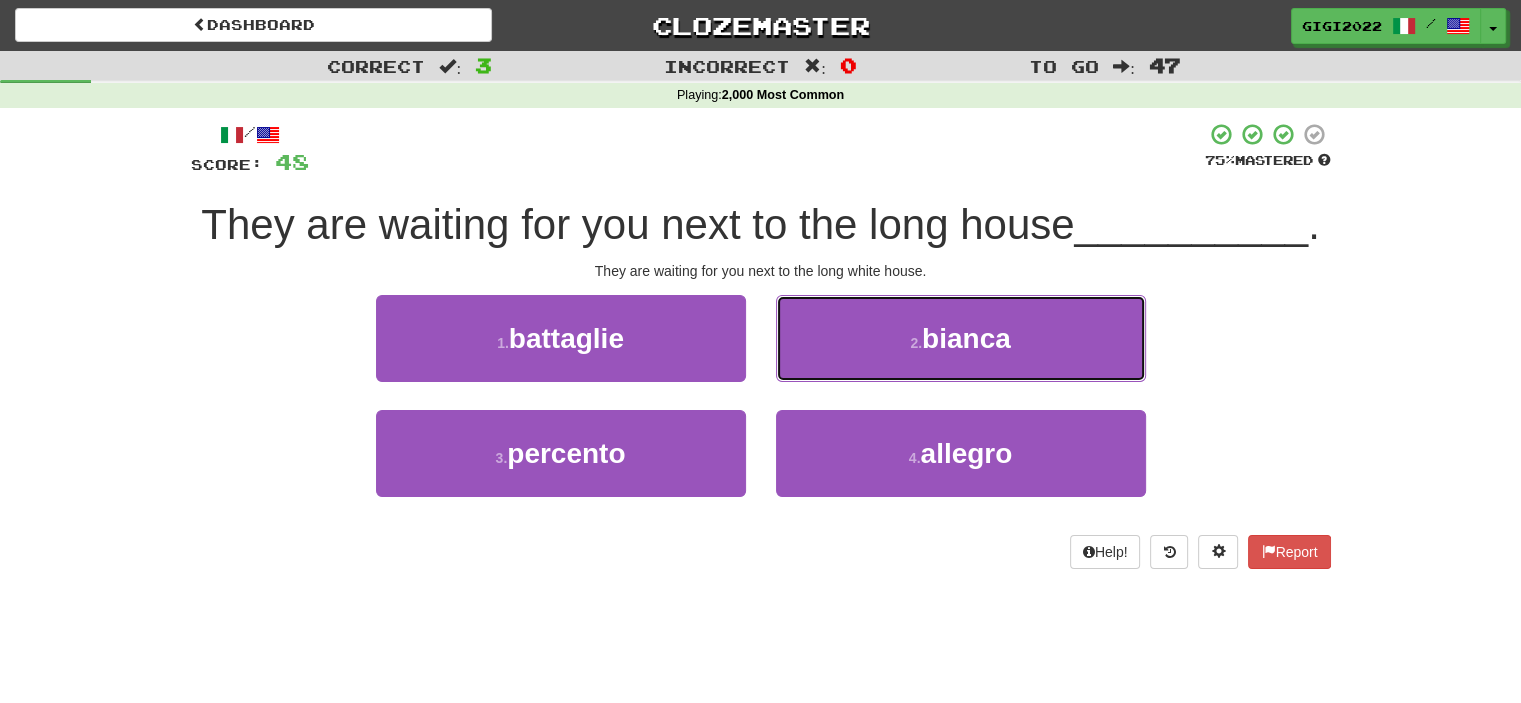 click on "2 .  bianca" at bounding box center [961, 338] 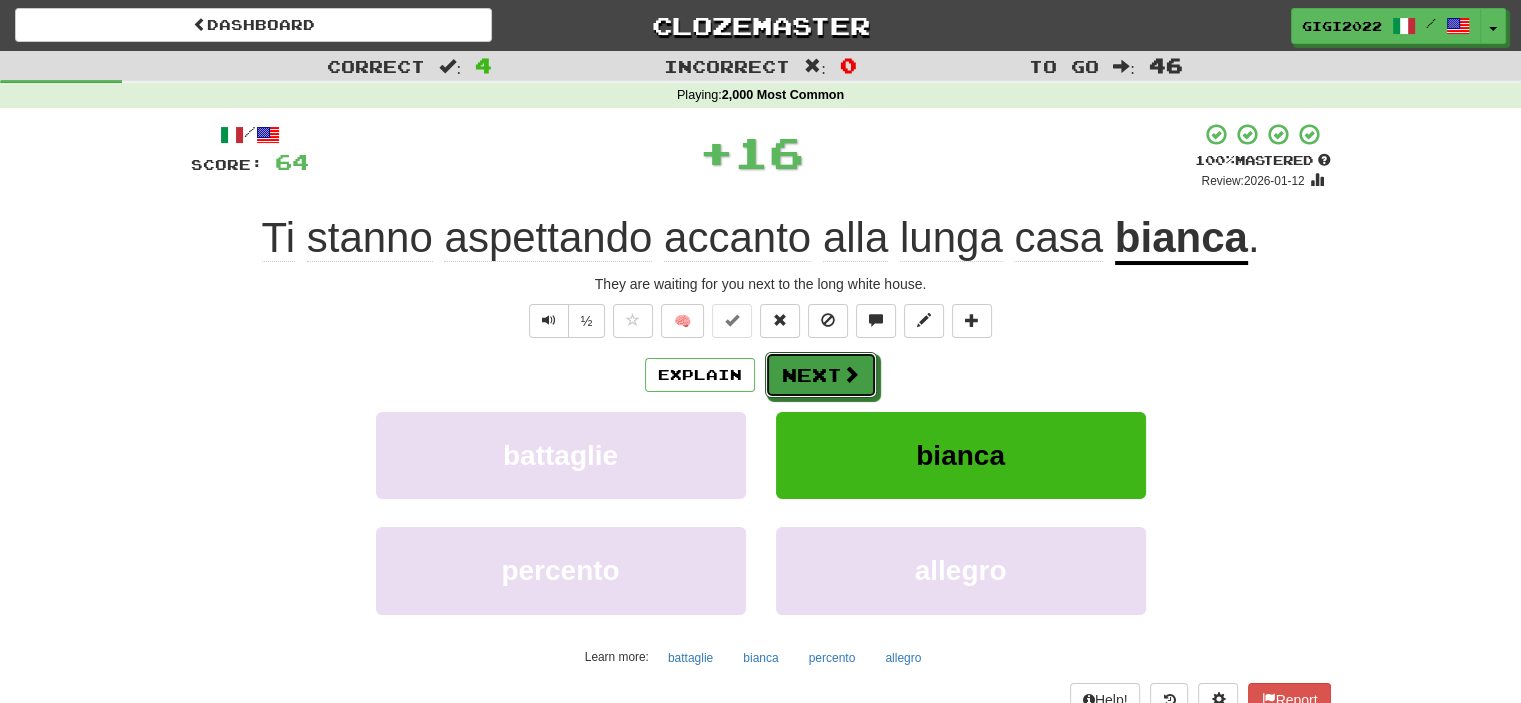 click on "Next" at bounding box center (821, 375) 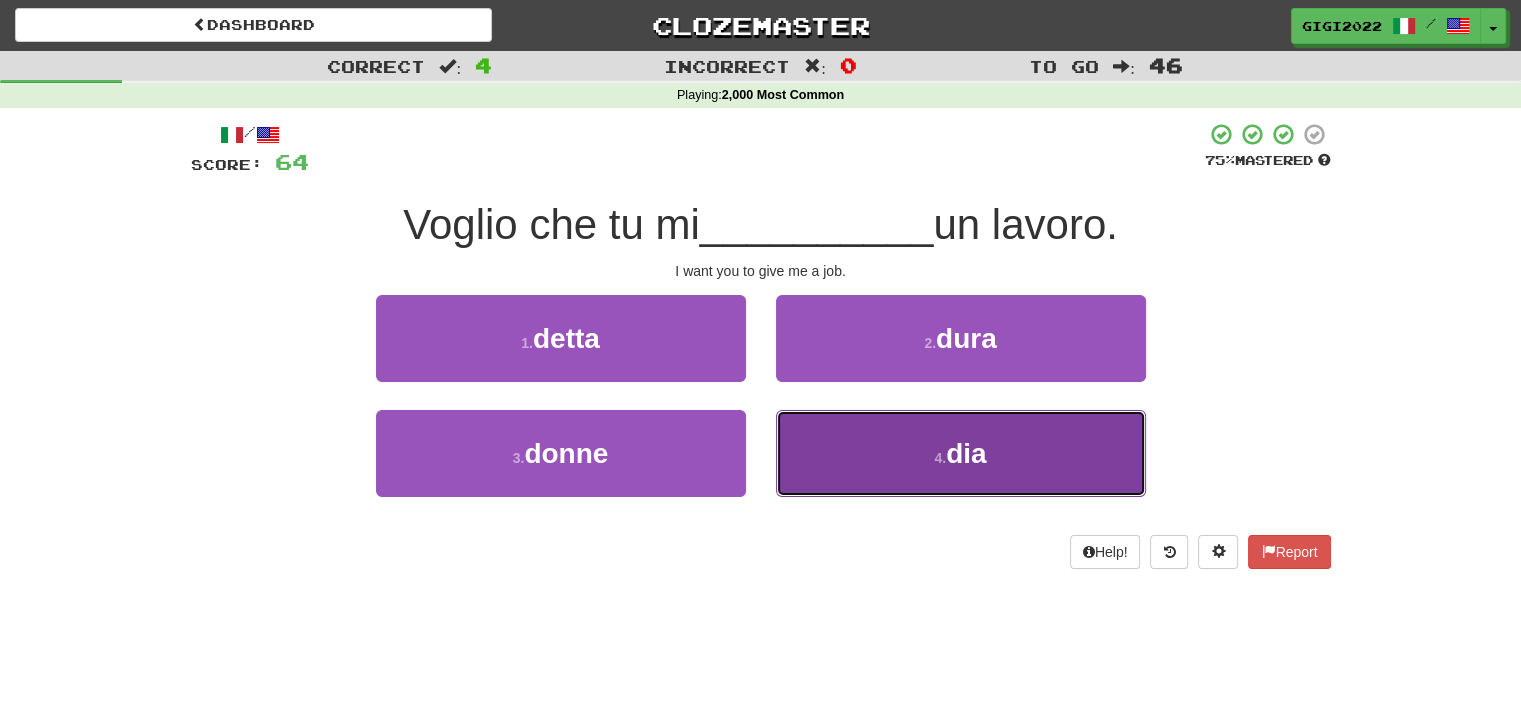 click on "4 .  dia" at bounding box center [961, 453] 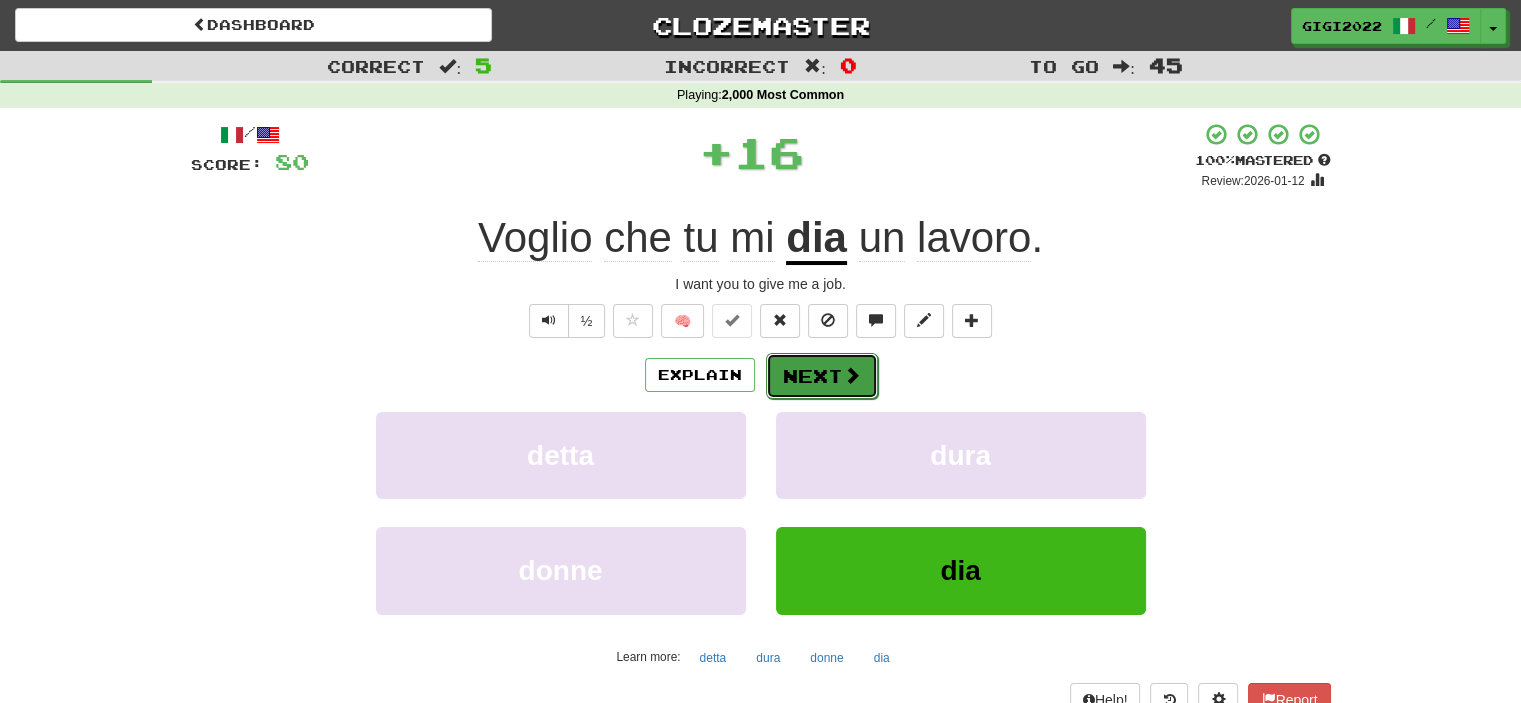 click on "Next" at bounding box center (822, 376) 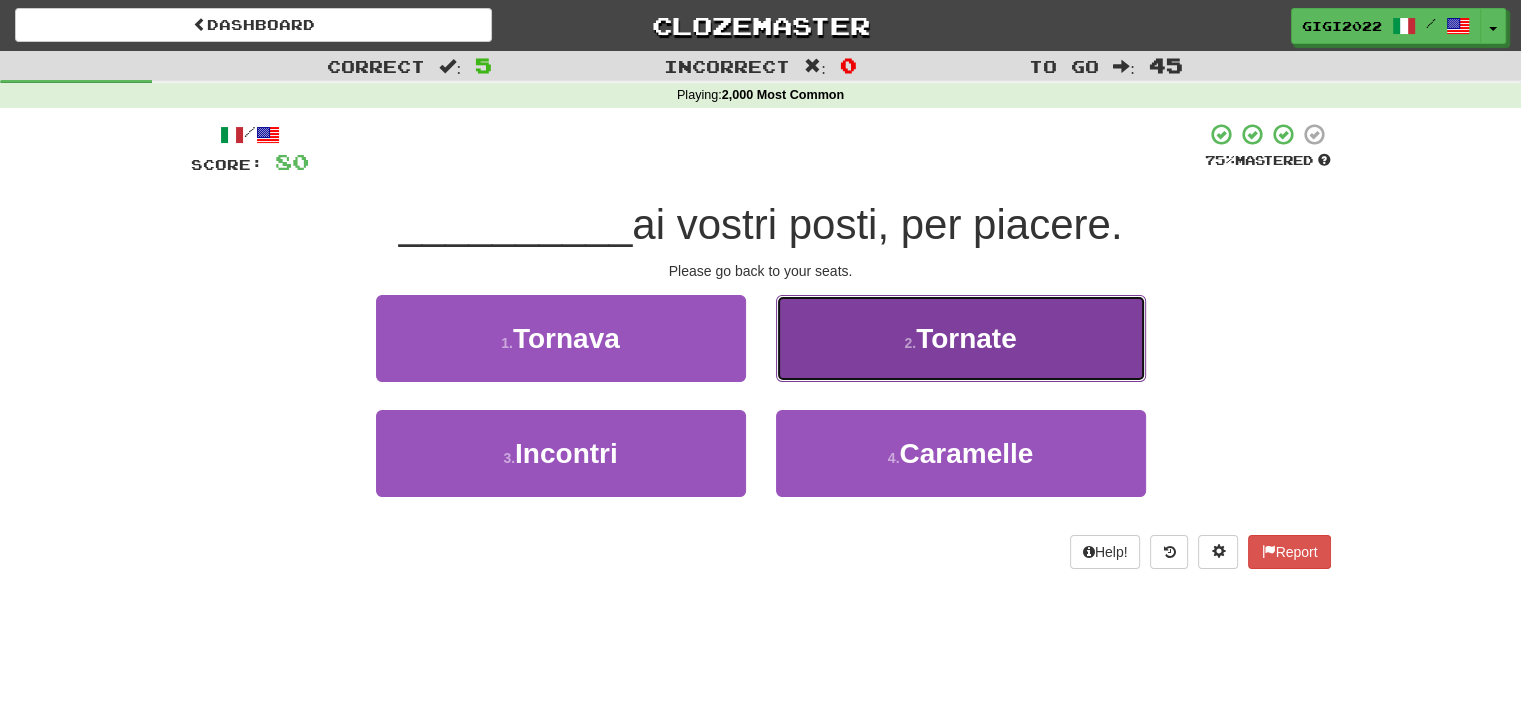 click on "2 .  Tornate" at bounding box center (961, 338) 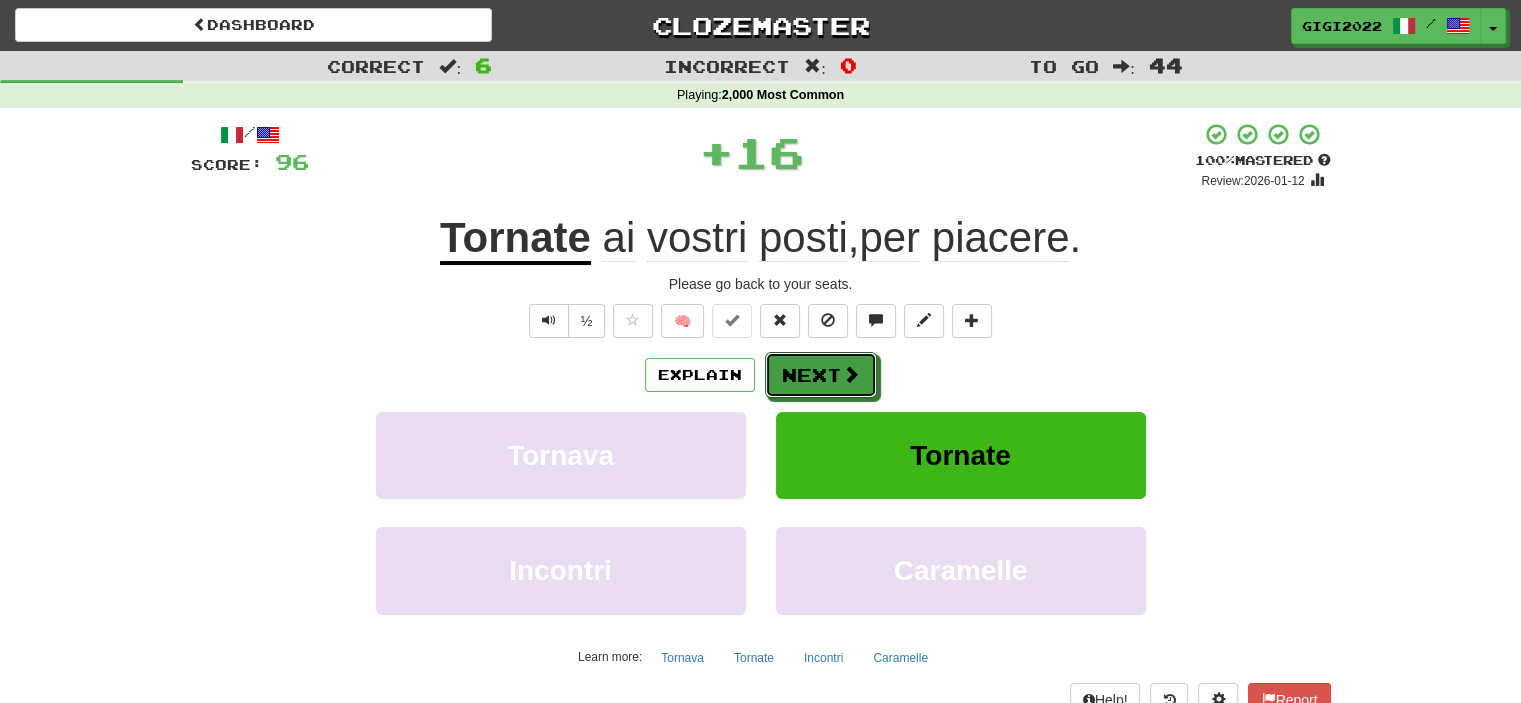 click on "Next" at bounding box center [821, 375] 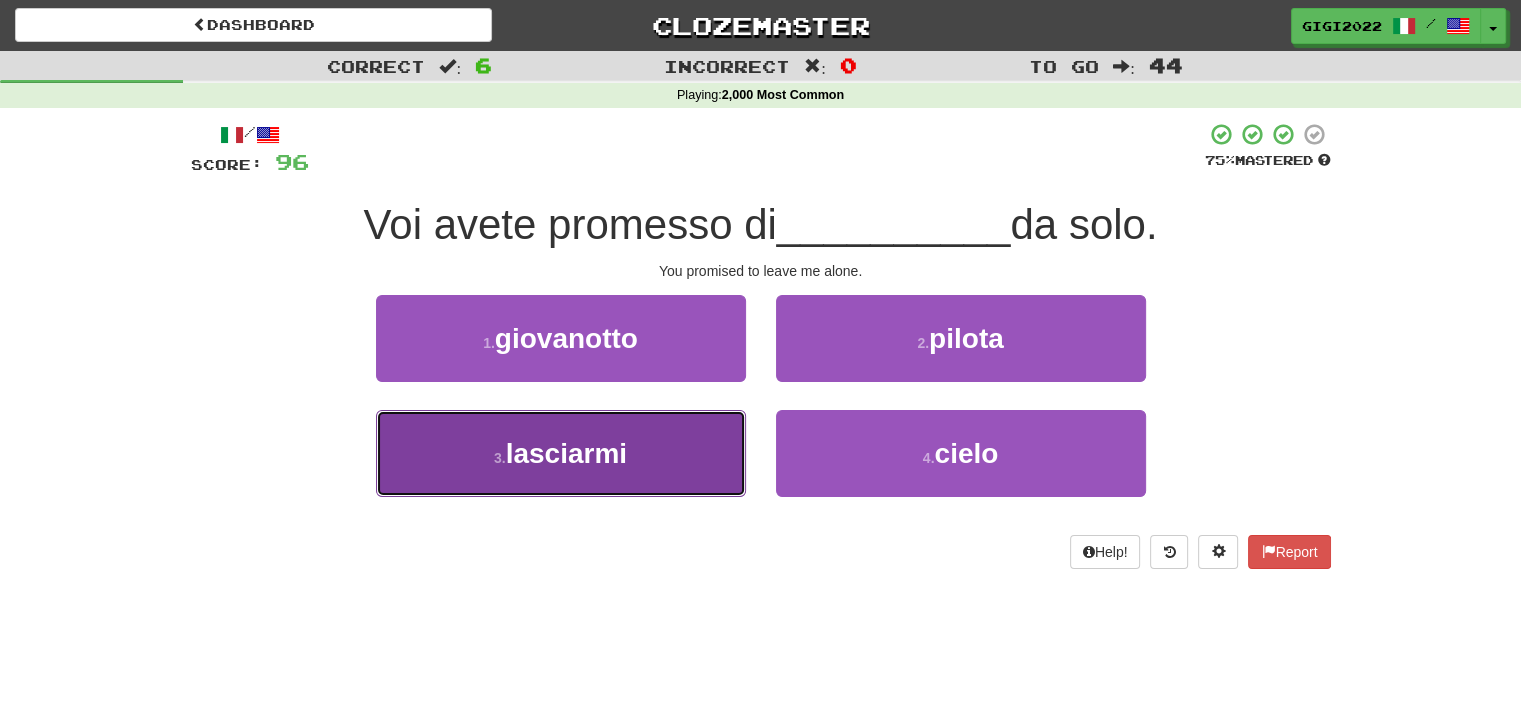 click on "3 .  lasciarmi" at bounding box center (561, 453) 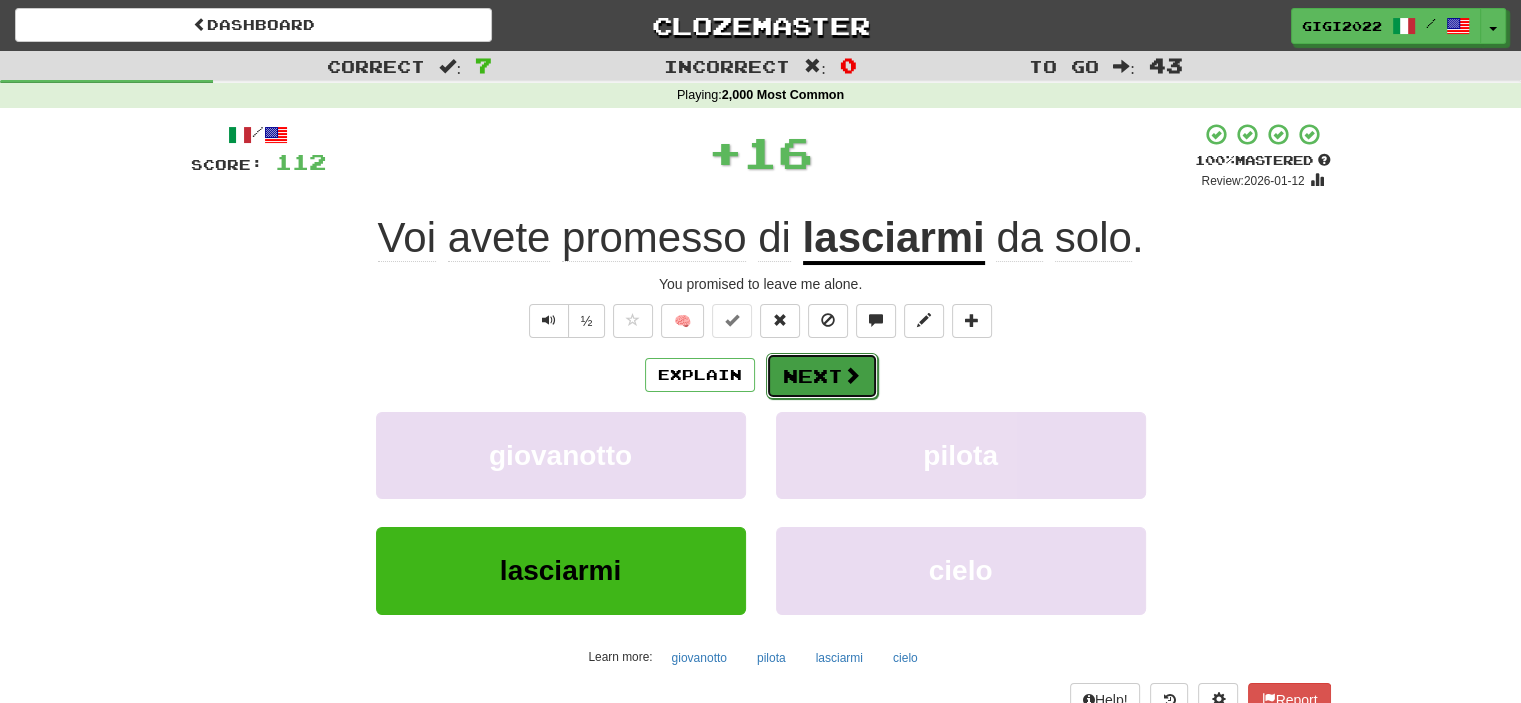 click on "Next" at bounding box center (822, 376) 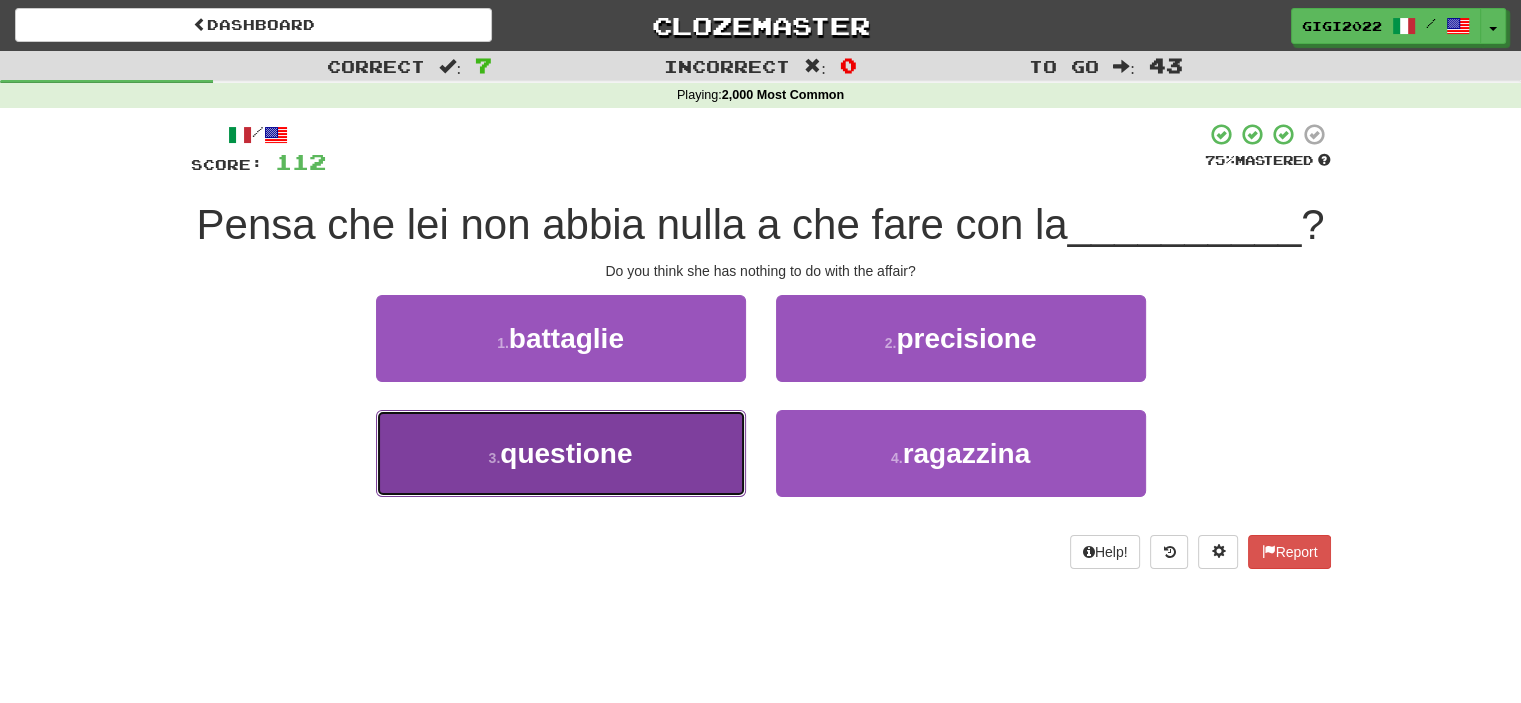 click on "3 .  questione" at bounding box center [561, 453] 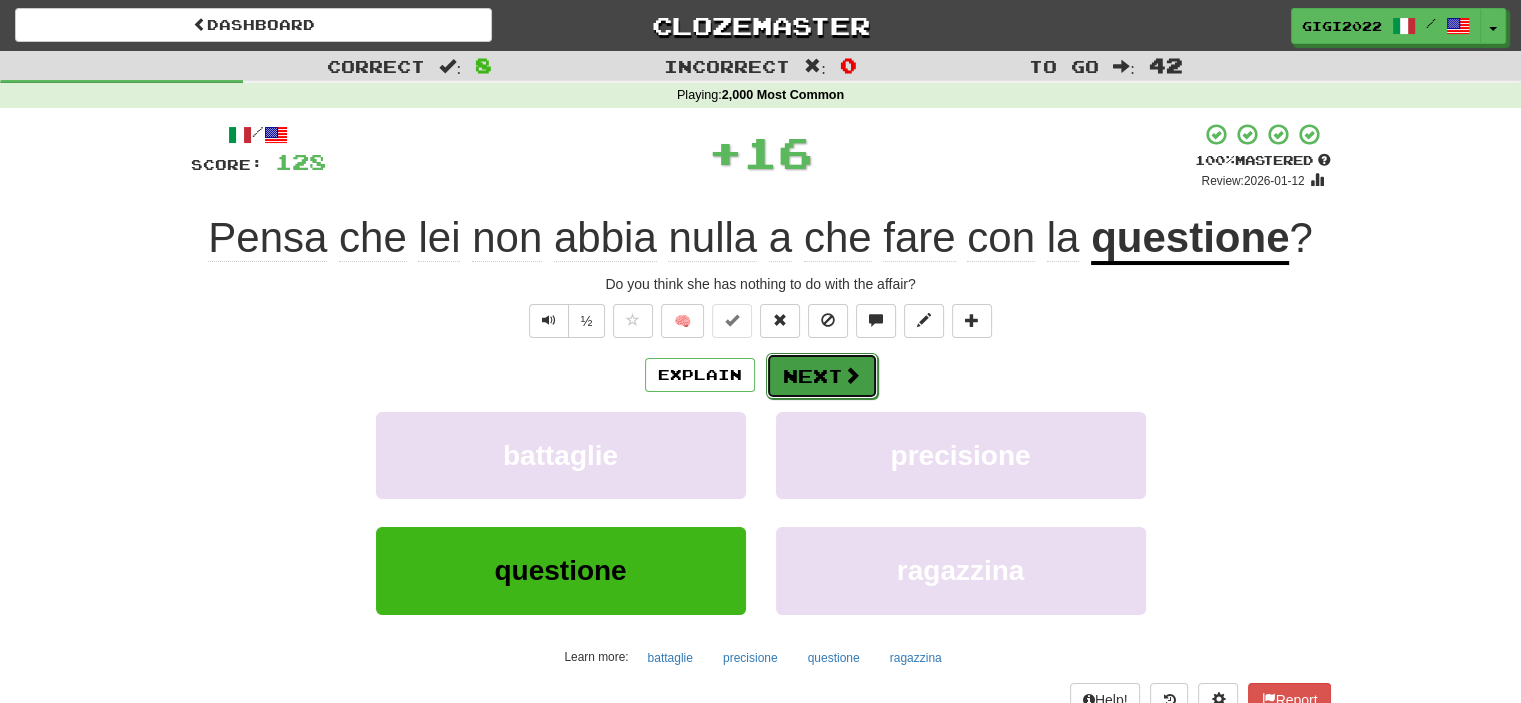 click on "Next" at bounding box center [822, 376] 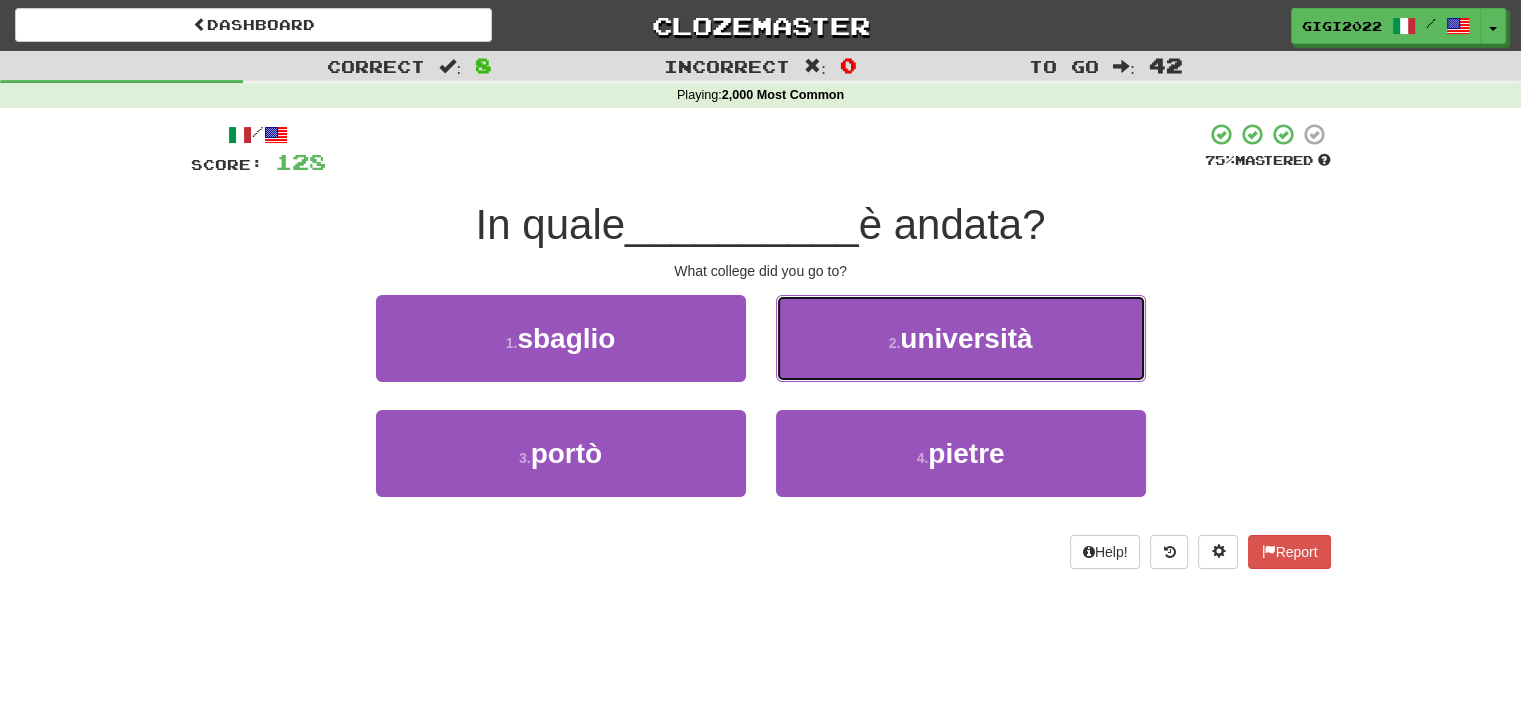 click on "2 .  università" at bounding box center [961, 338] 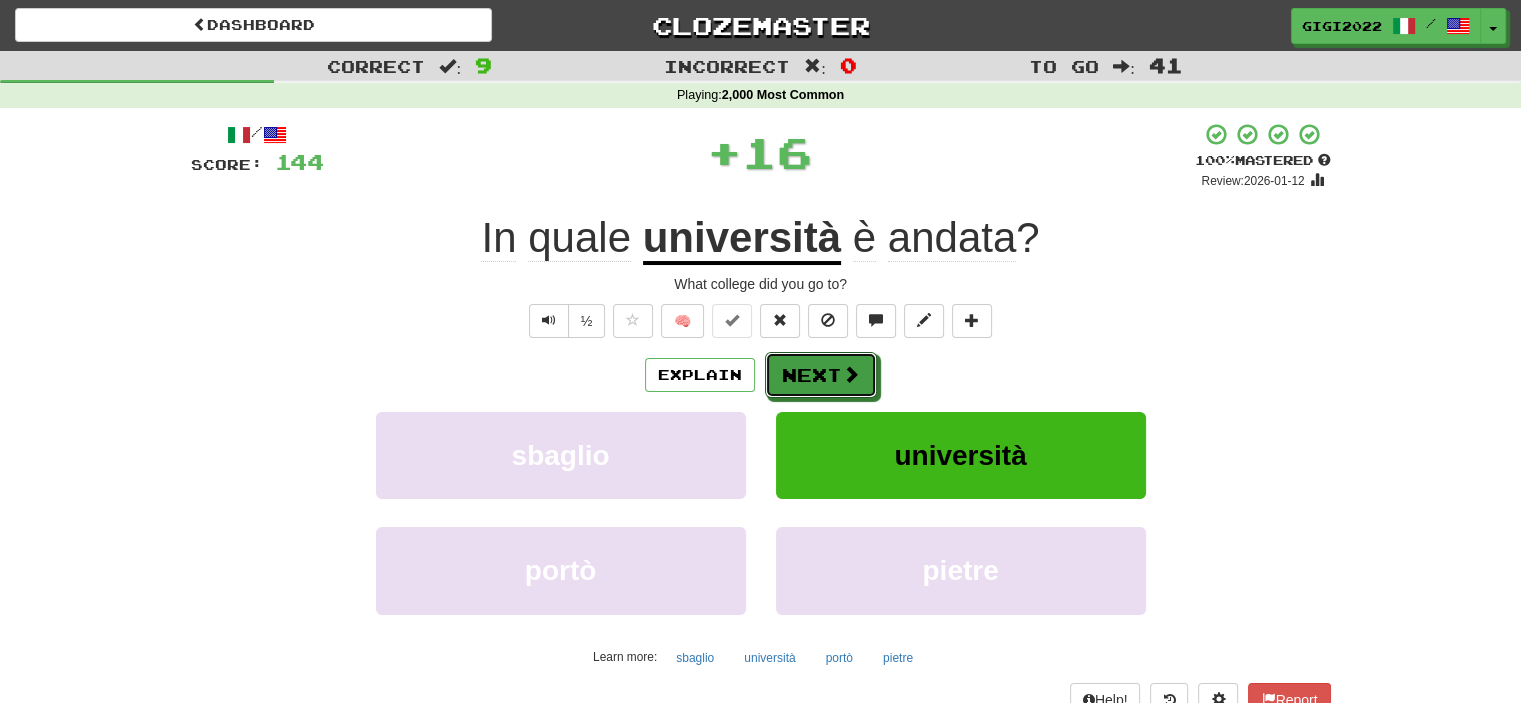 click on "Next" at bounding box center (821, 375) 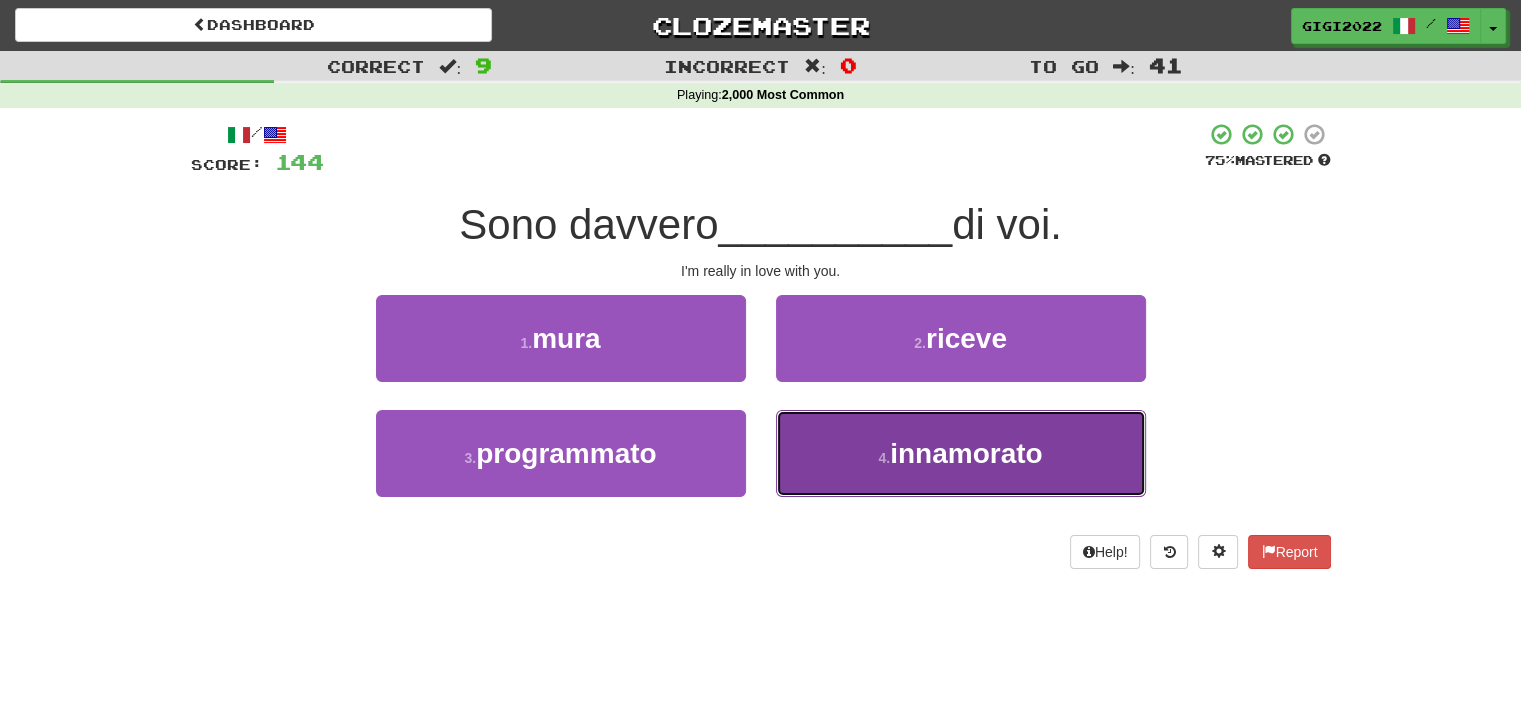 click on "4 .  innamorato" at bounding box center (961, 453) 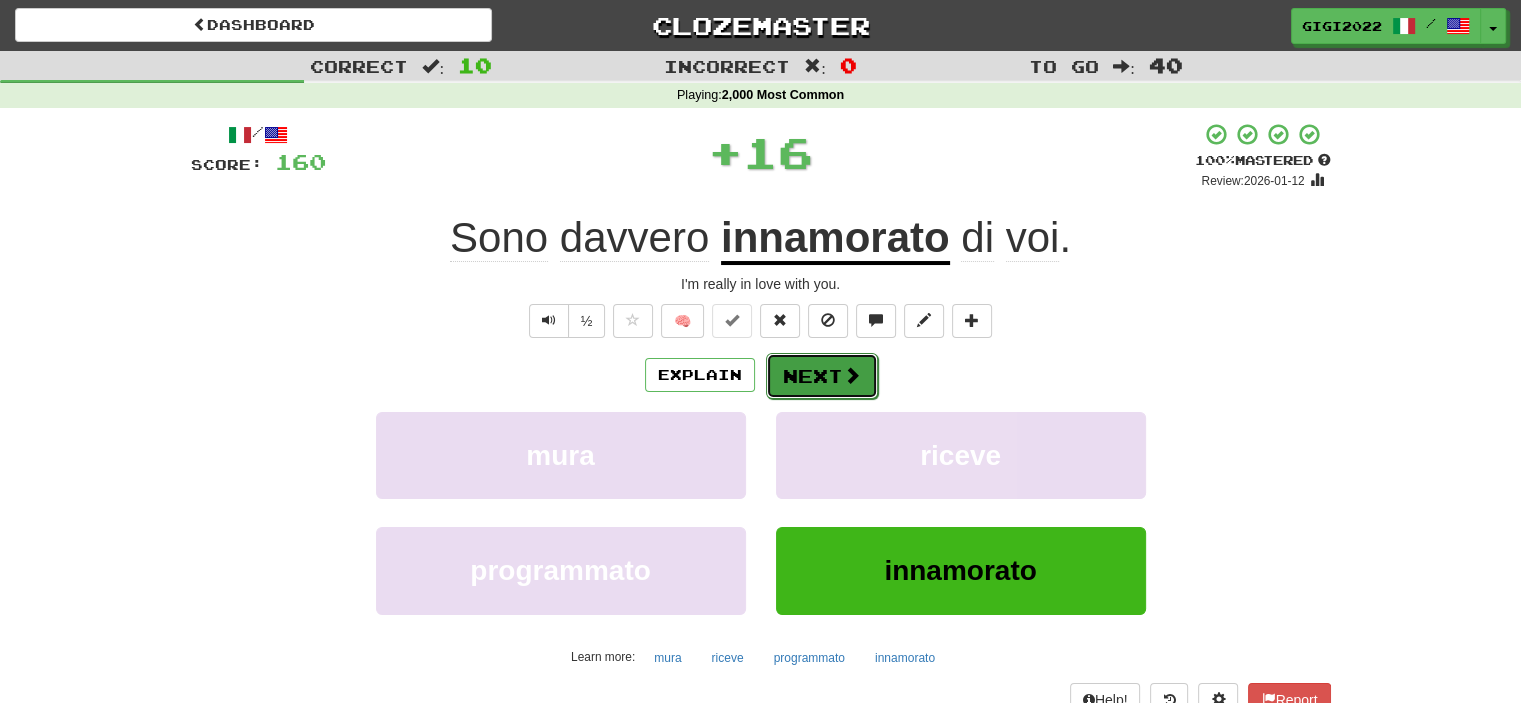 click on "Next" at bounding box center (822, 376) 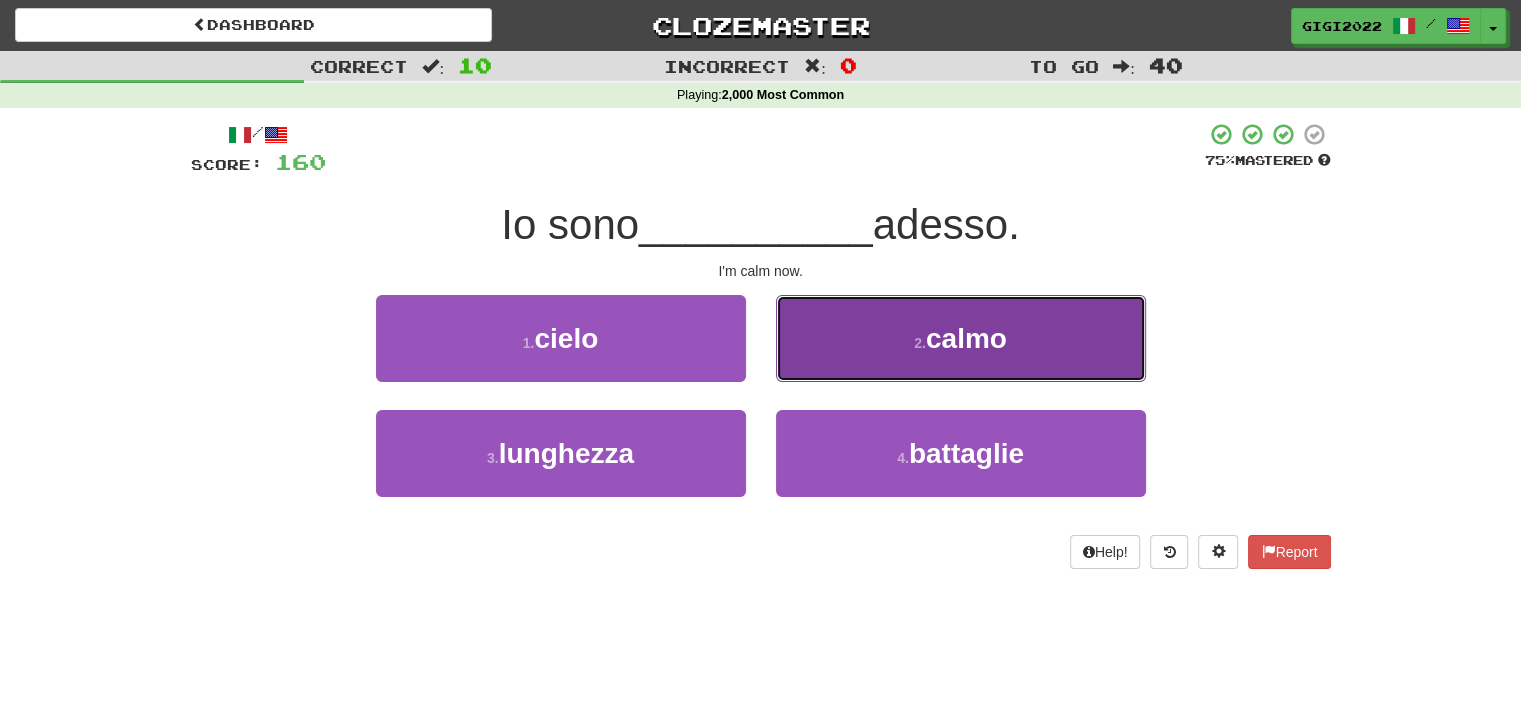 click on "2 .  calmo" at bounding box center [961, 338] 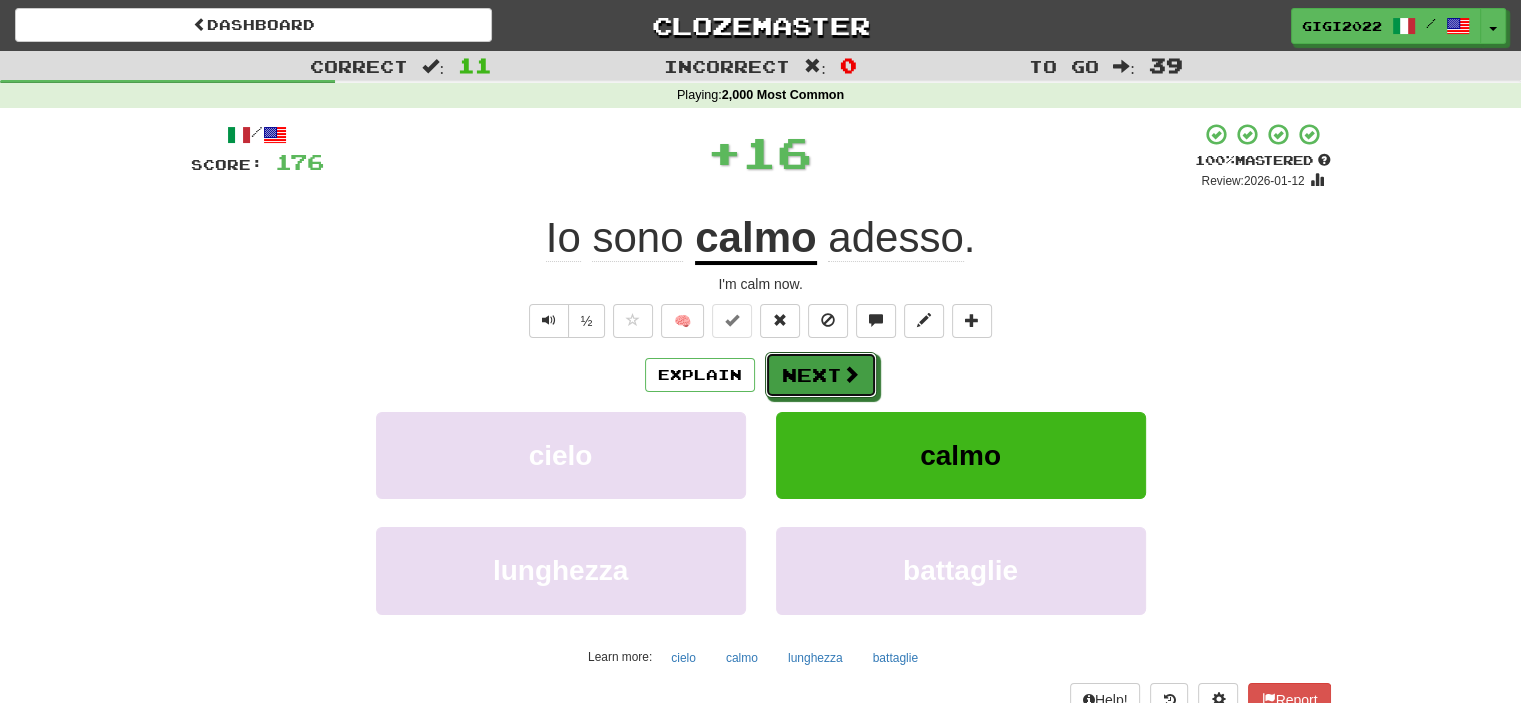 click on "Next" at bounding box center [821, 375] 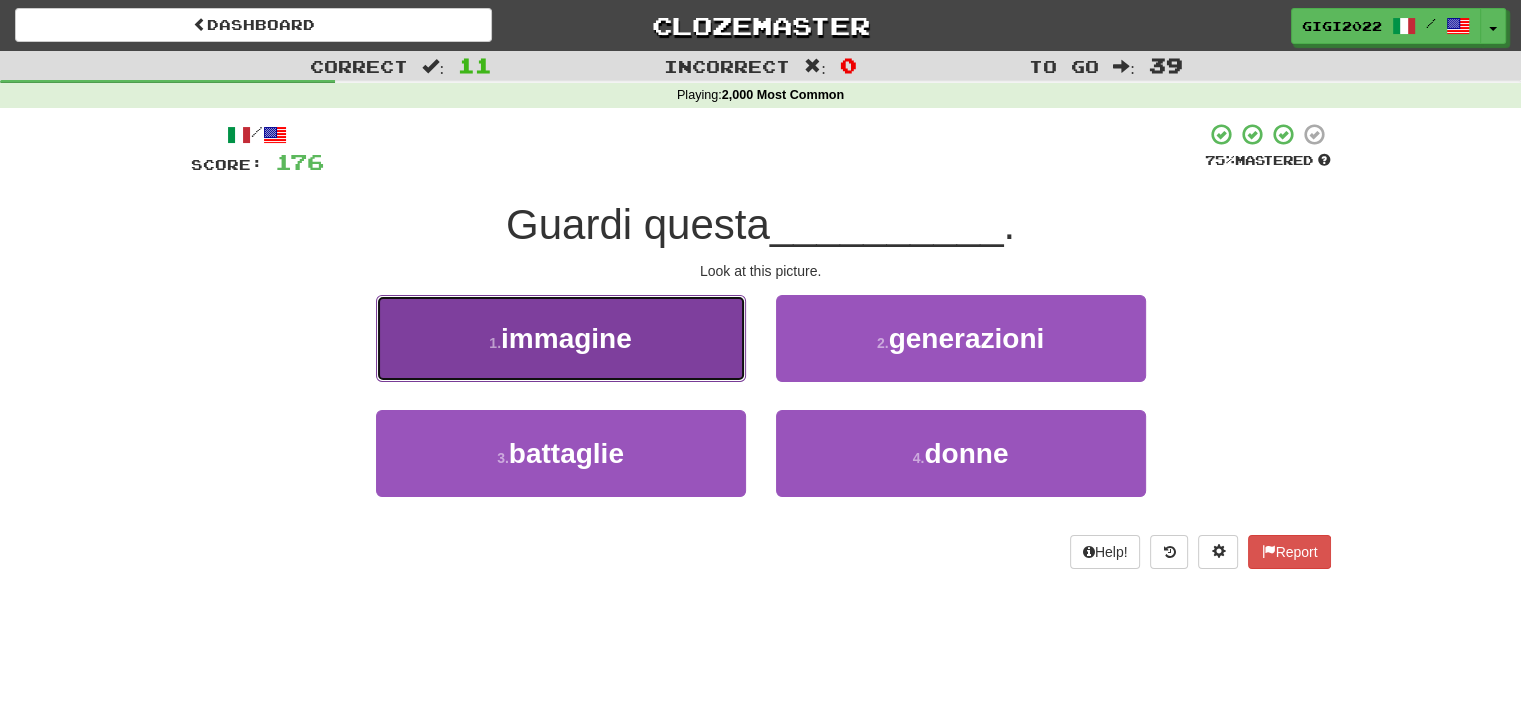 click on "1 .  immagine" at bounding box center (561, 338) 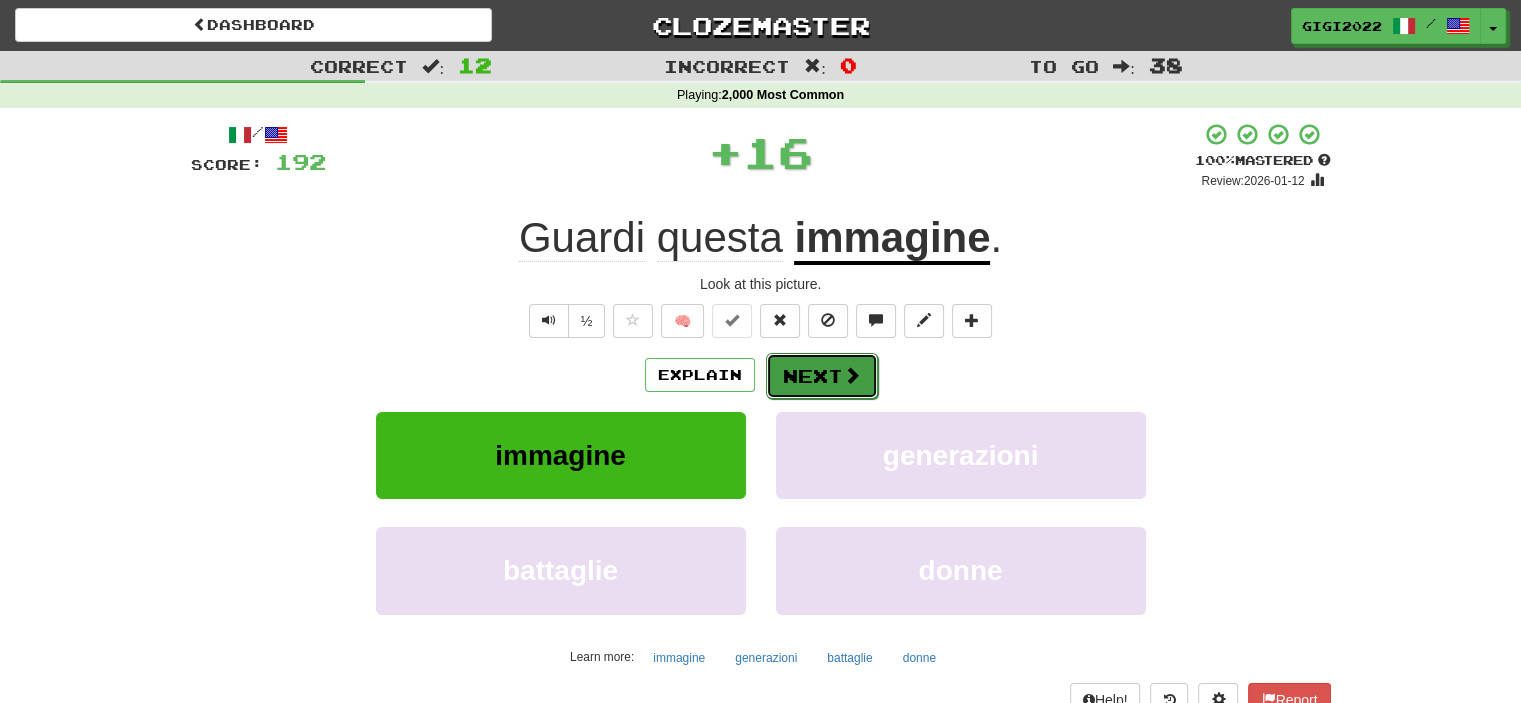 click on "Next" at bounding box center [822, 376] 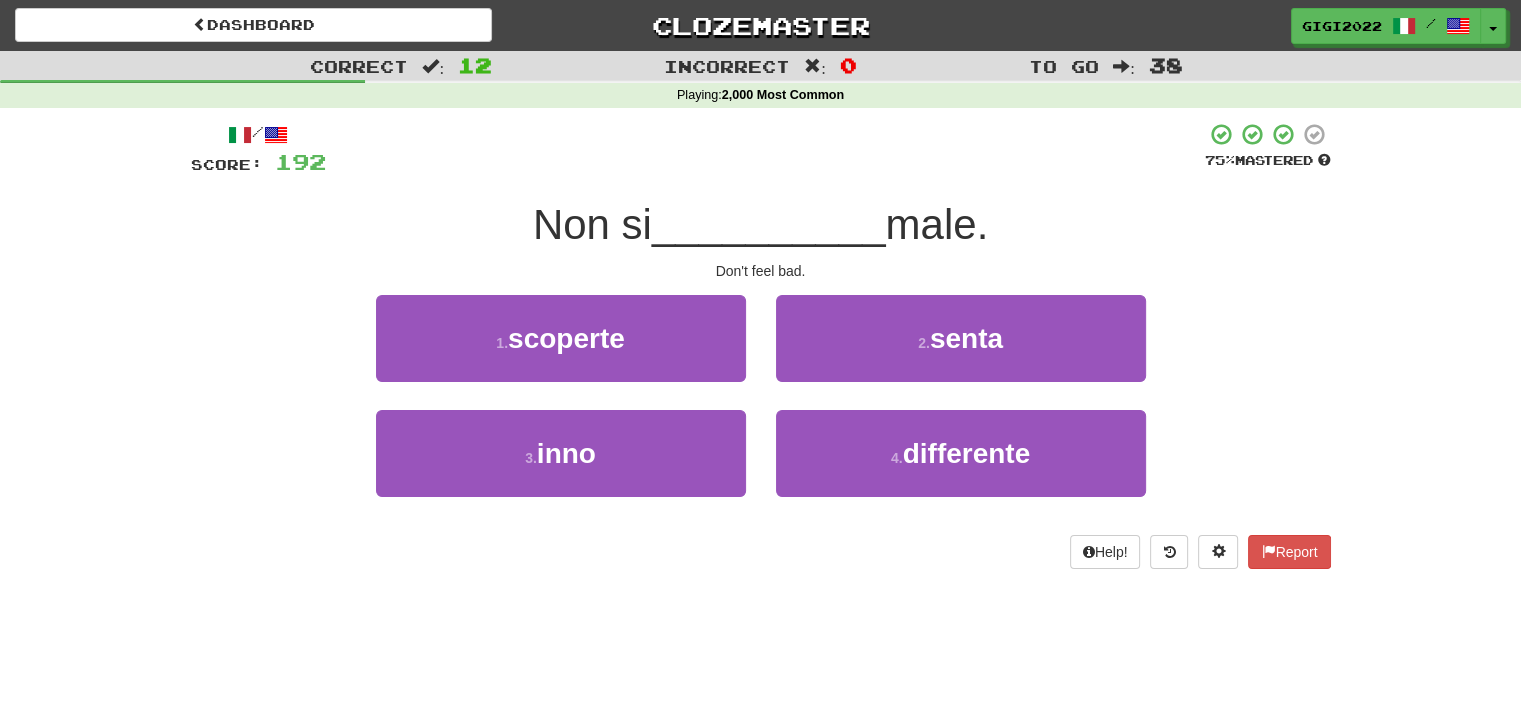 click on "2 .  senta" at bounding box center (961, 352) 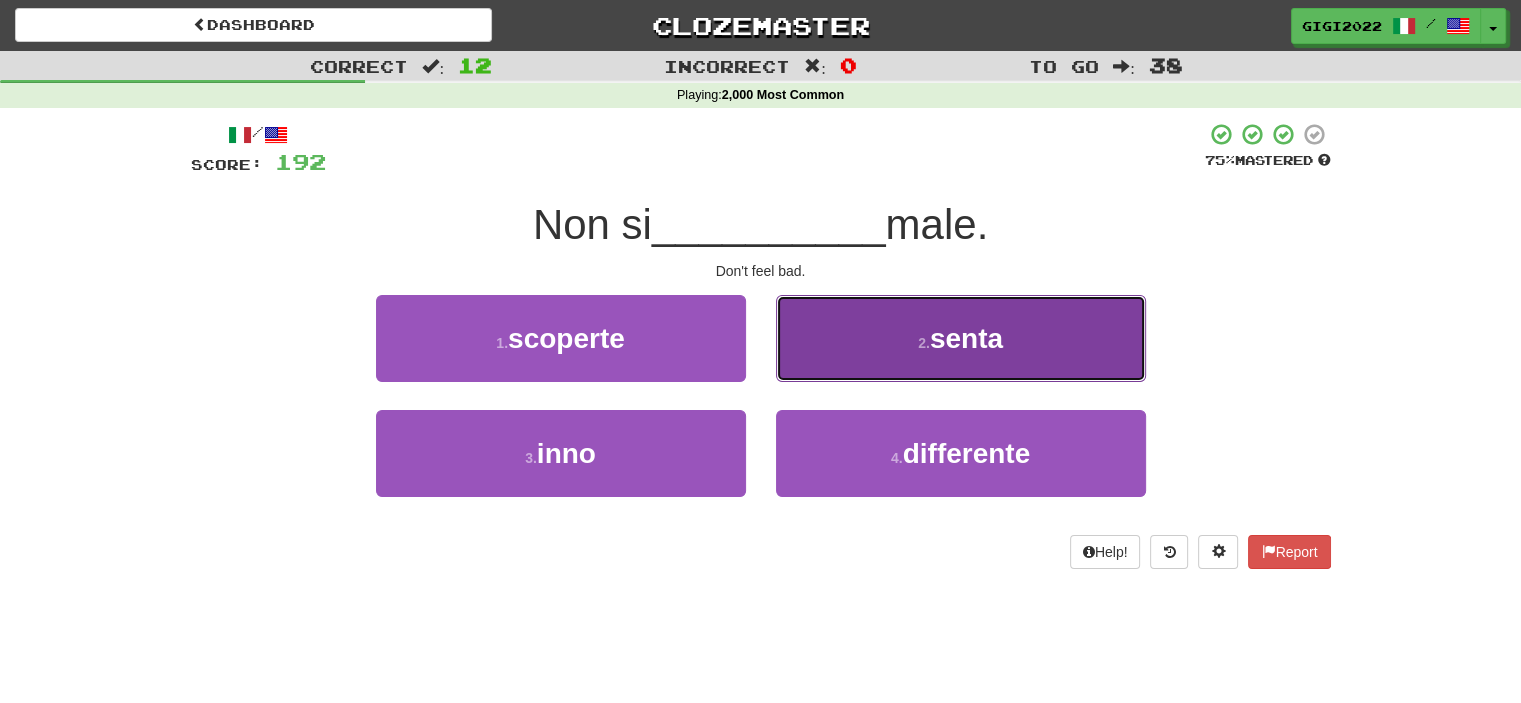 click on "2 .  senta" at bounding box center [961, 338] 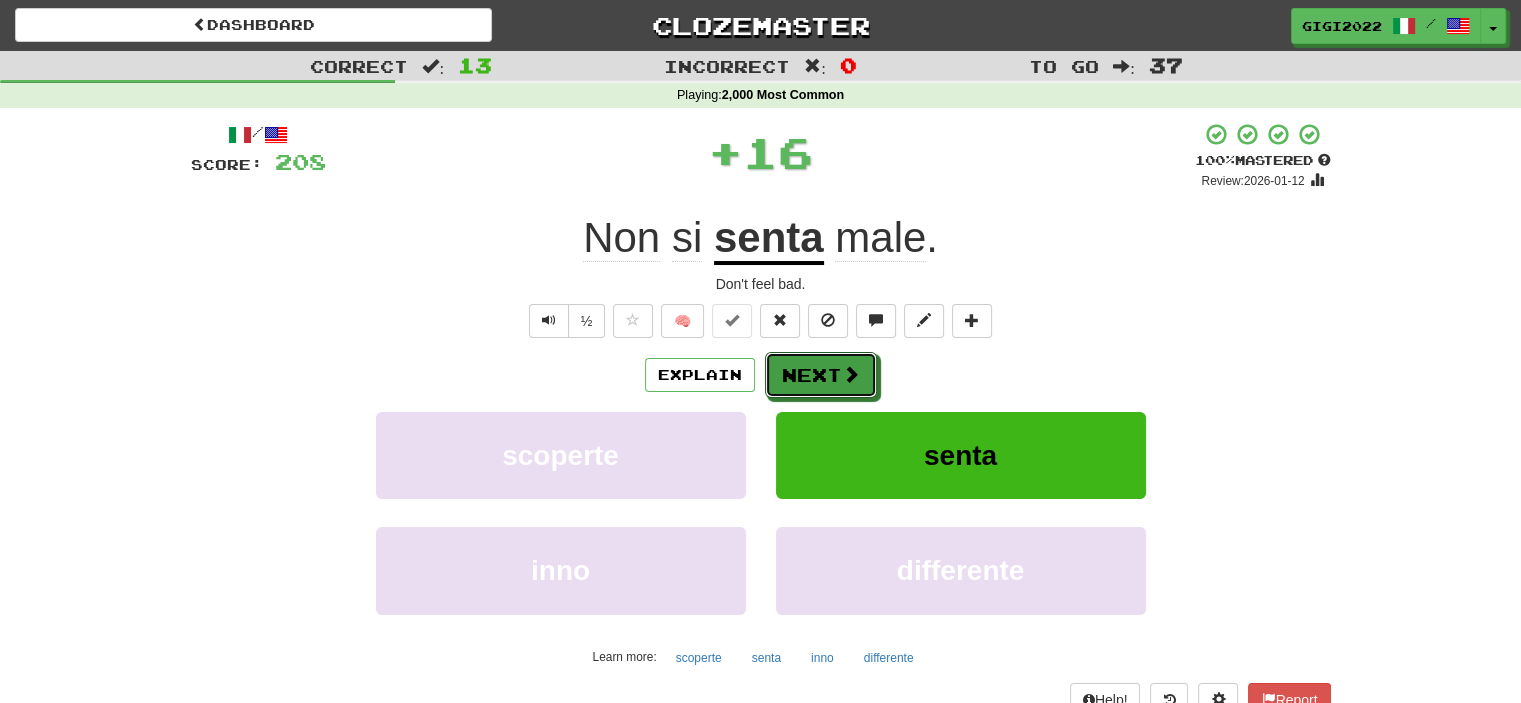 click on "Next" at bounding box center (821, 375) 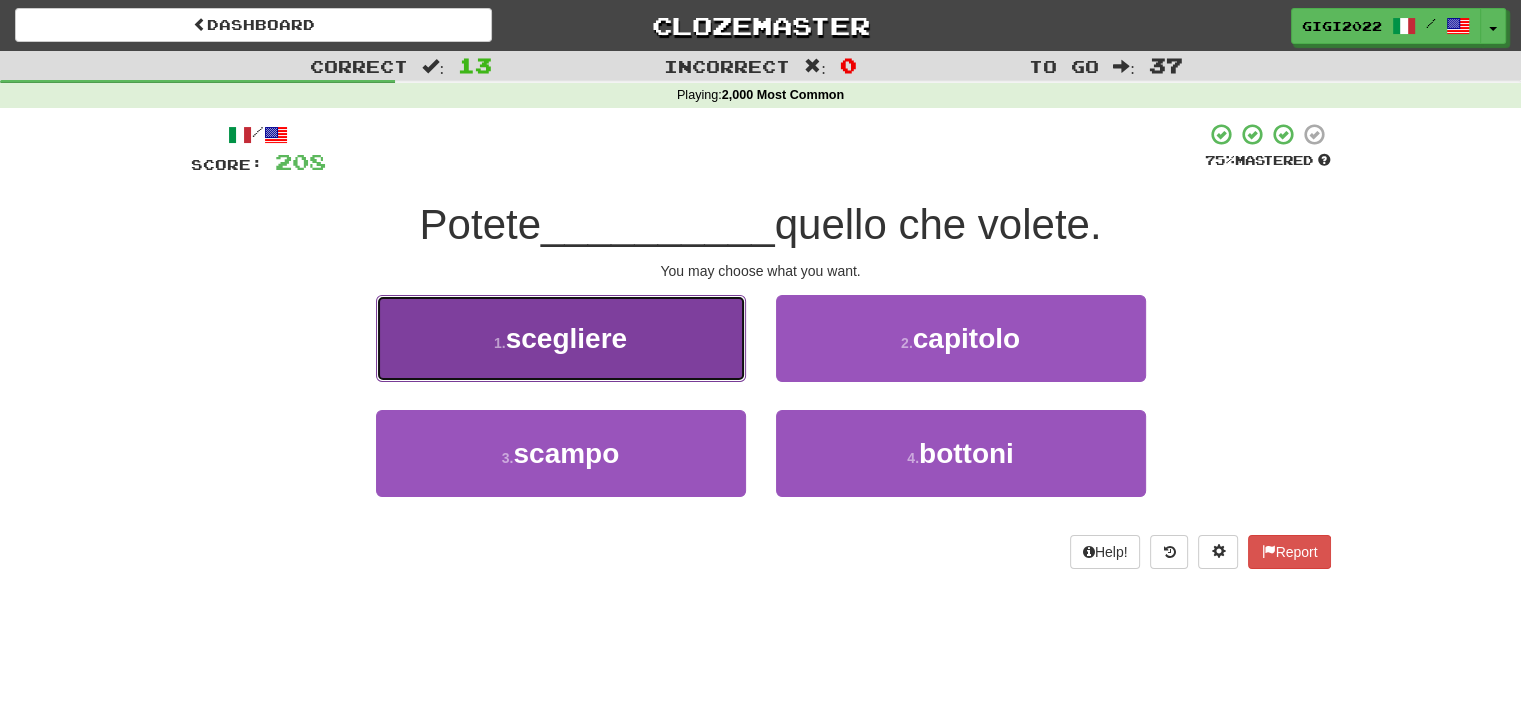 click on "1 .  scegliere" at bounding box center [561, 338] 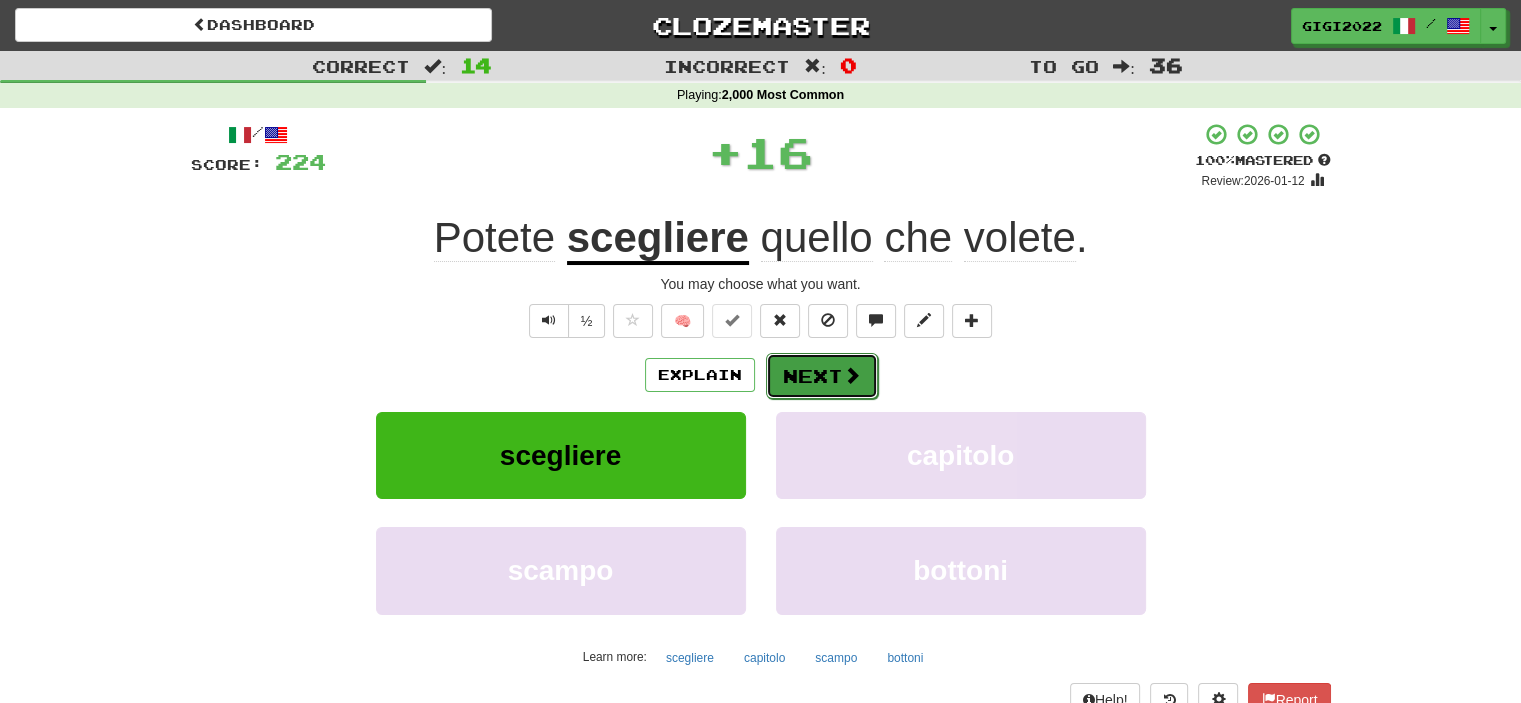 click on "Next" at bounding box center [822, 376] 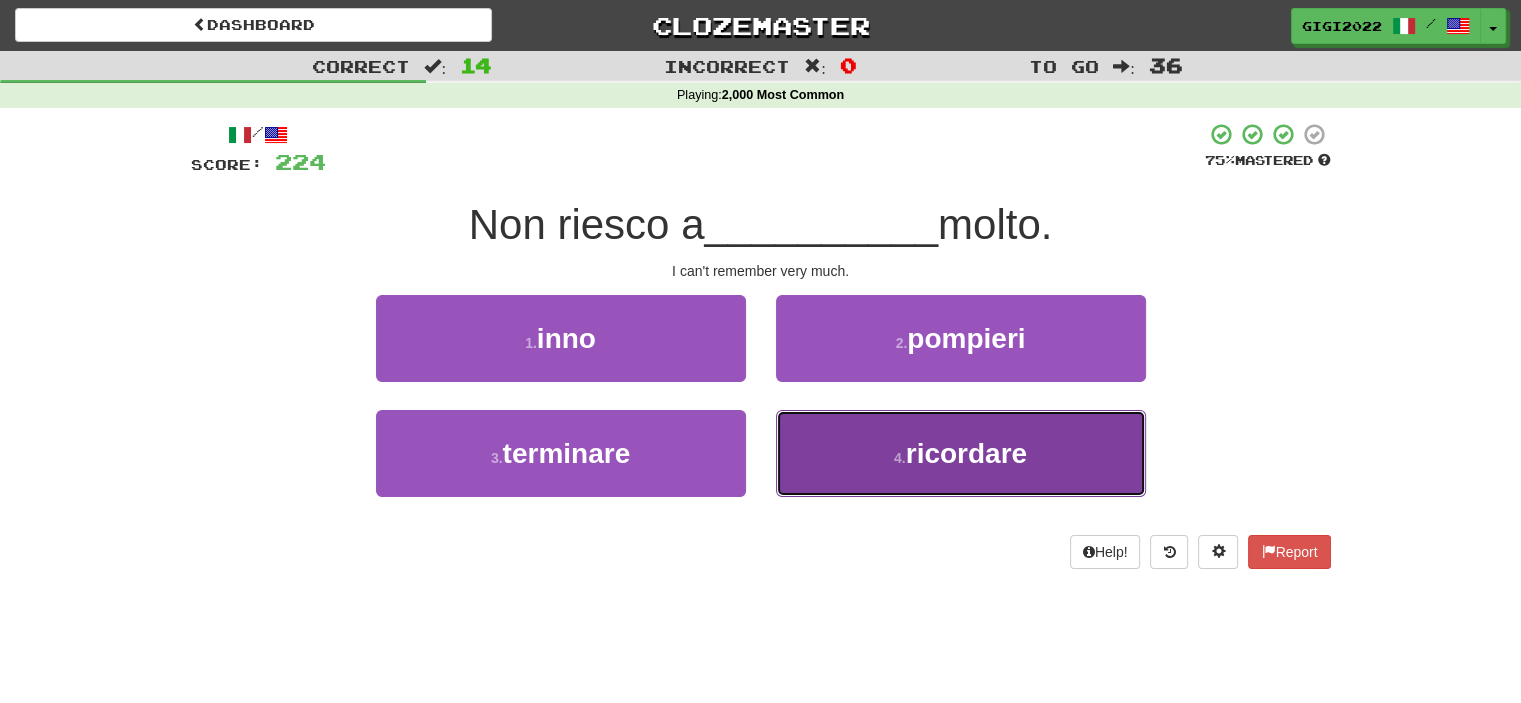 click on "4 .  ricordare" at bounding box center (961, 453) 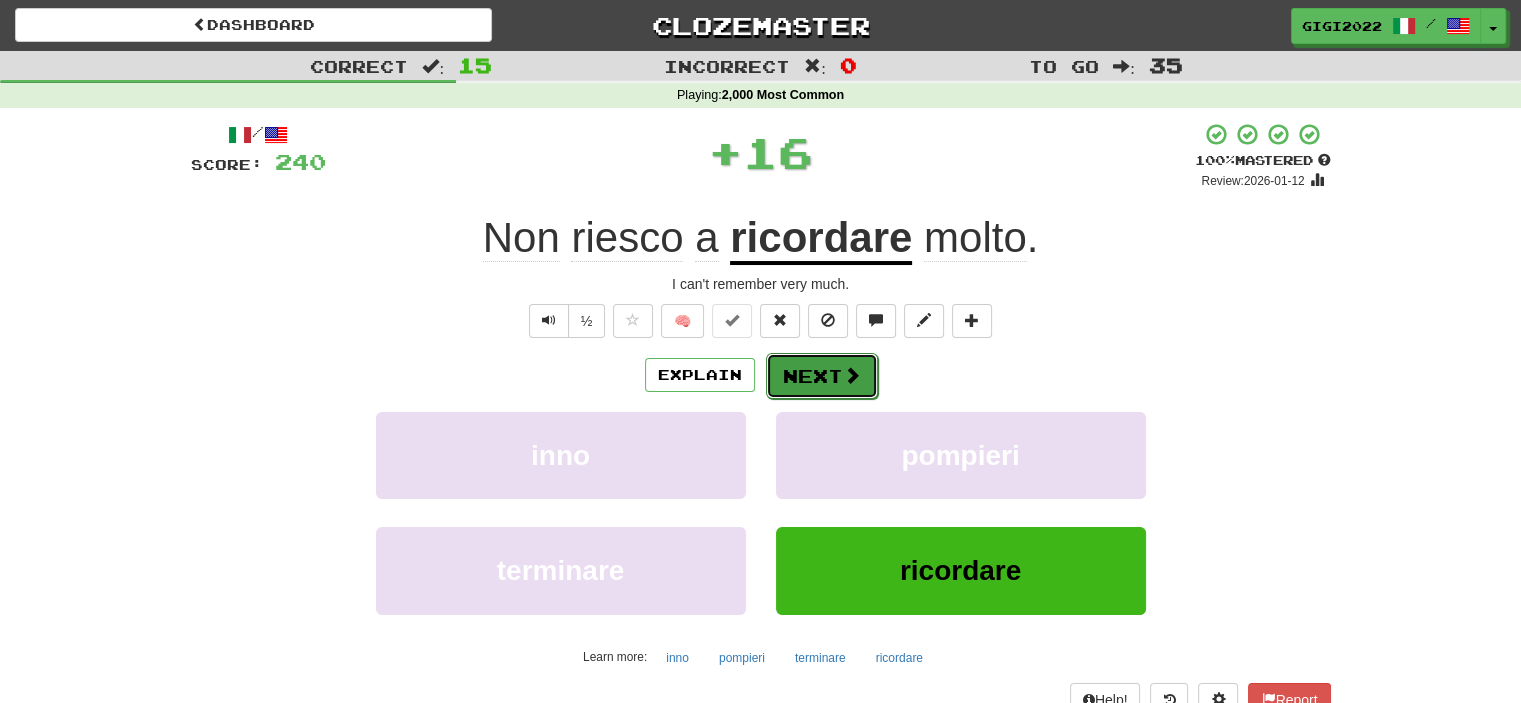 click on "Next" at bounding box center (822, 376) 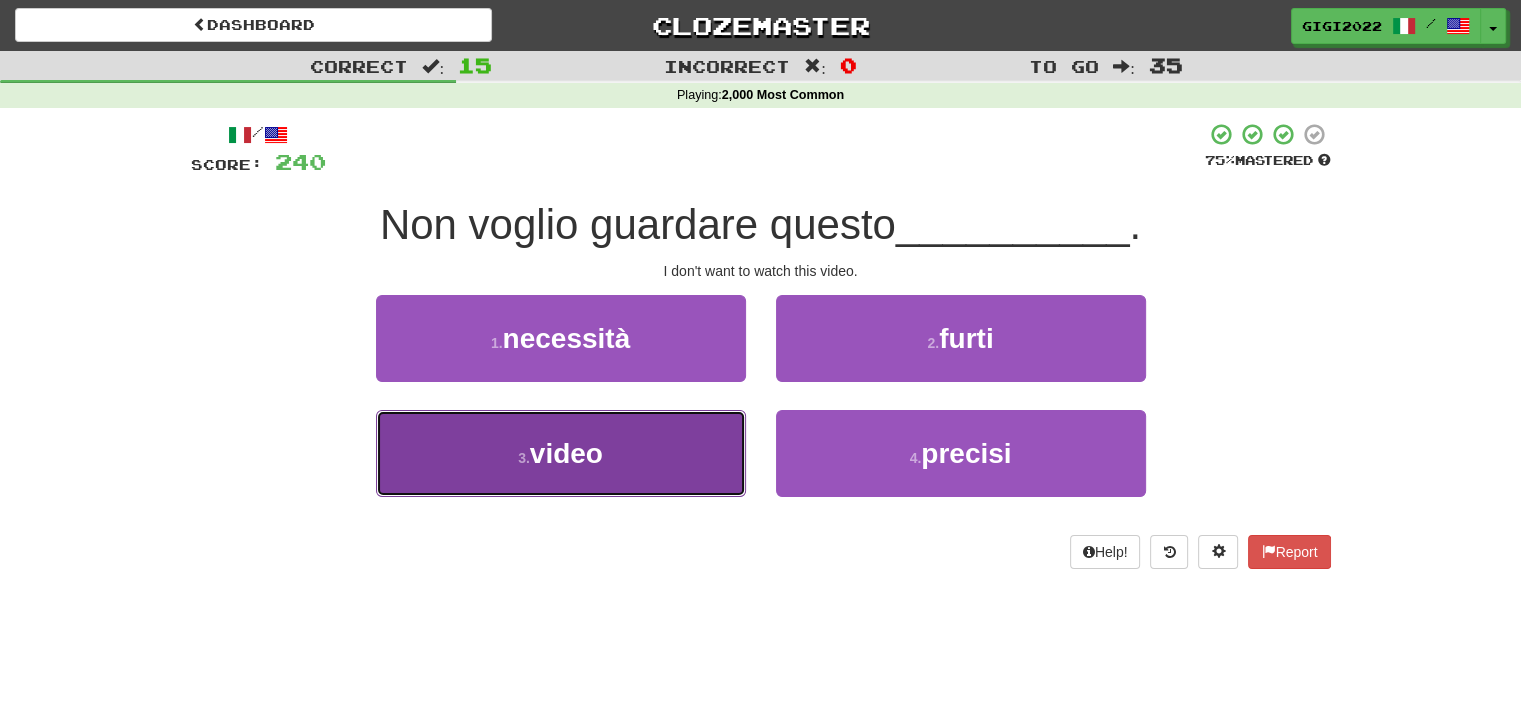 click on "3 .  video" at bounding box center (561, 453) 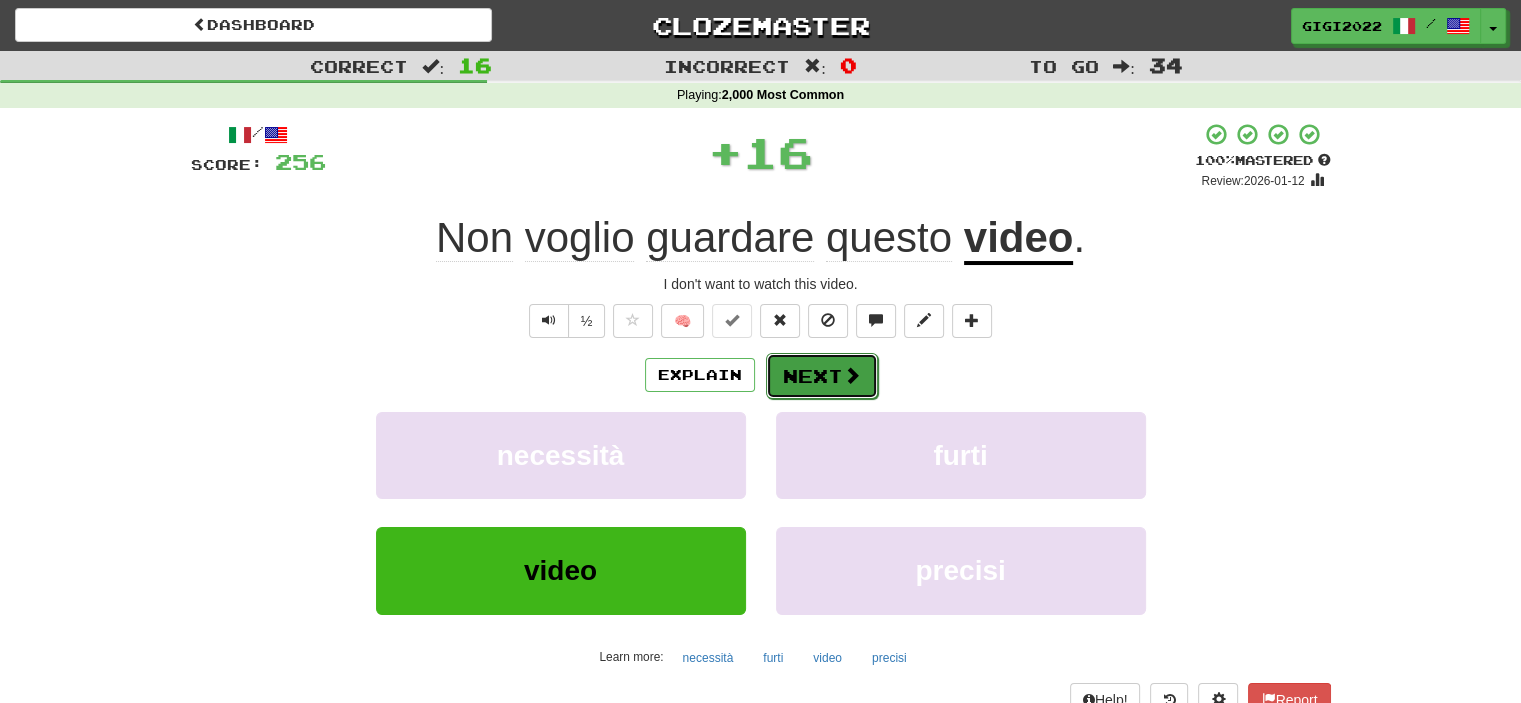 click on "Next" at bounding box center (822, 376) 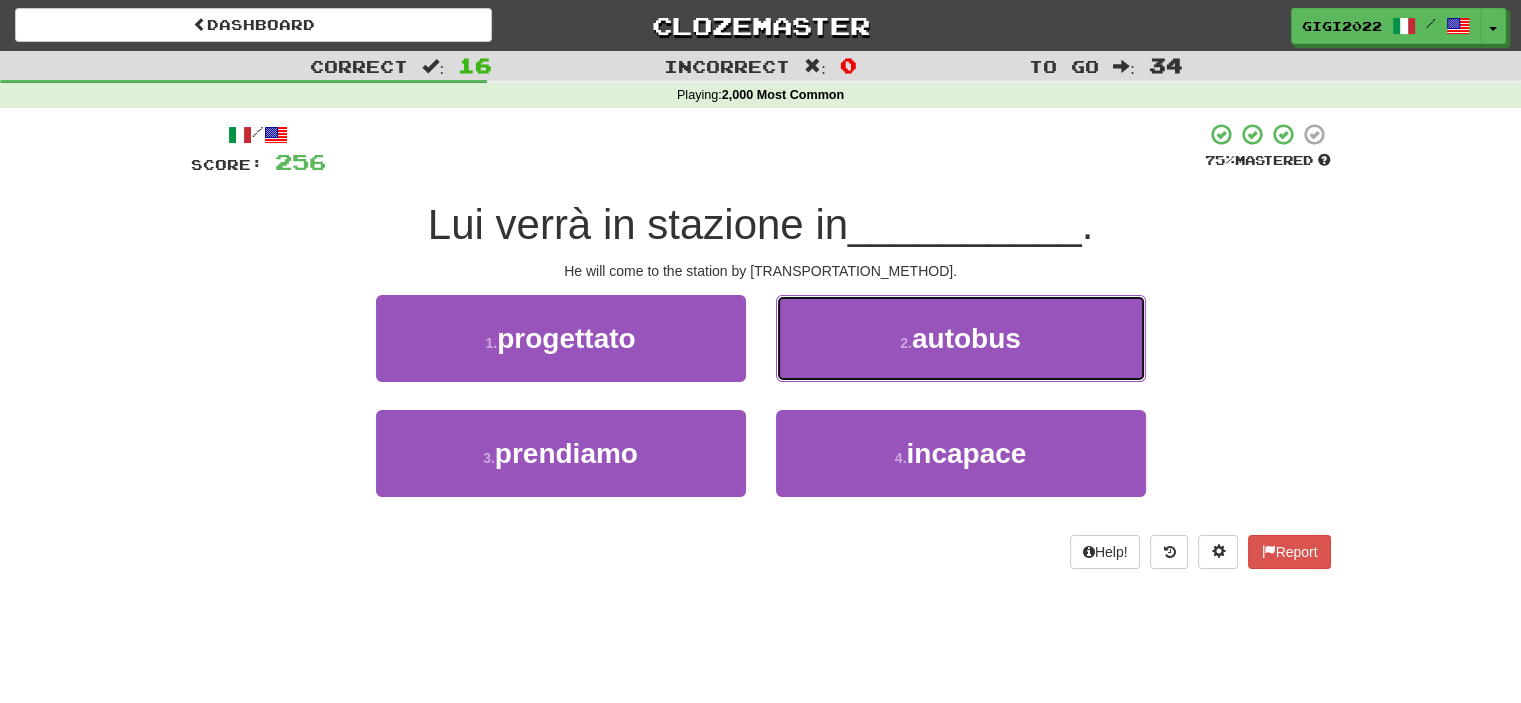 click on "2 .  autobus" at bounding box center [961, 338] 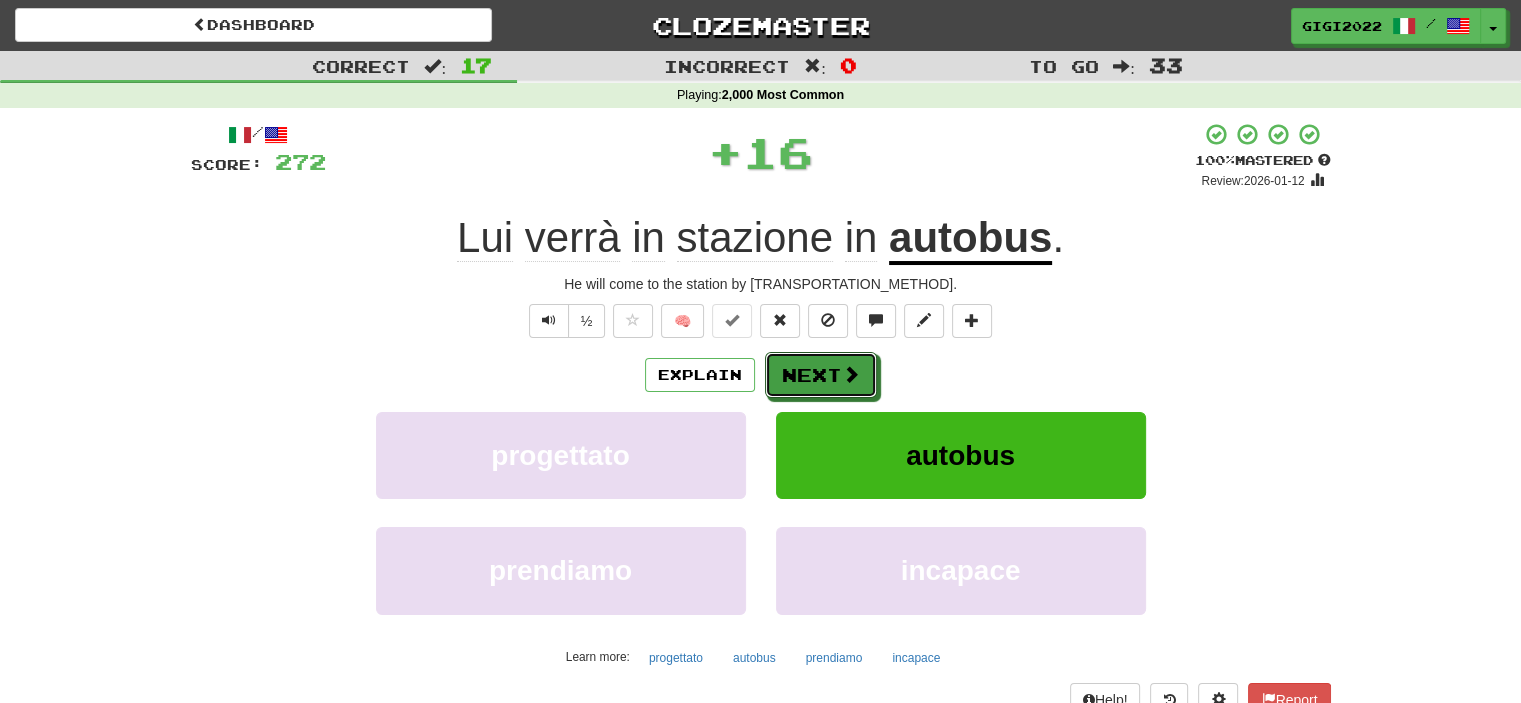 click on "Next" at bounding box center (821, 375) 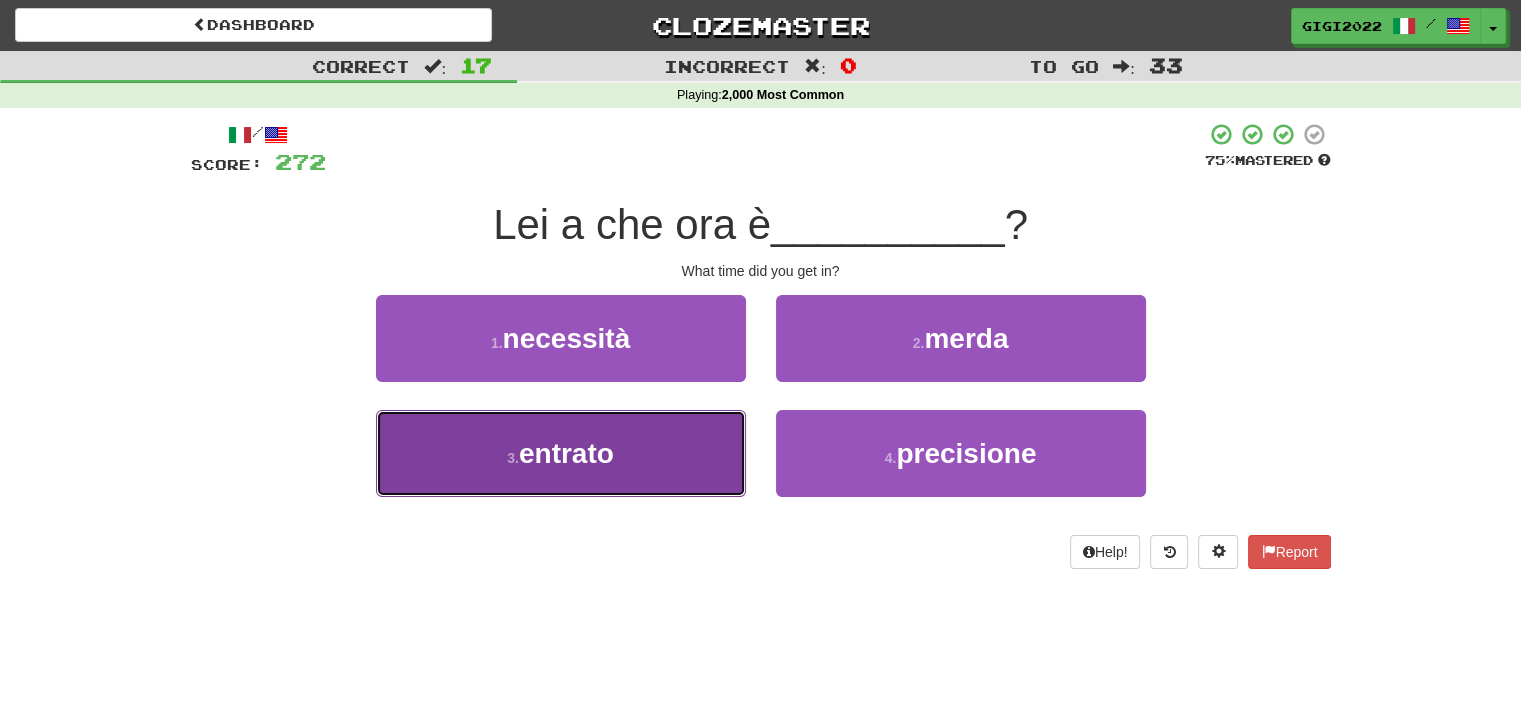 click on "3 .  entrato" at bounding box center [561, 453] 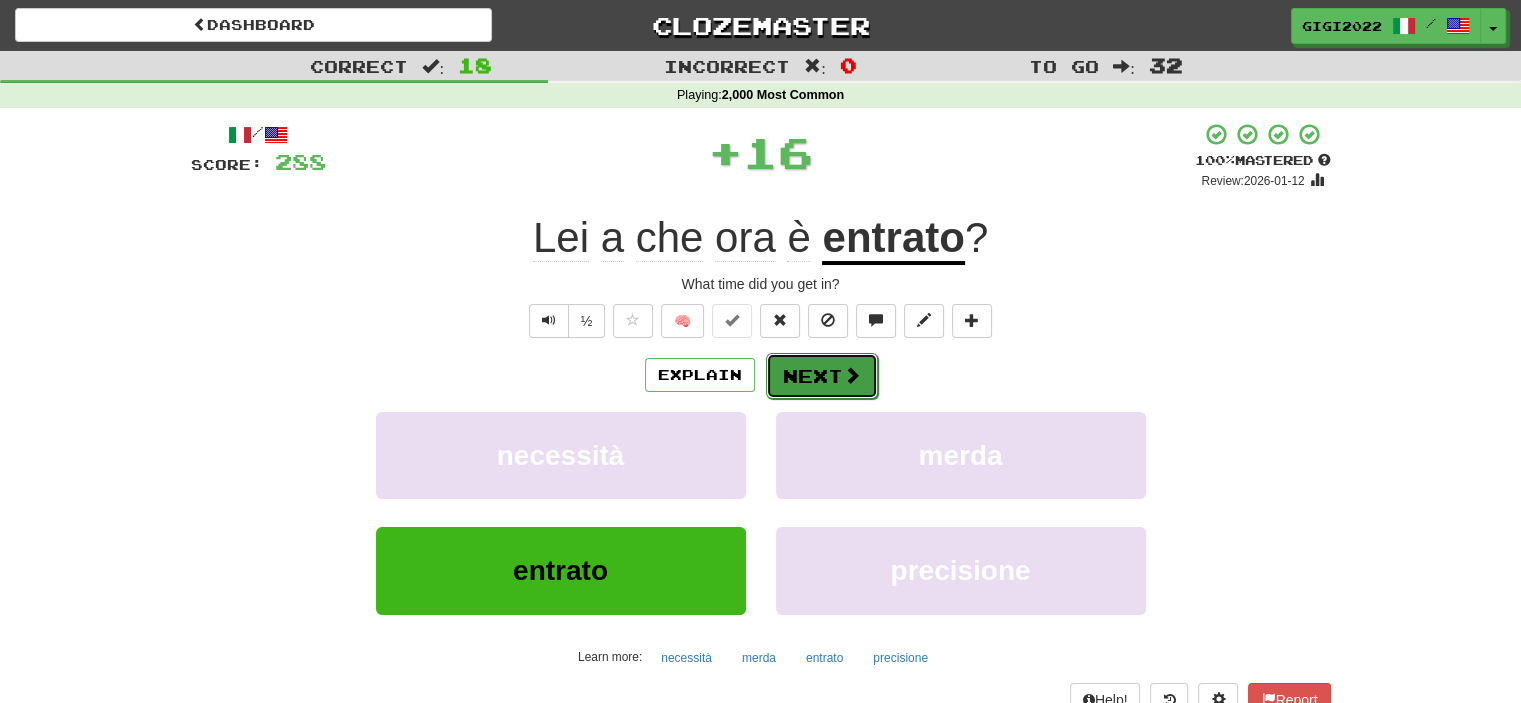 click on "Next" at bounding box center [822, 376] 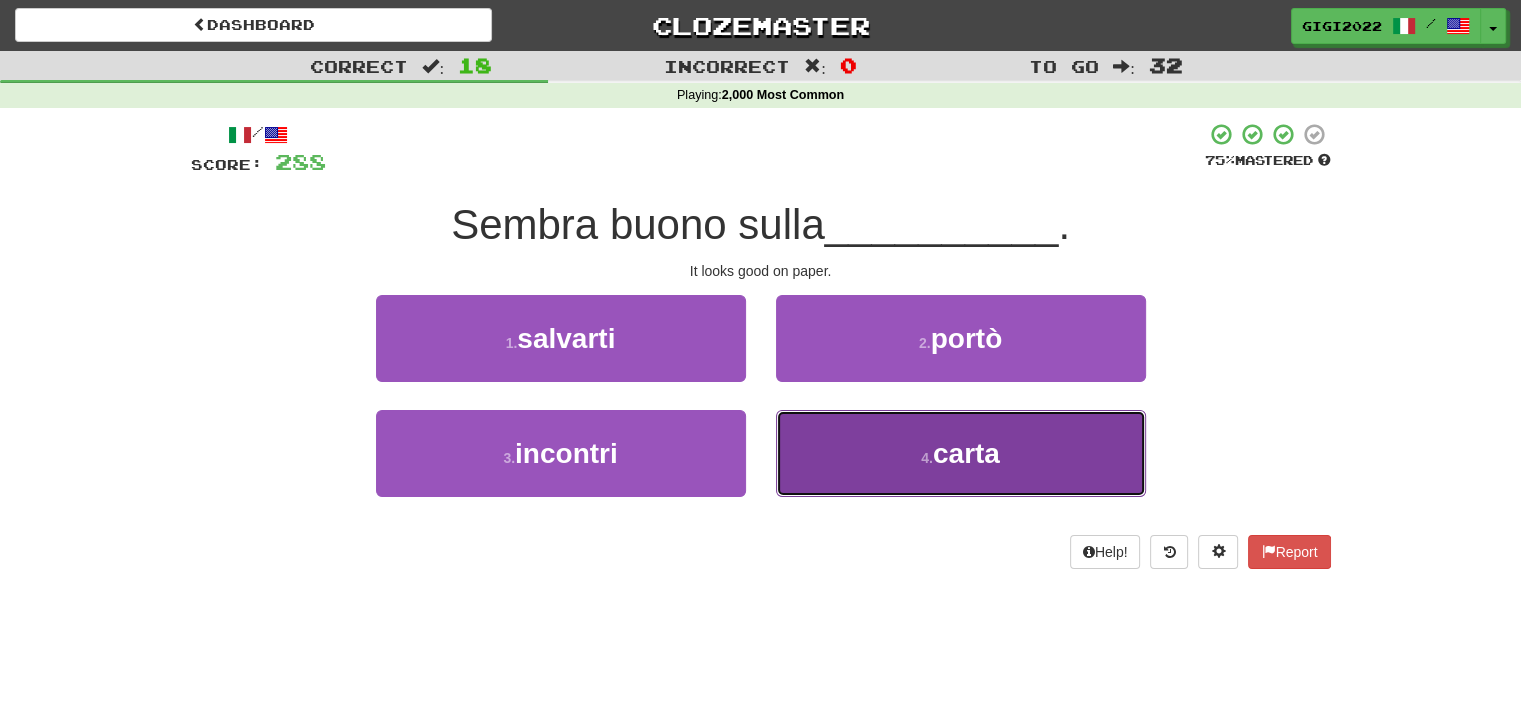 click on "4 .  carta" at bounding box center (961, 453) 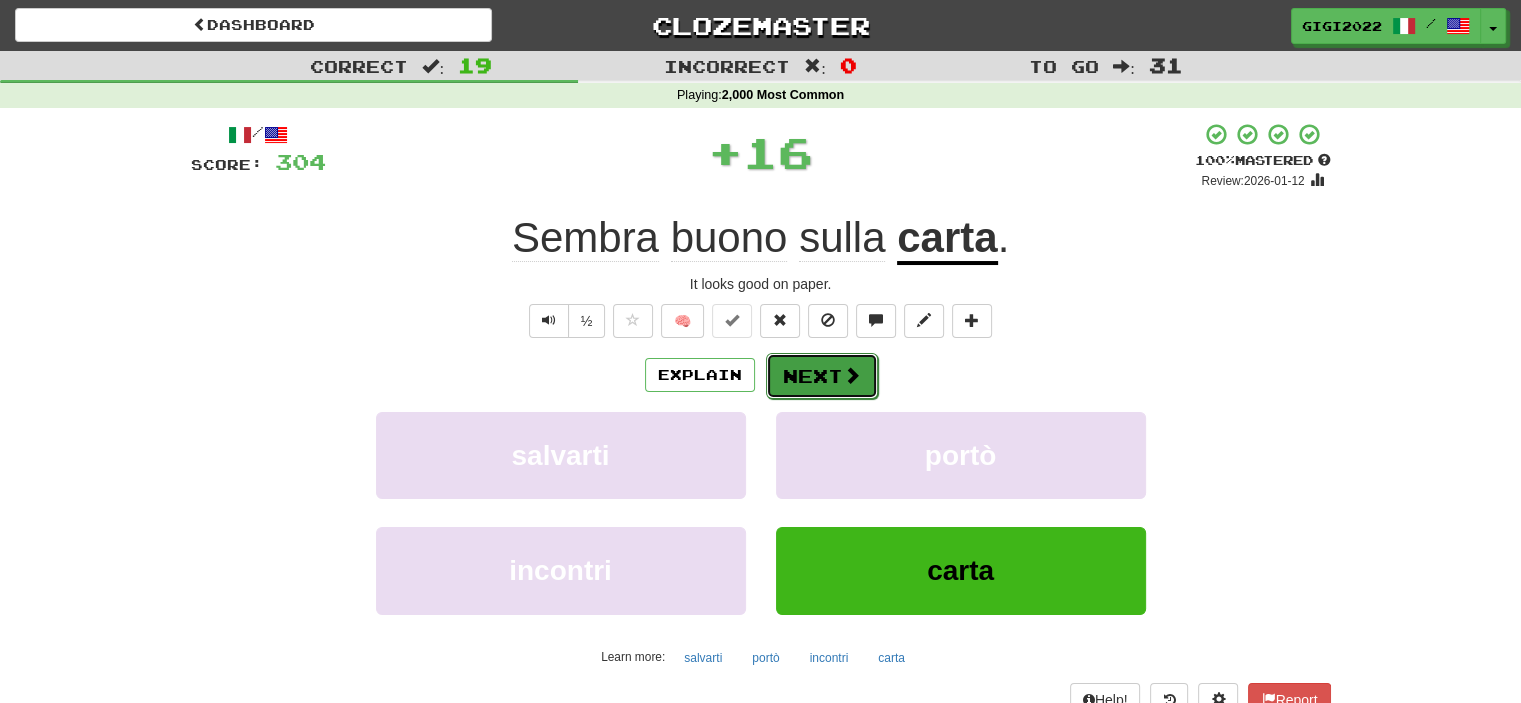 click on "Next" at bounding box center [822, 376] 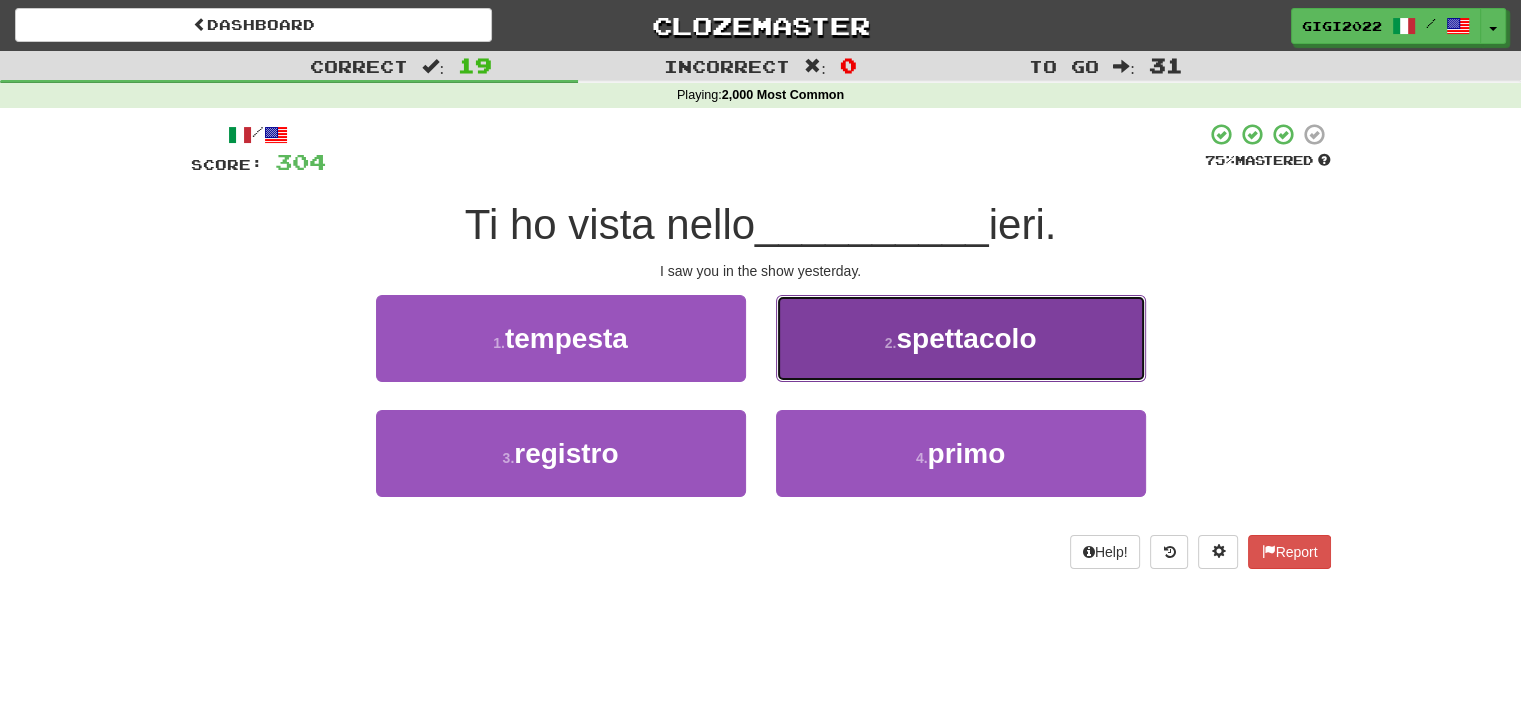 click on "2 .  spettacolo" at bounding box center [961, 338] 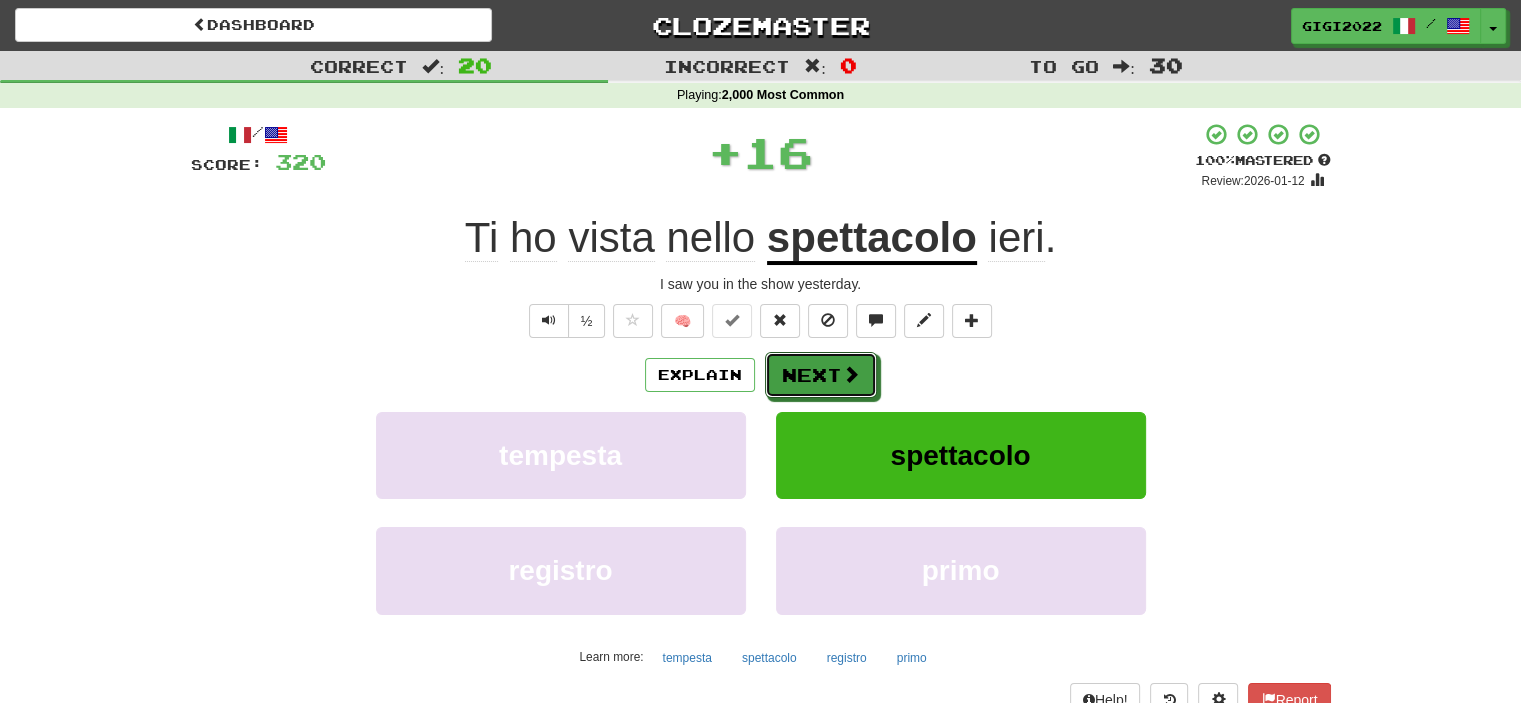 click on "Next" at bounding box center (821, 375) 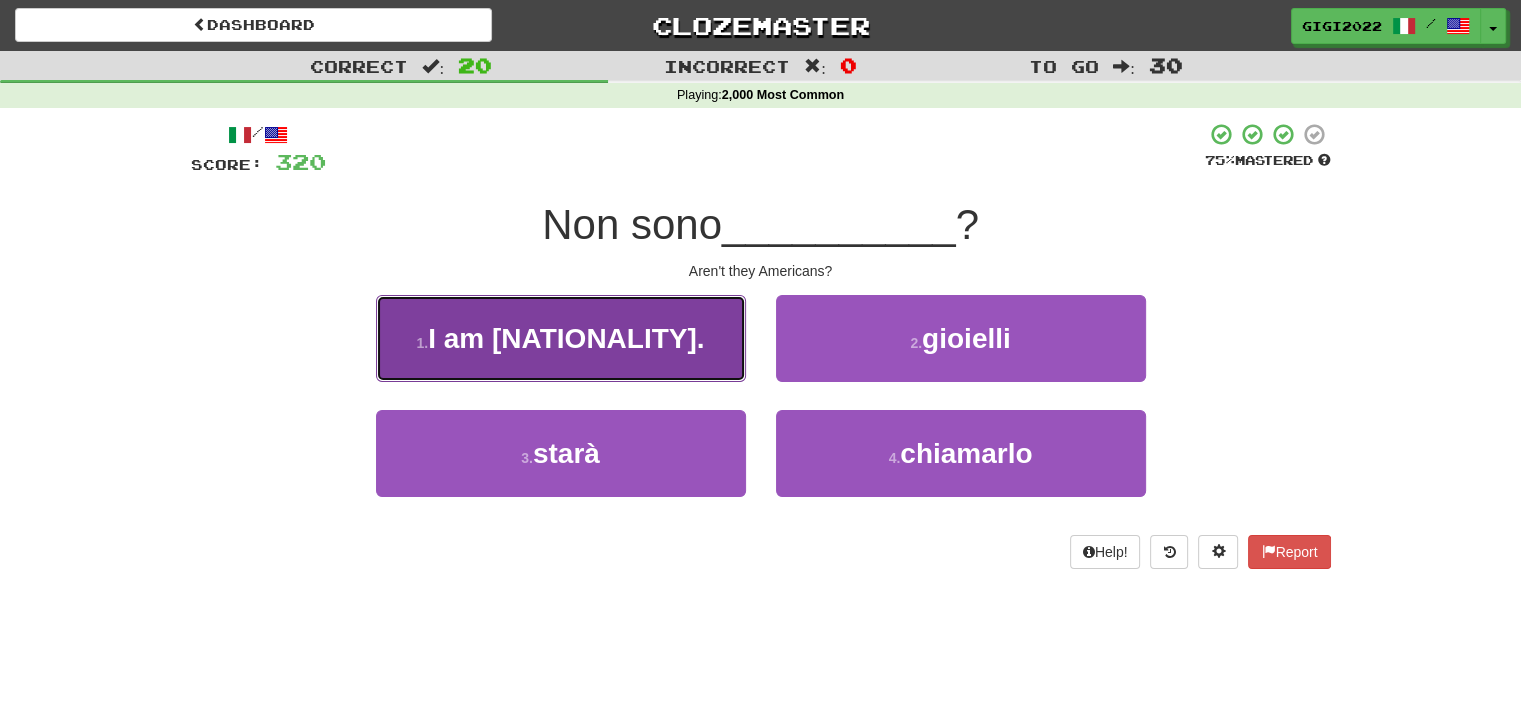 click on "1 .  americani" at bounding box center (561, 338) 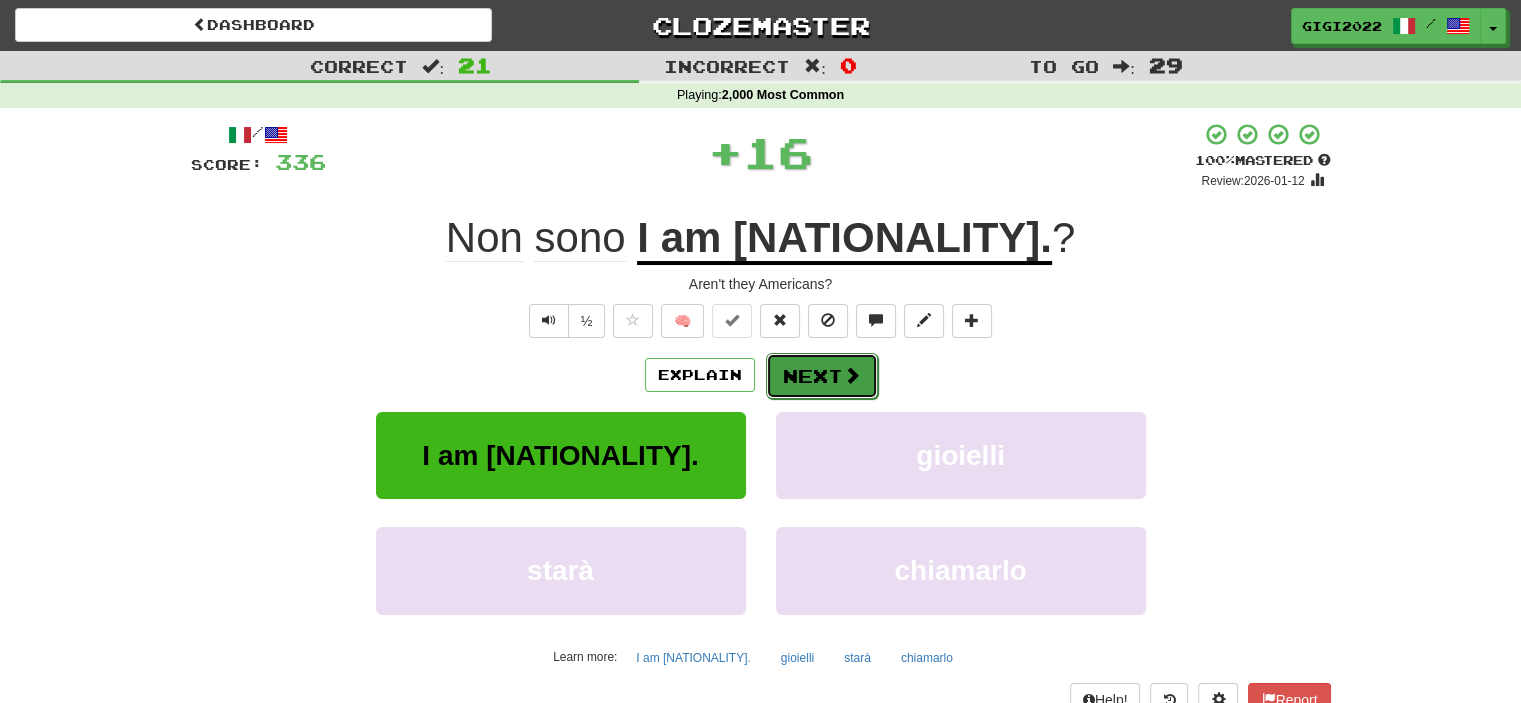click on "Next" at bounding box center [822, 376] 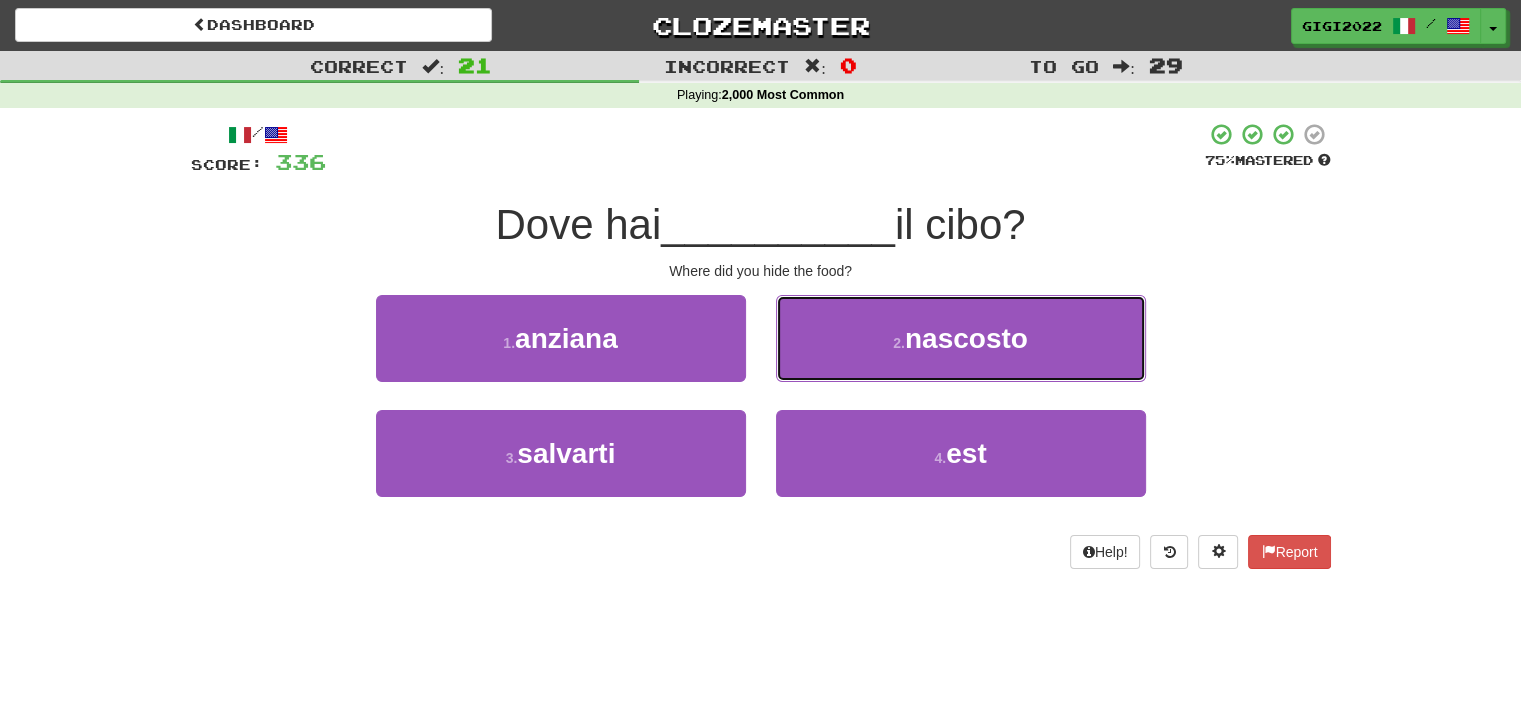 click on "2 .  nascosto" at bounding box center [961, 338] 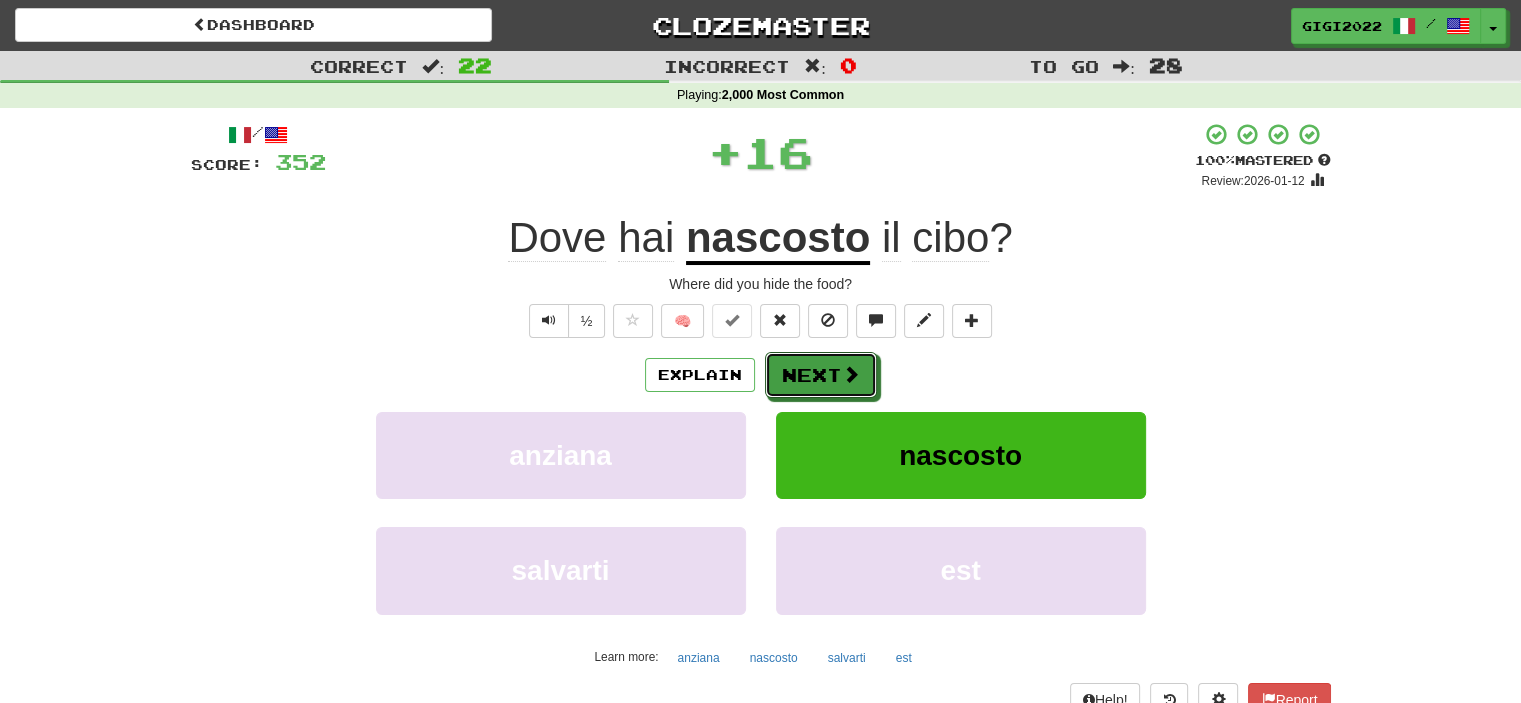 click on "Next" at bounding box center [821, 375] 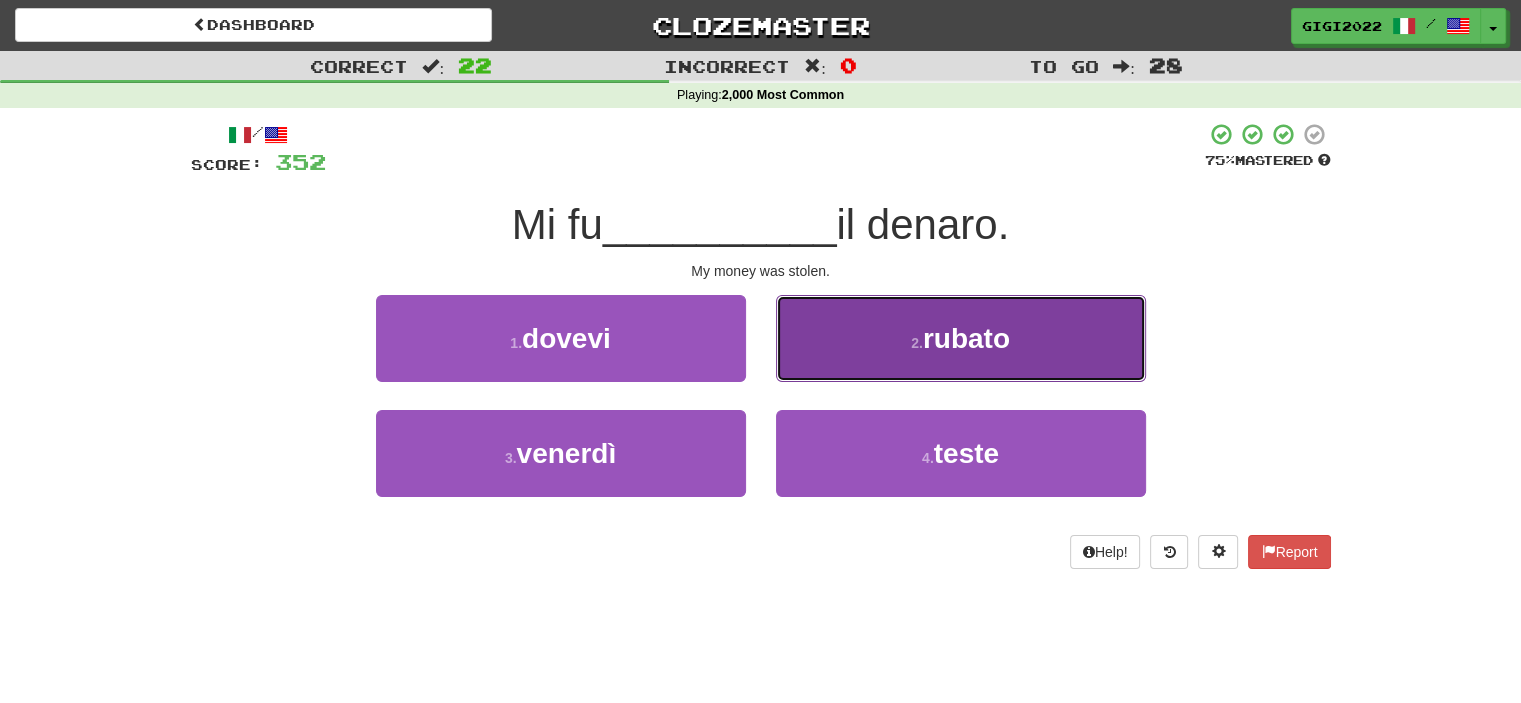 click on "2 .  rubato" at bounding box center [961, 338] 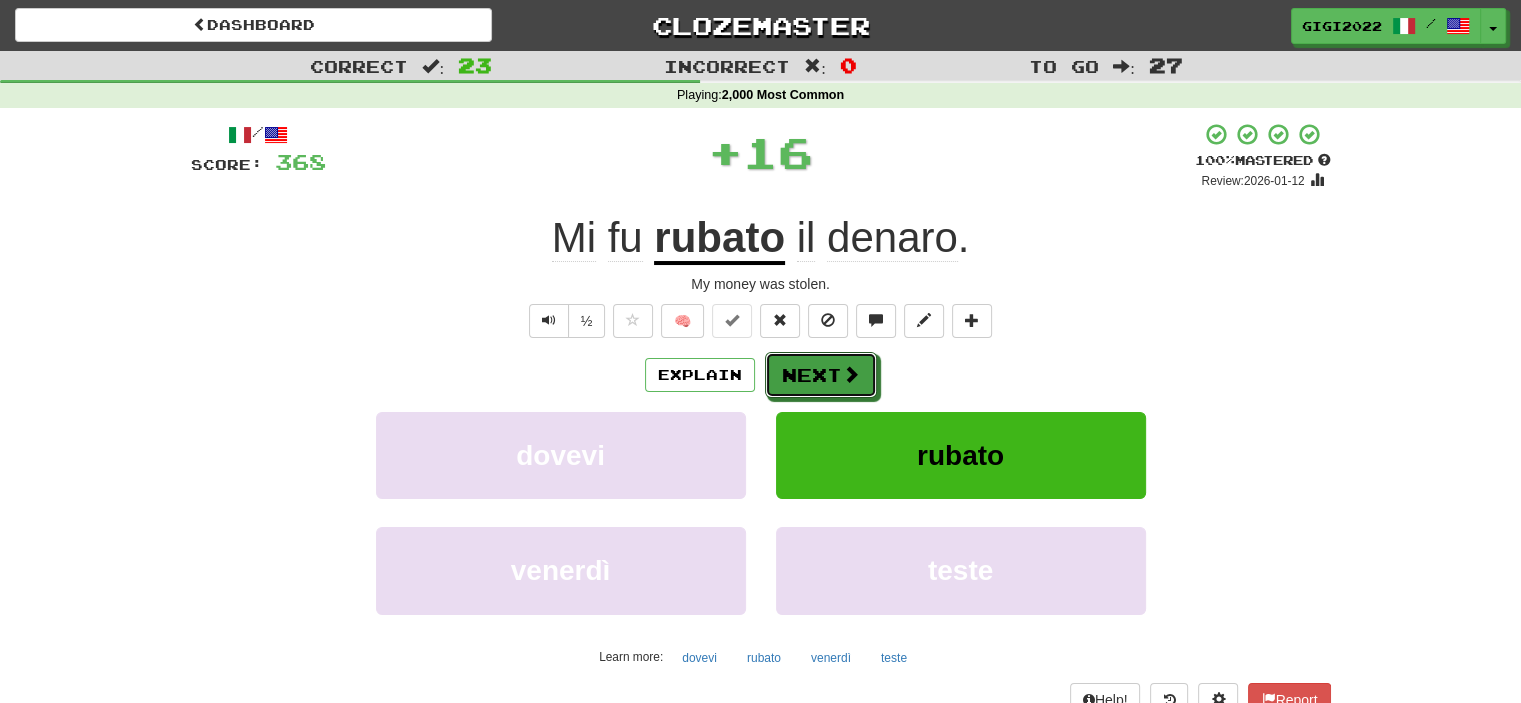 click on "Next" at bounding box center (821, 375) 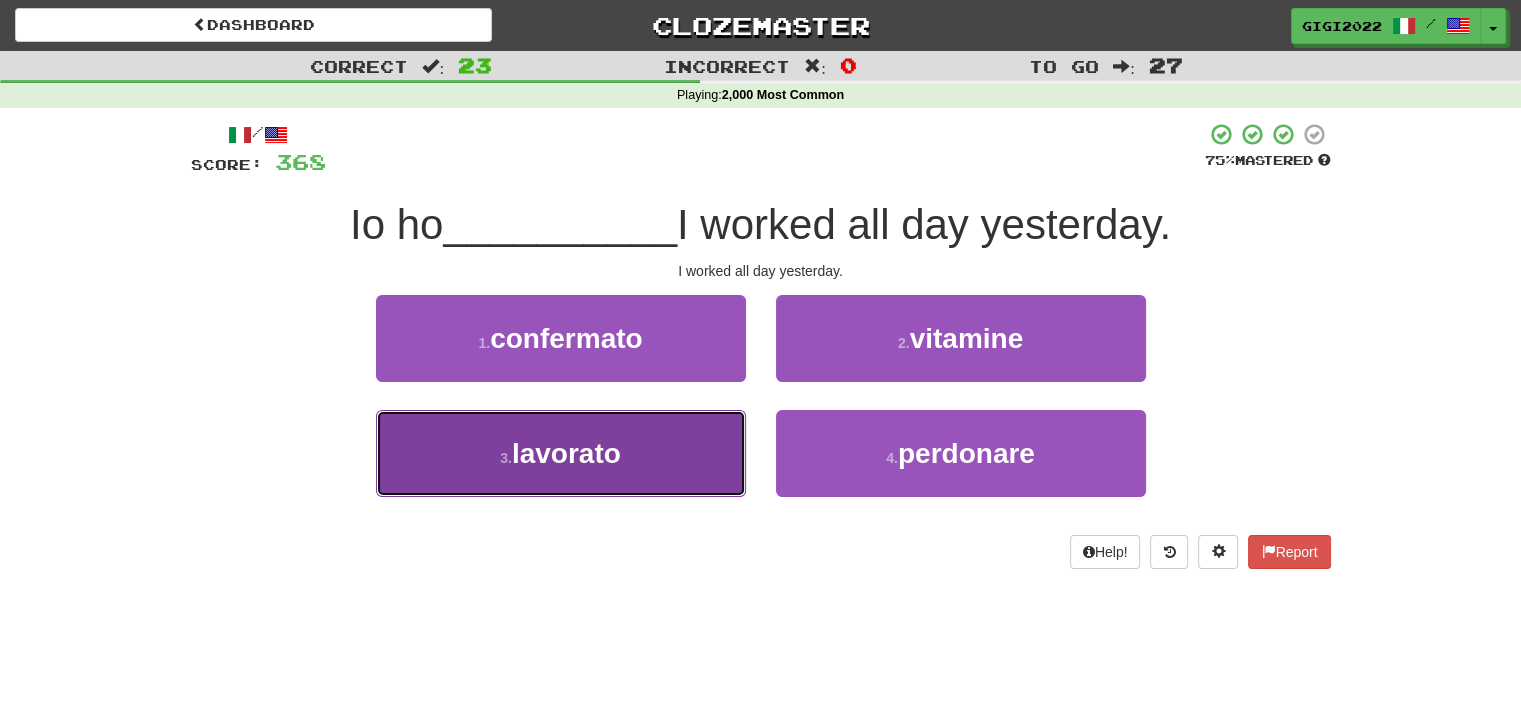 click on "3 .  lavorato" at bounding box center (561, 453) 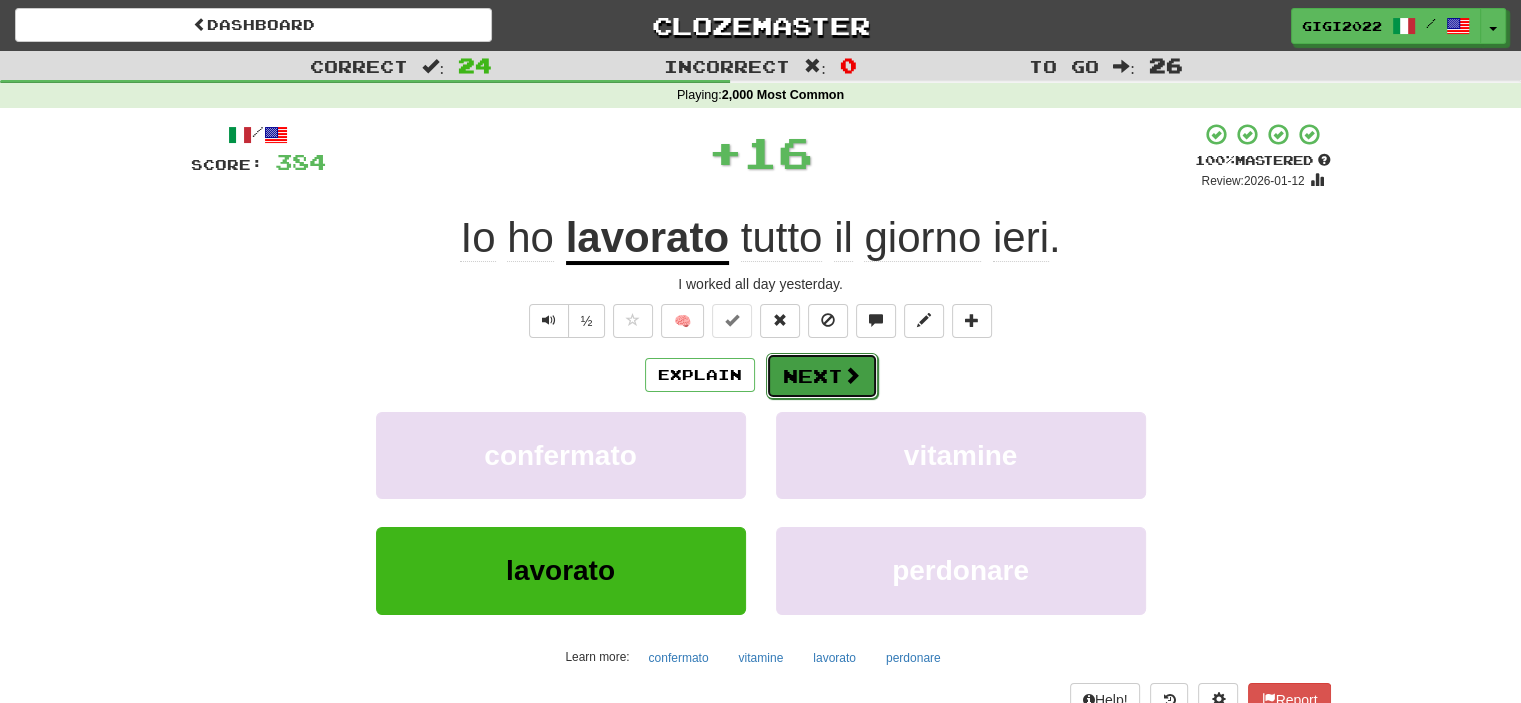 click on "Next" at bounding box center [822, 376] 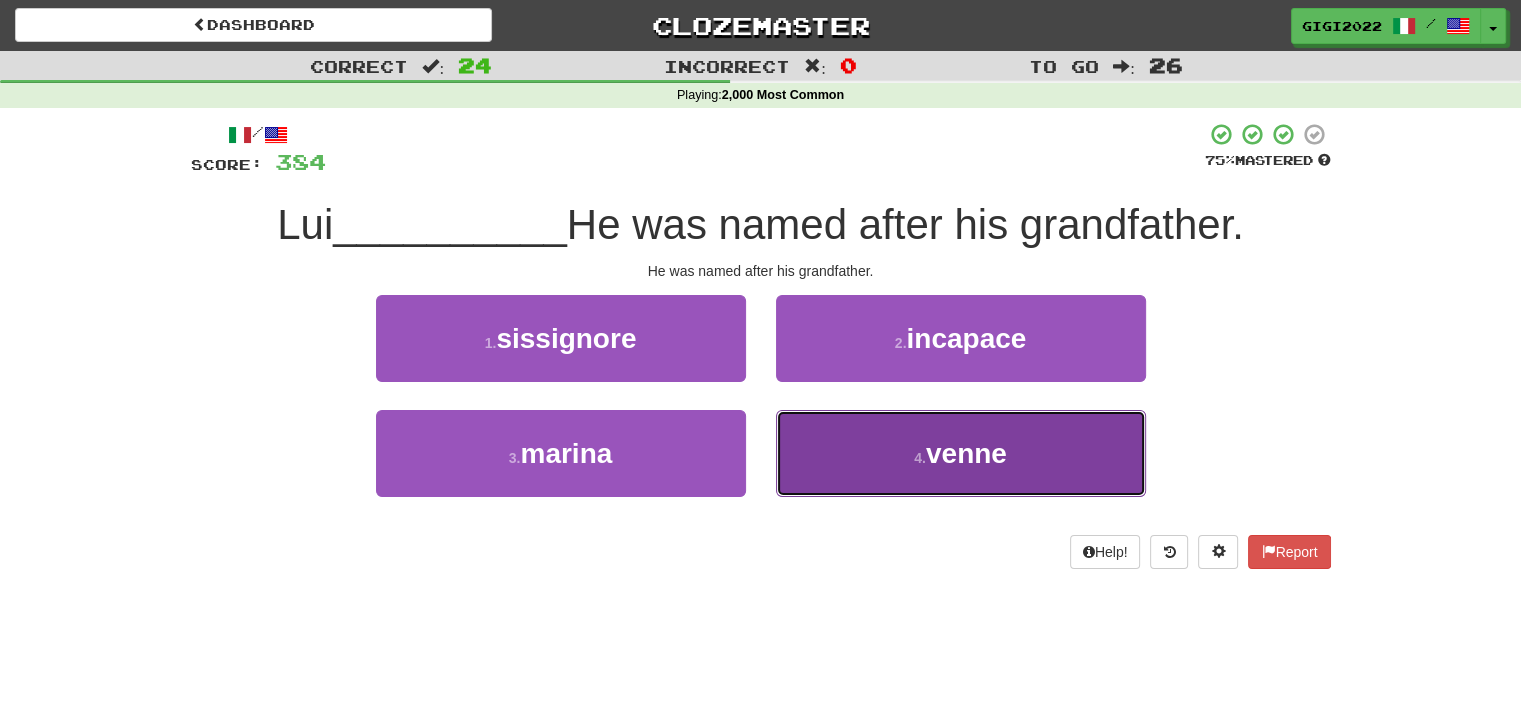click on "4 .  venne" at bounding box center (961, 453) 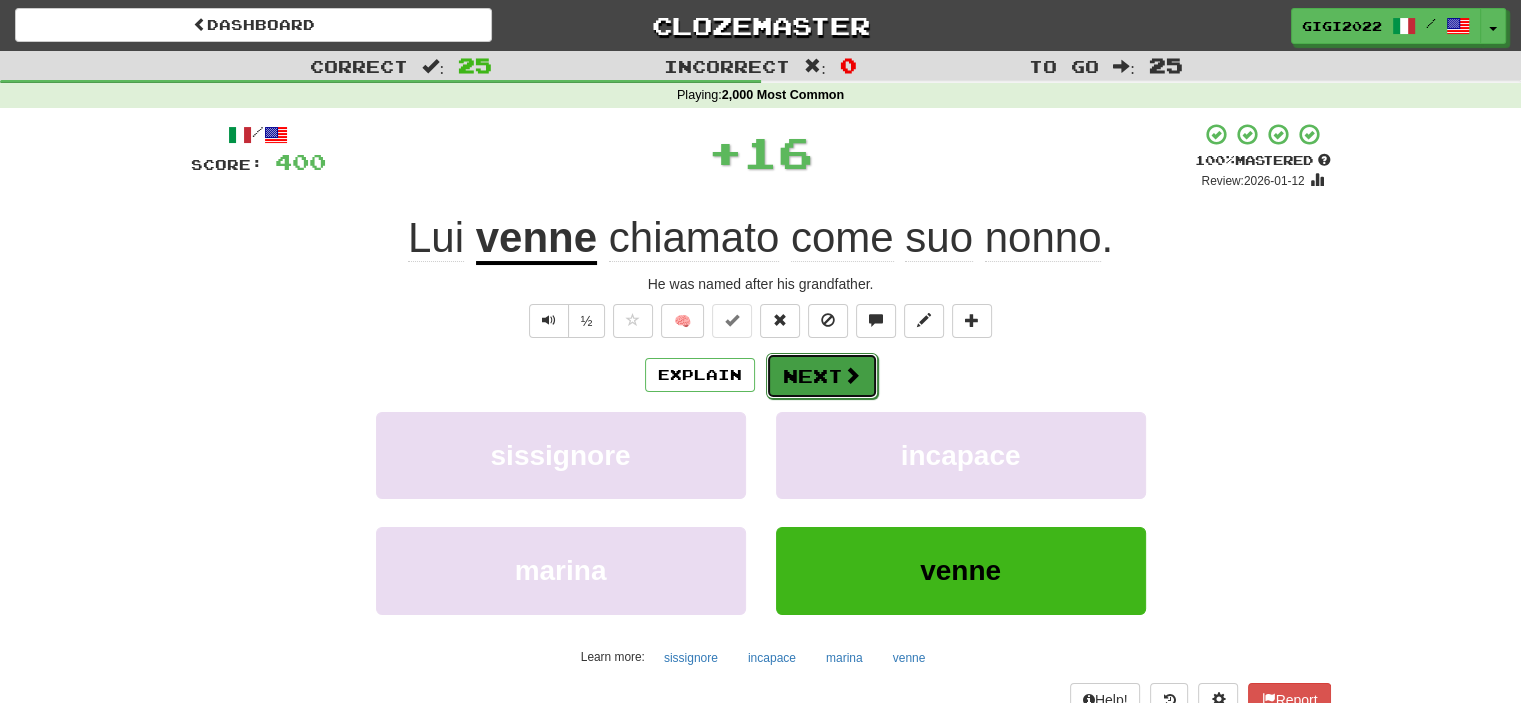 click on "Next" at bounding box center [822, 376] 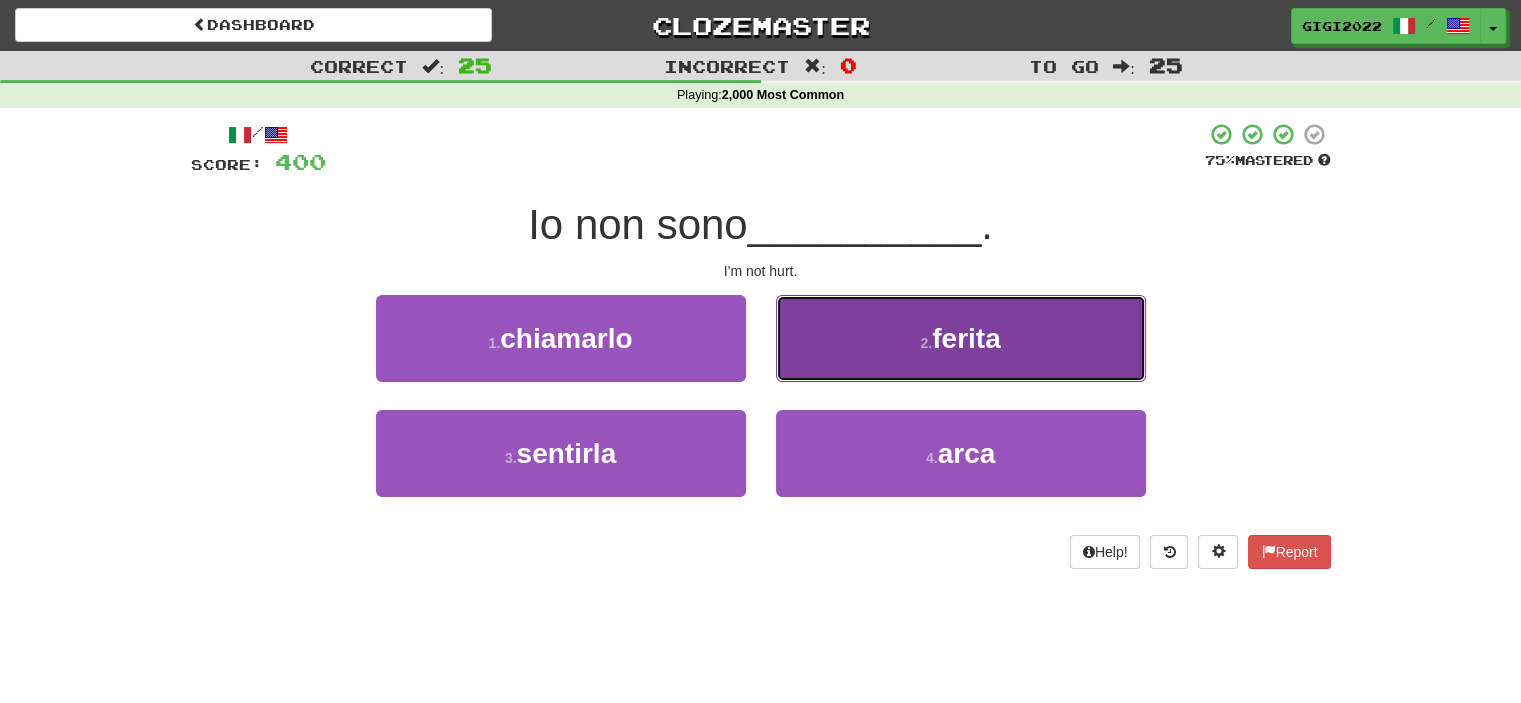 click on "2 .  ferita" at bounding box center (961, 338) 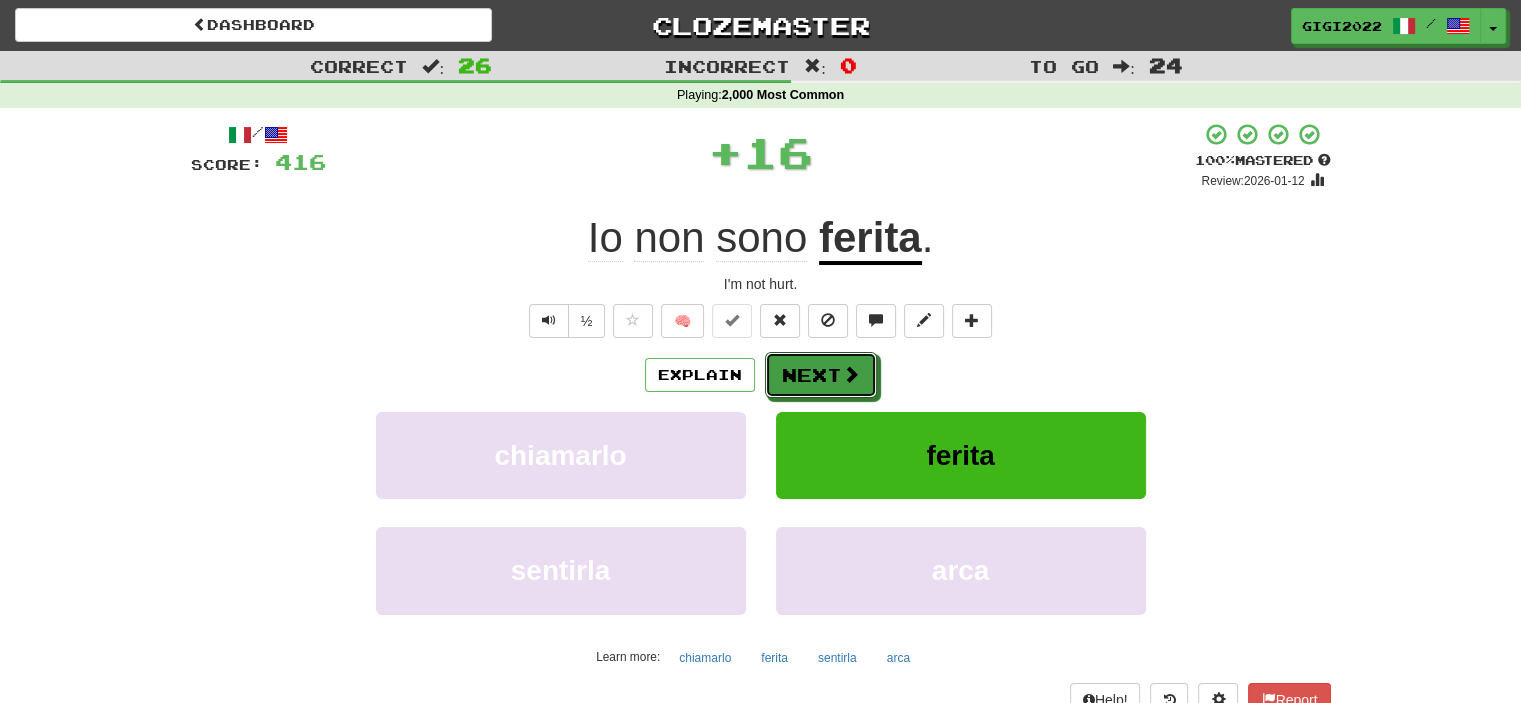 click on "Next" at bounding box center [821, 375] 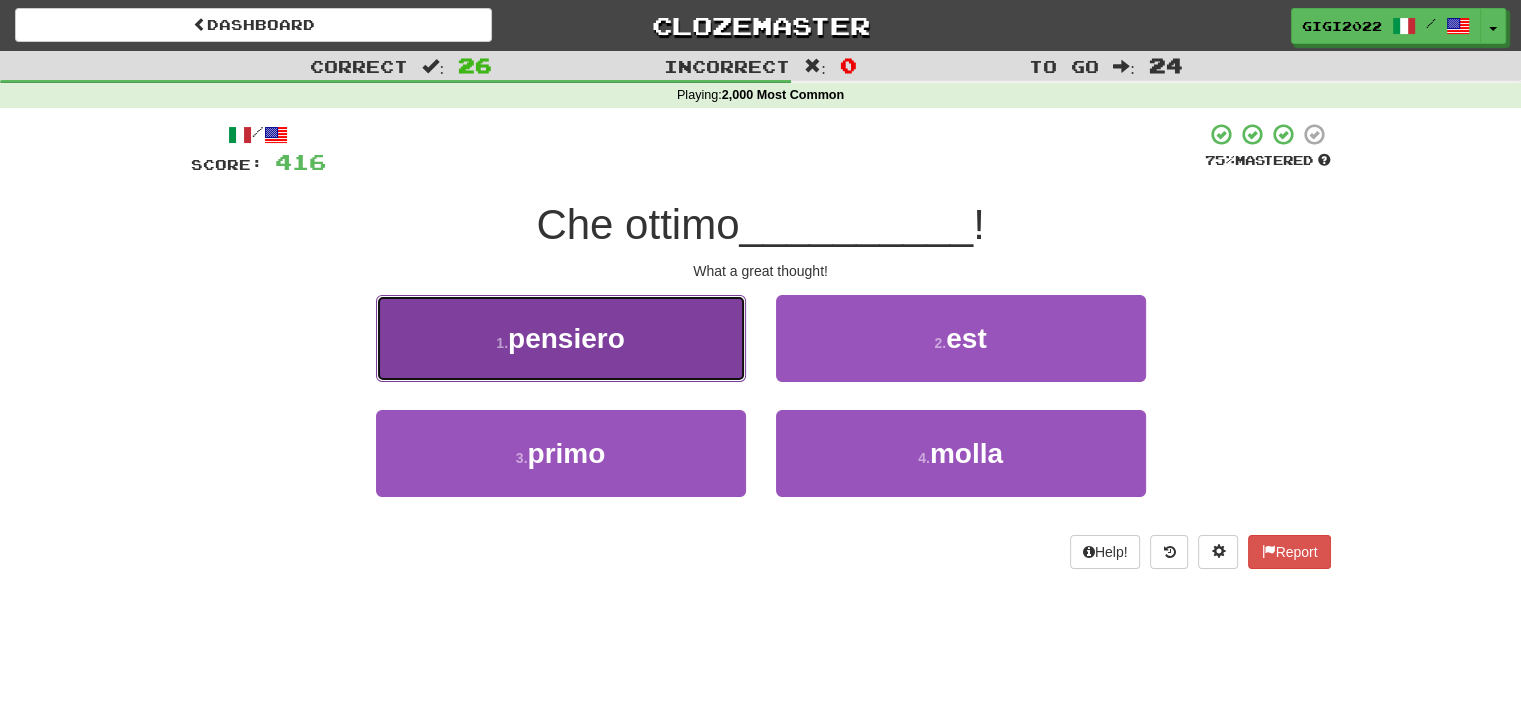click on "1 .  pensiero" at bounding box center [561, 338] 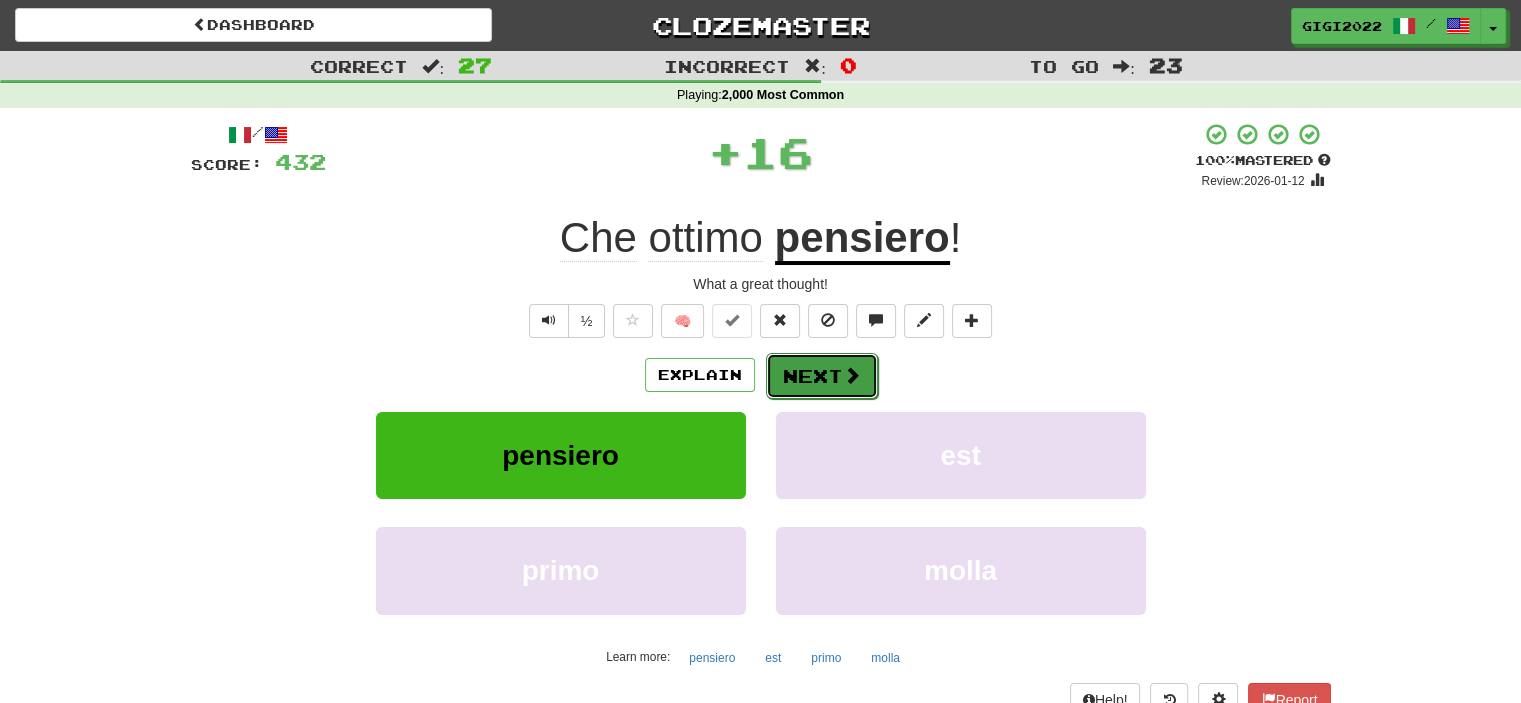 click on "Next" at bounding box center (822, 376) 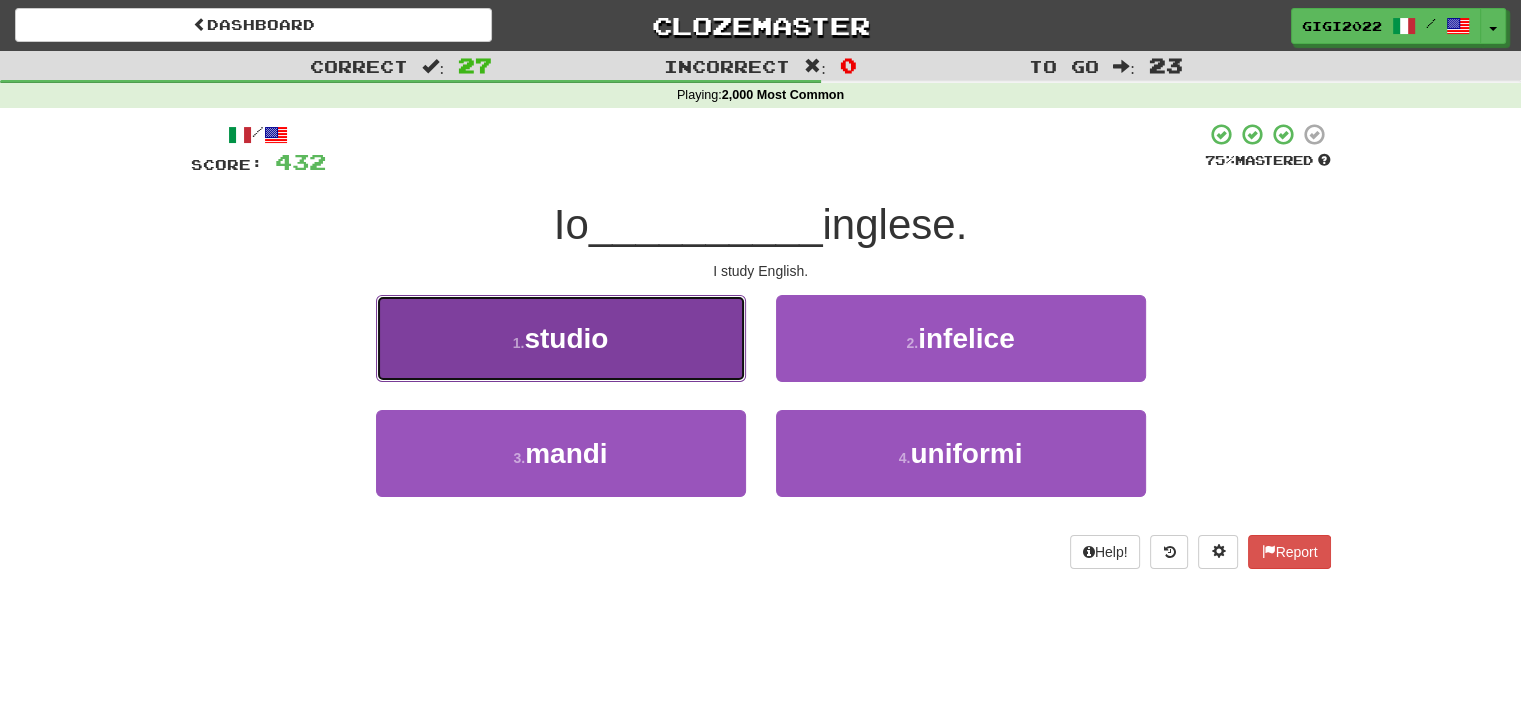 click on "1 .  studio" at bounding box center [561, 338] 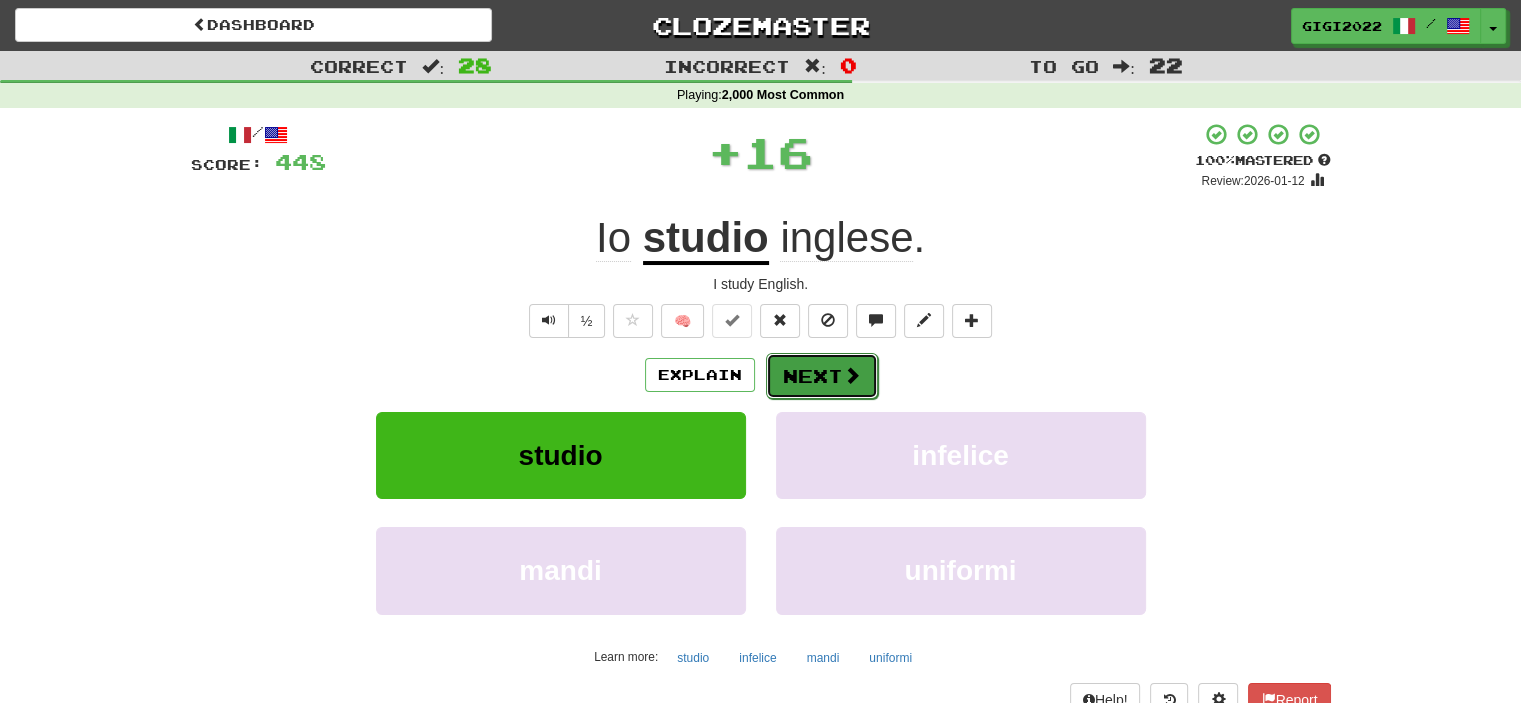 click on "Next" at bounding box center [822, 376] 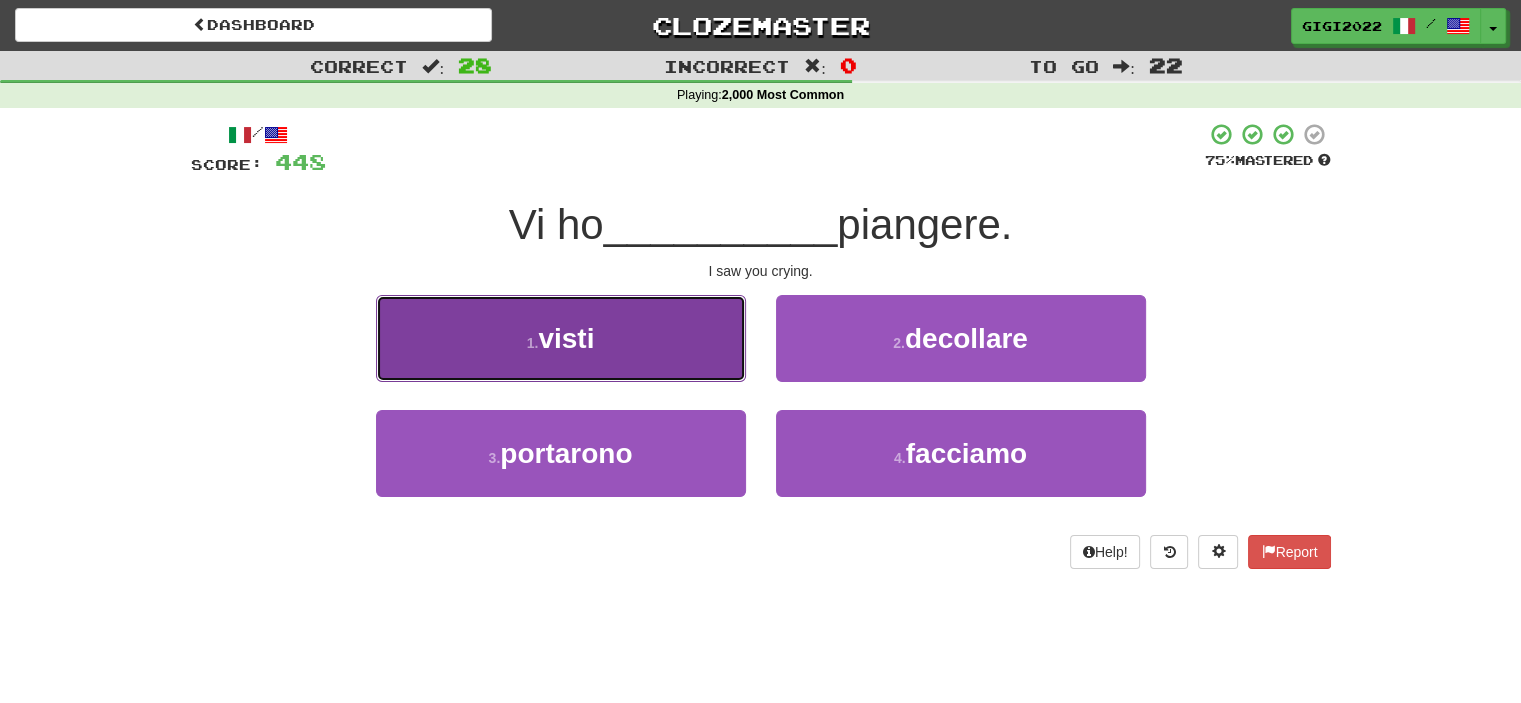 click on "1 .  visti" at bounding box center (561, 338) 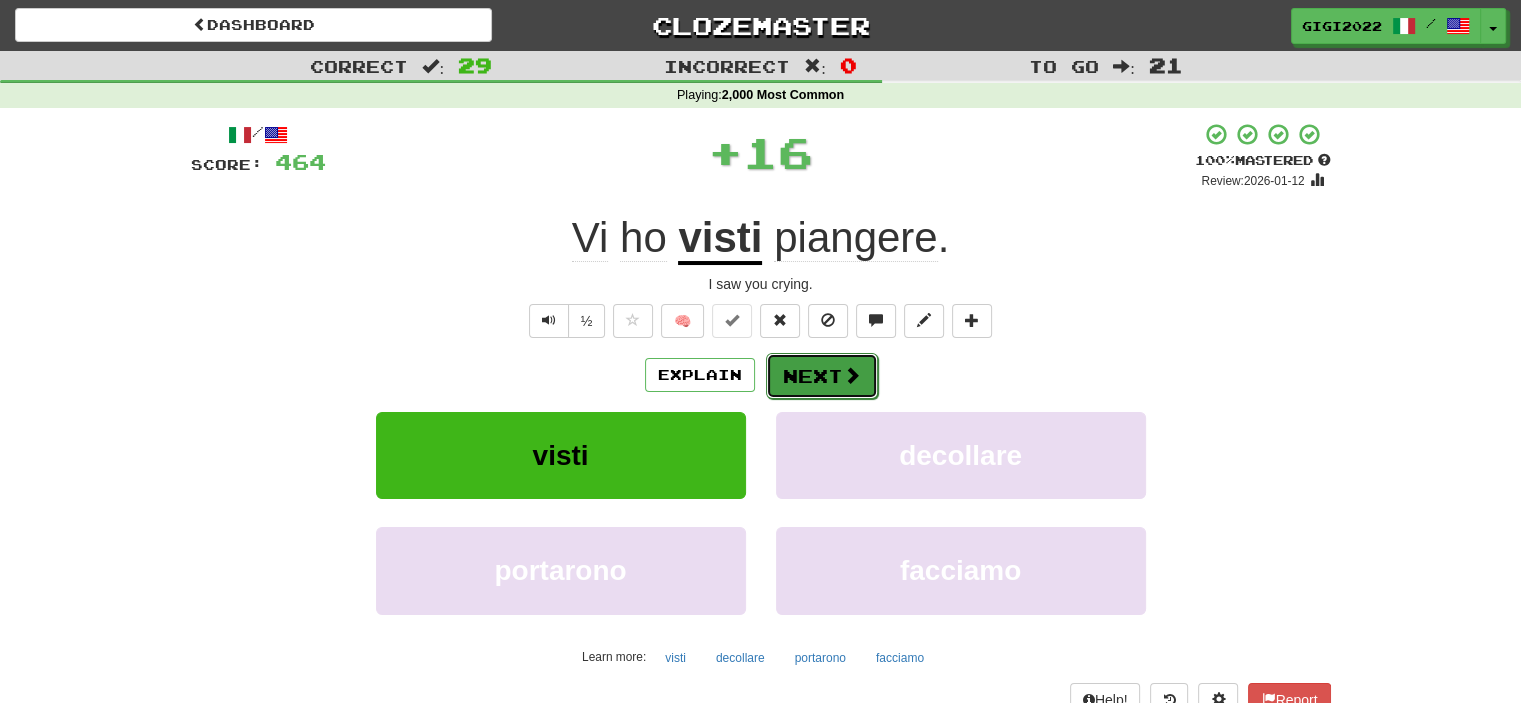 click on "Next" at bounding box center [822, 376] 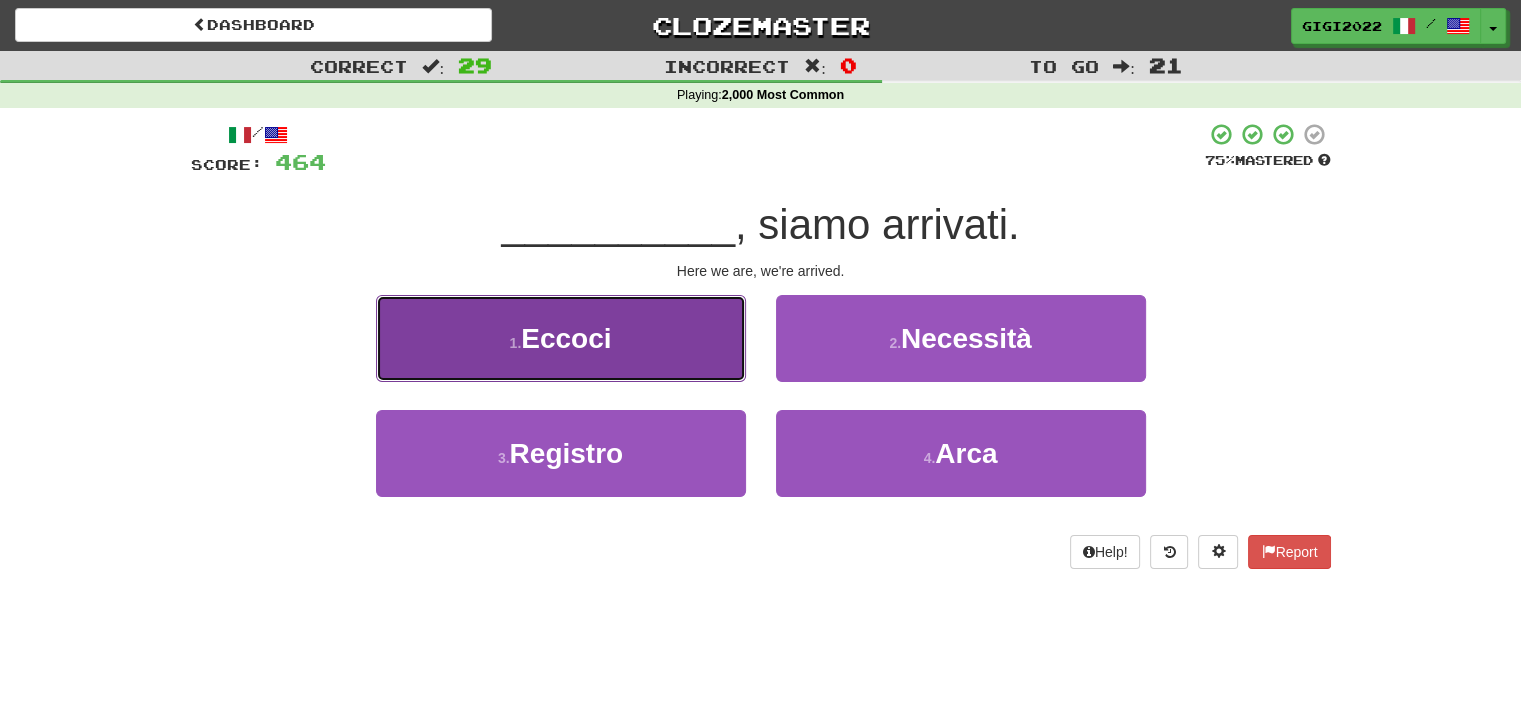 click on "1 .  Eccoci" at bounding box center [561, 338] 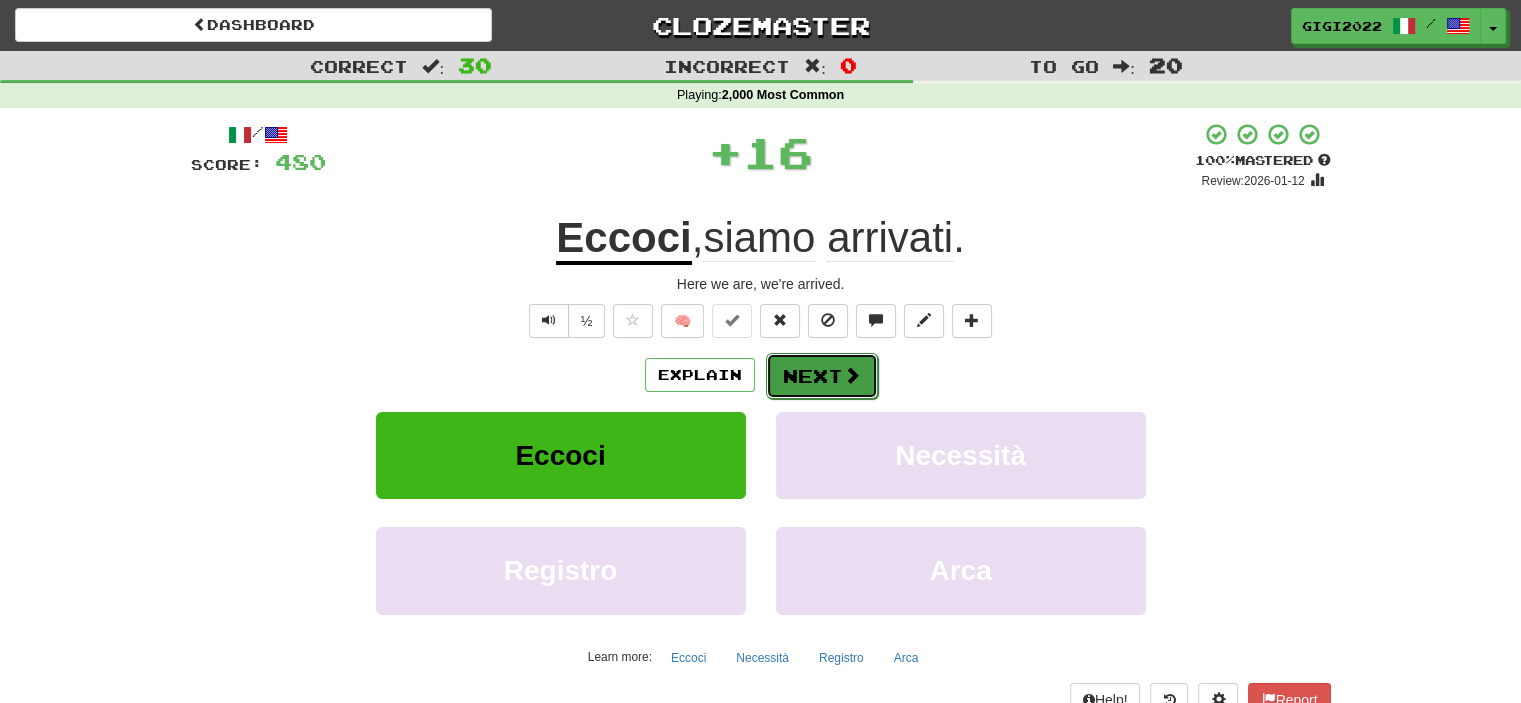 click on "Next" at bounding box center (822, 376) 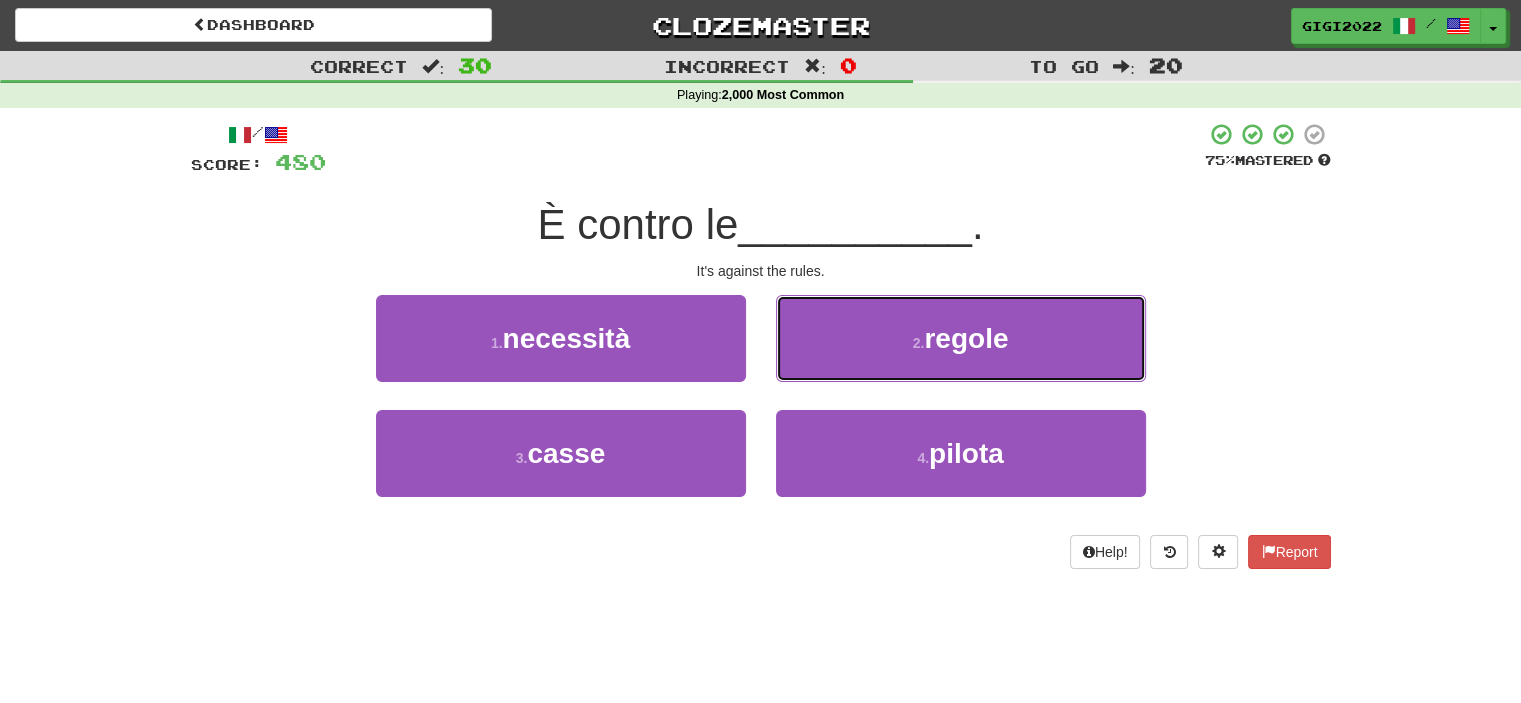 click on "2 .  regole" at bounding box center [961, 338] 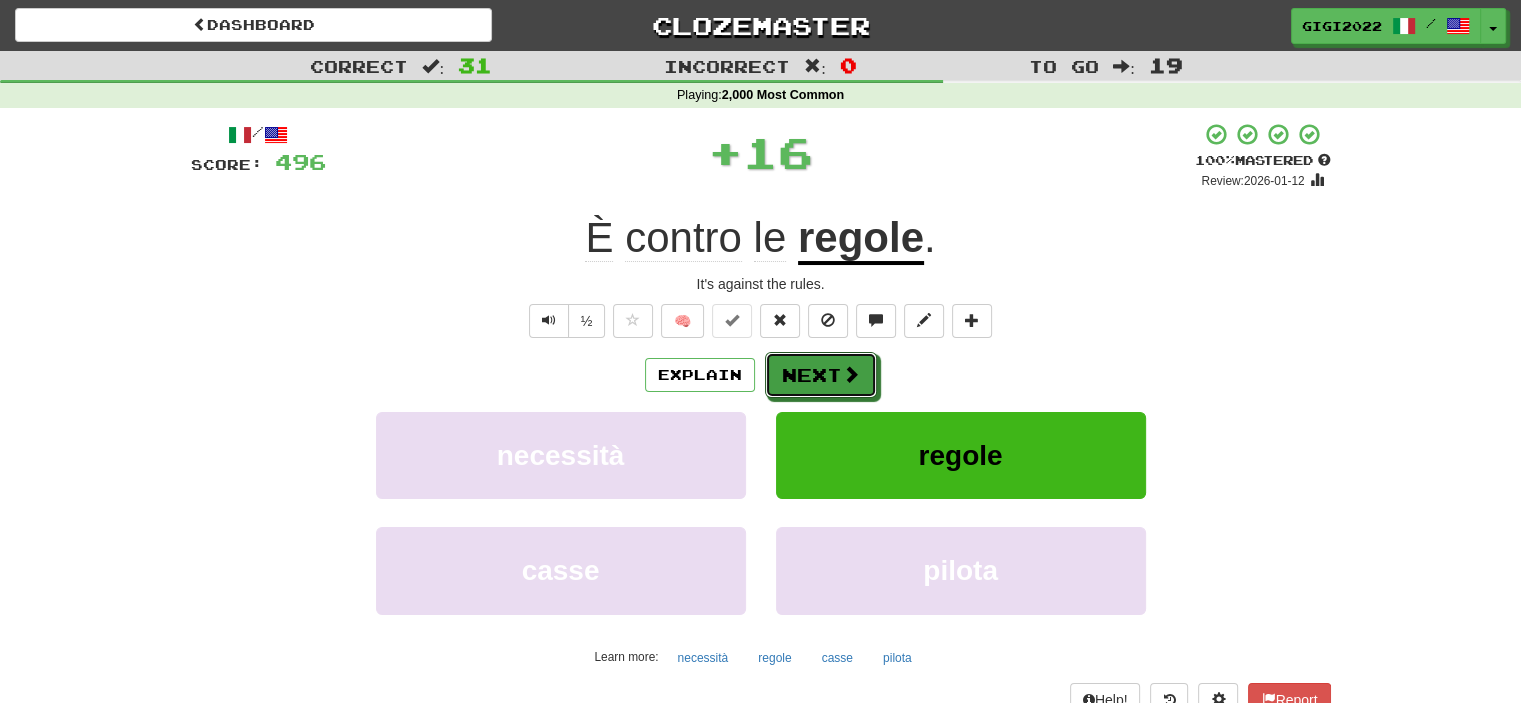 click on "Next" at bounding box center [821, 375] 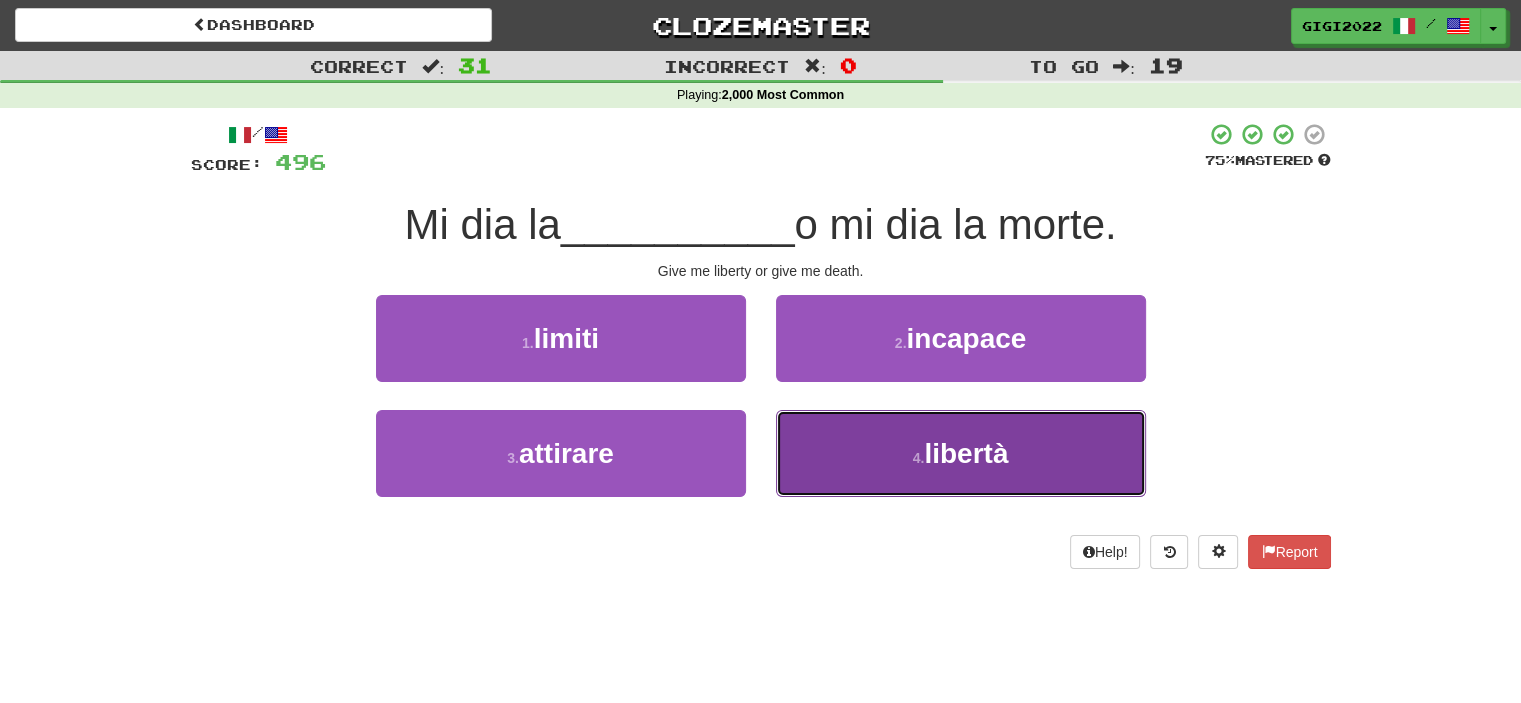 click on "4 .  libertà" at bounding box center (961, 453) 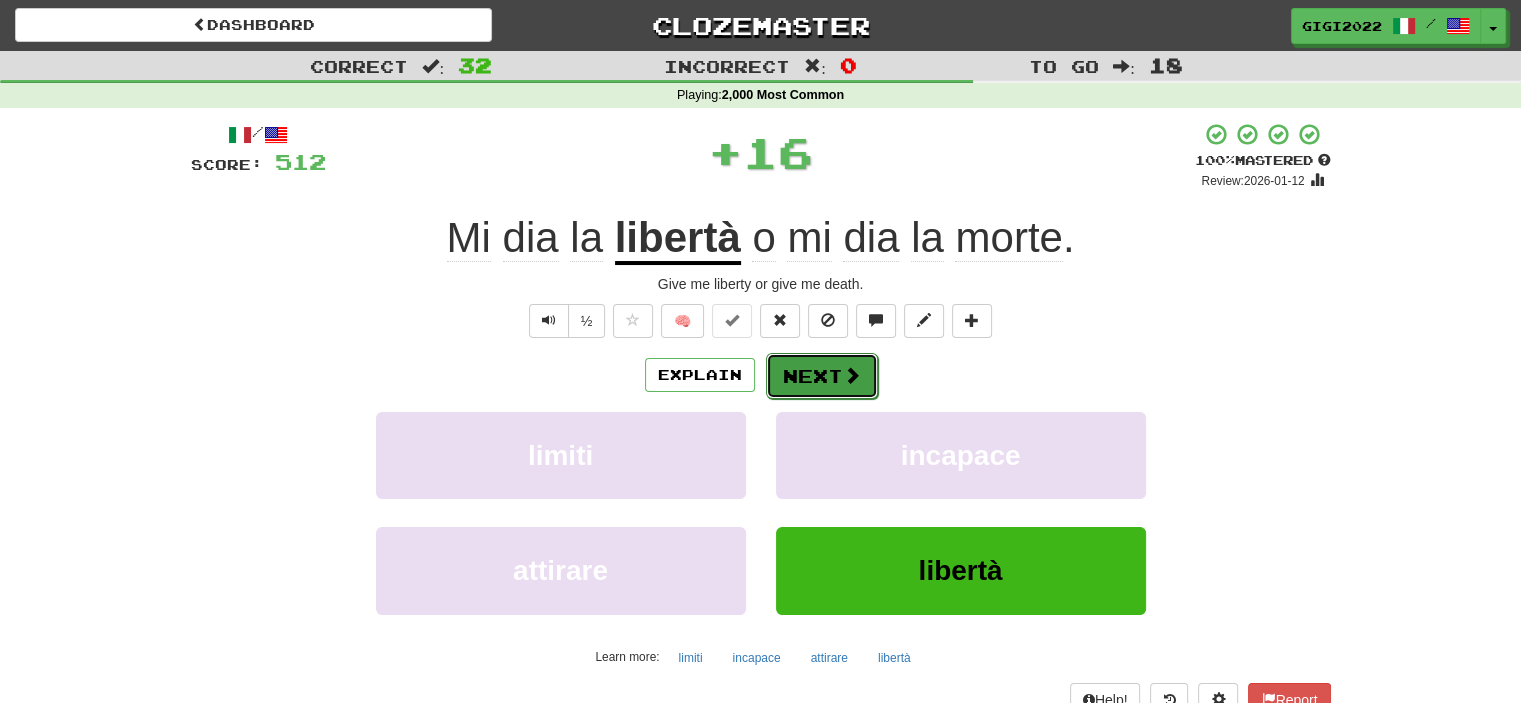 click on "Next" at bounding box center (822, 376) 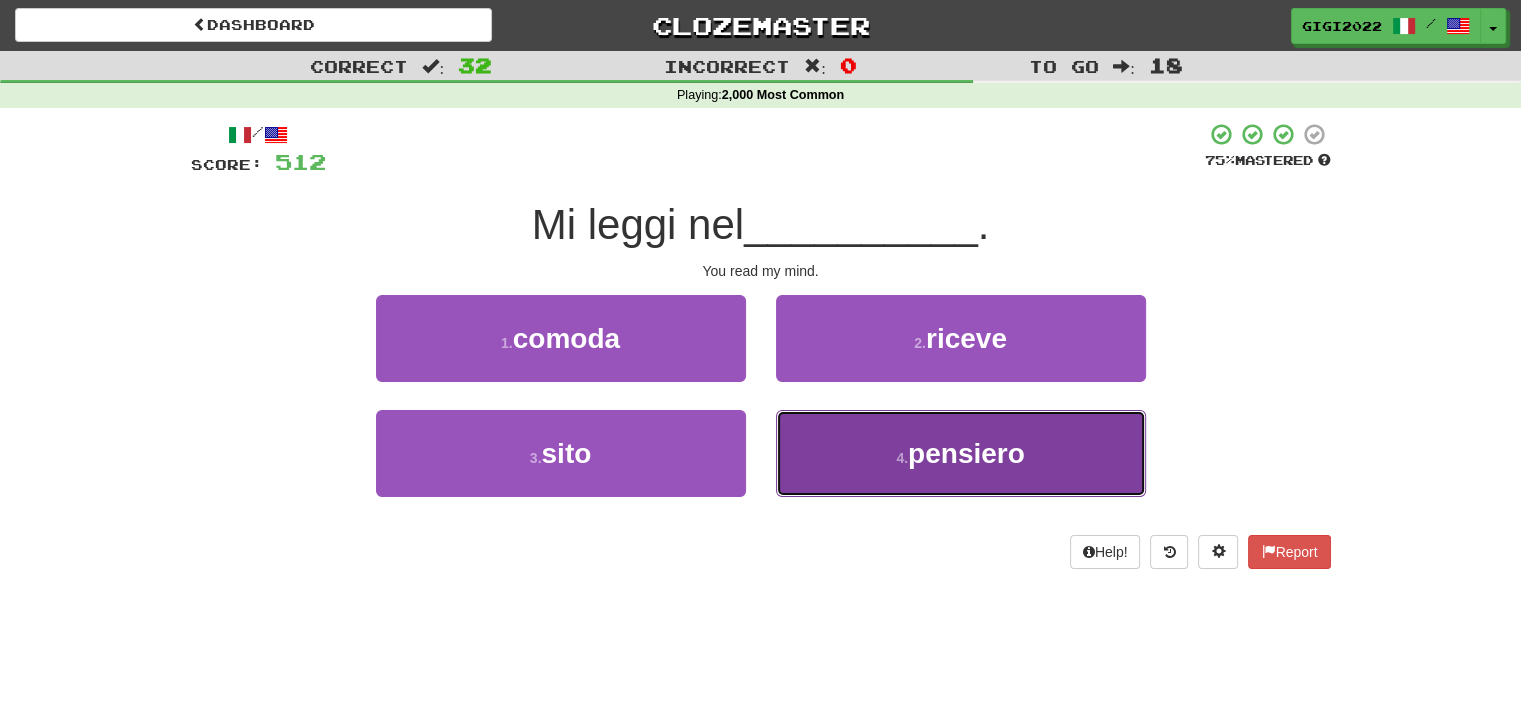 click on "4 .  pensiero" at bounding box center (961, 453) 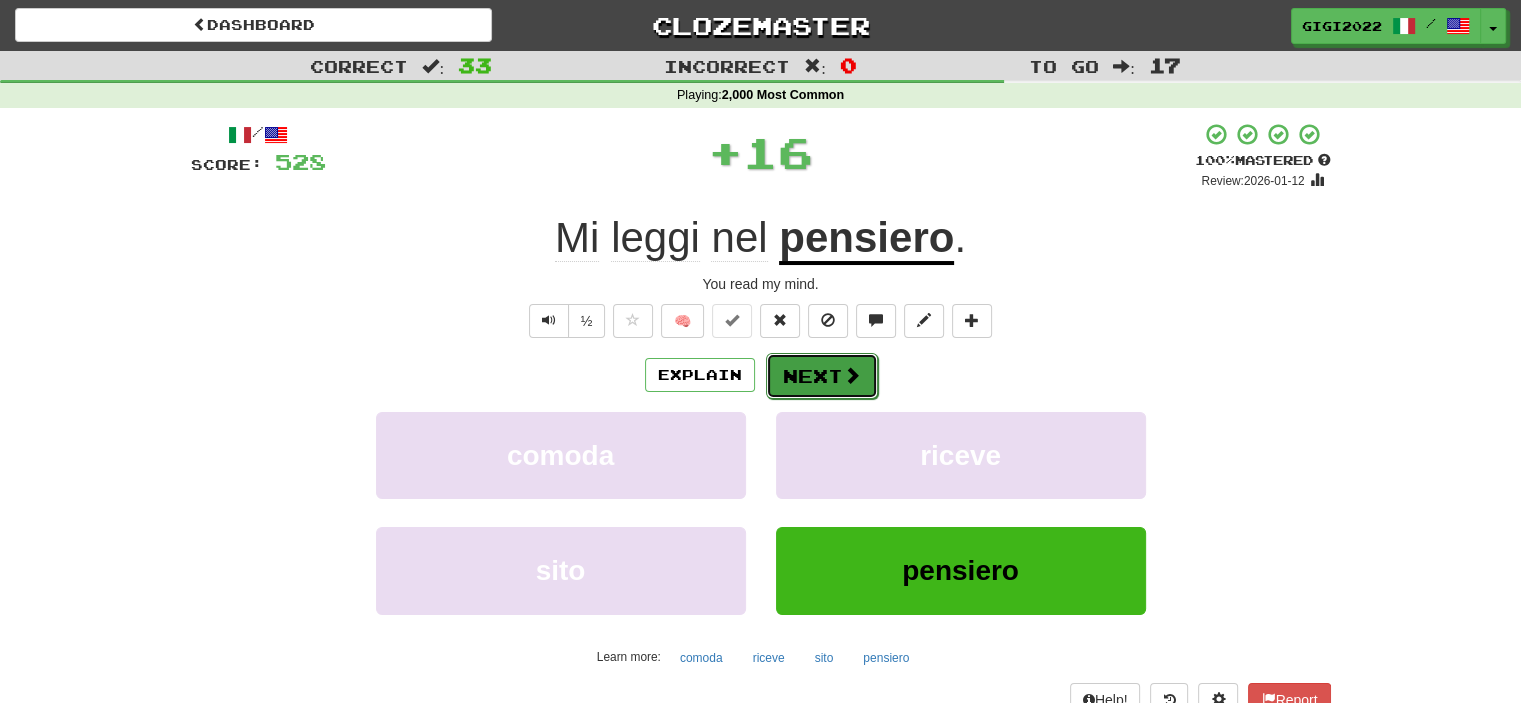 click on "Next" at bounding box center (822, 376) 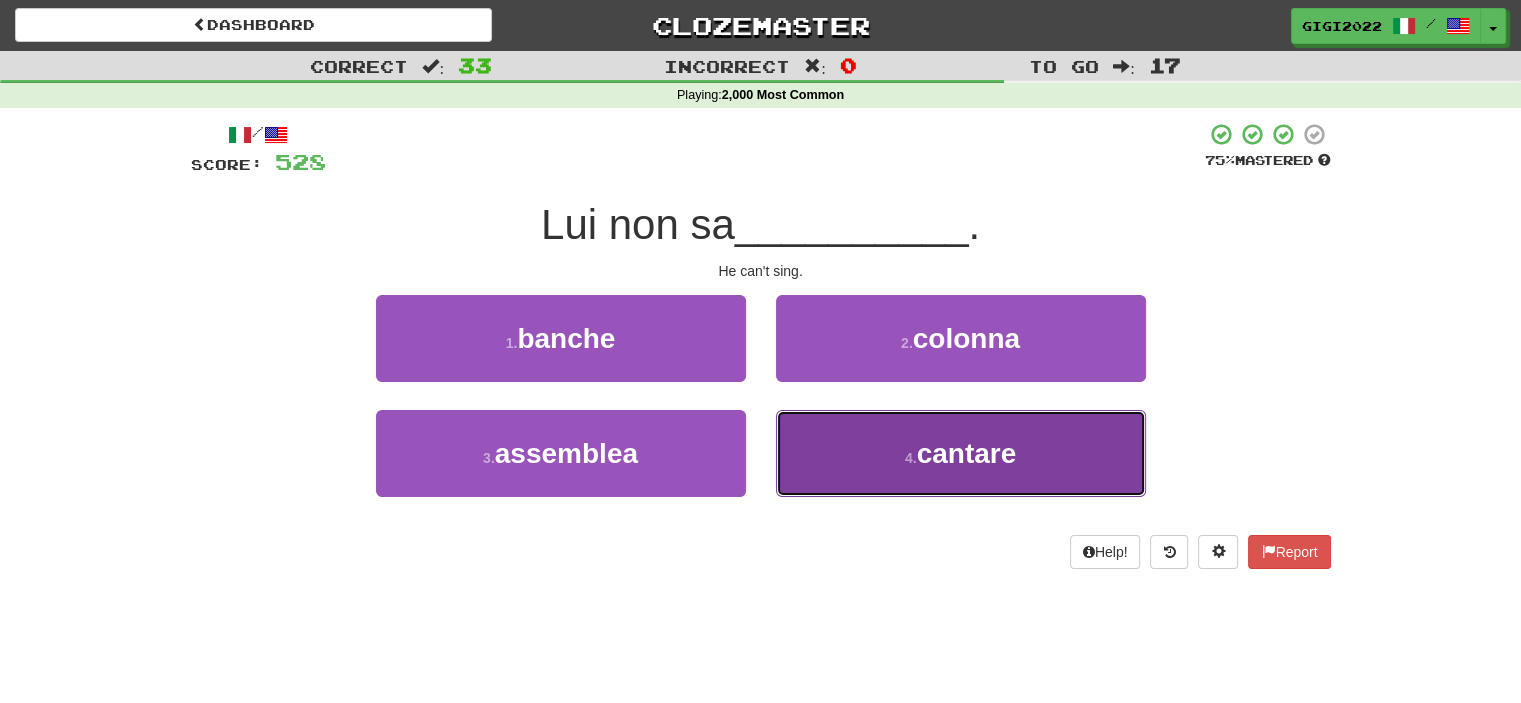 click on "4 .  cantare" at bounding box center (961, 453) 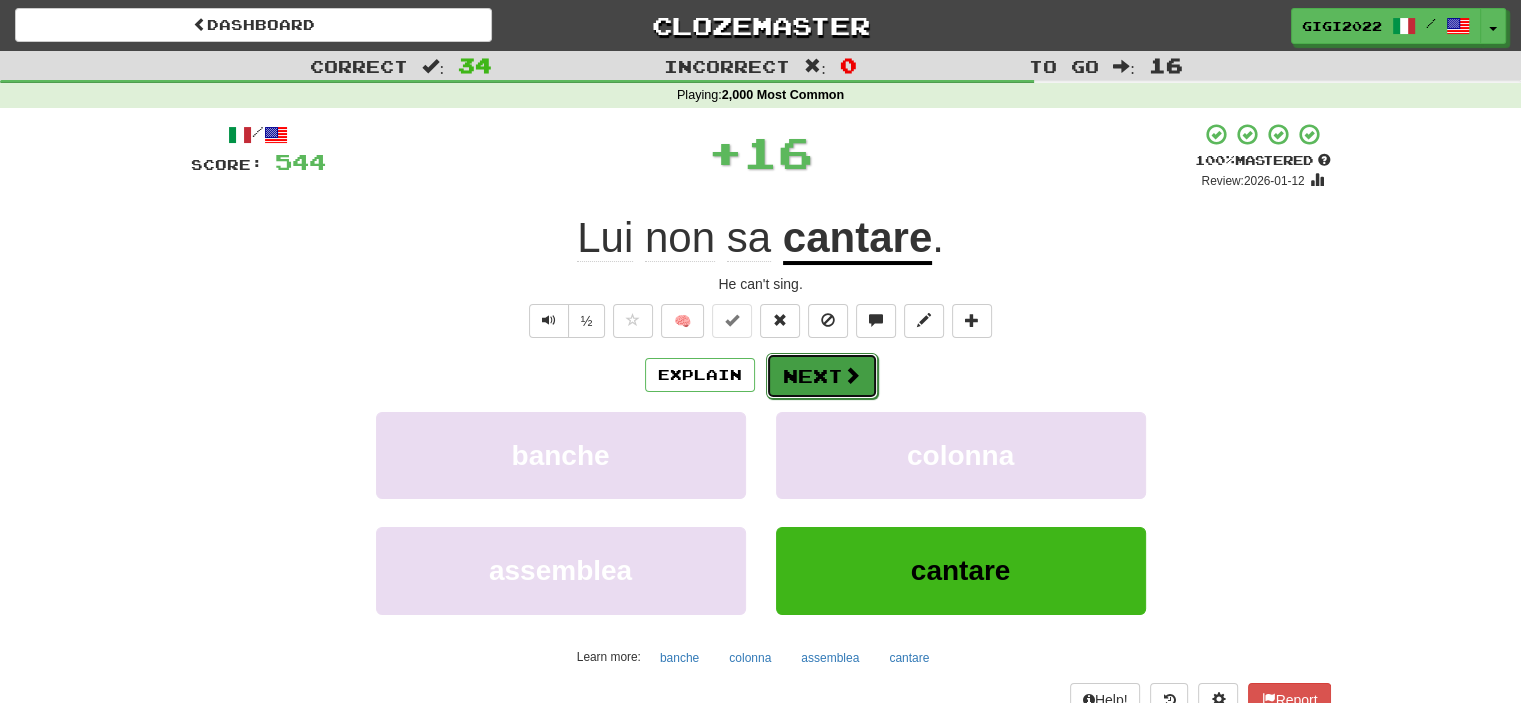 click on "Next" at bounding box center (822, 376) 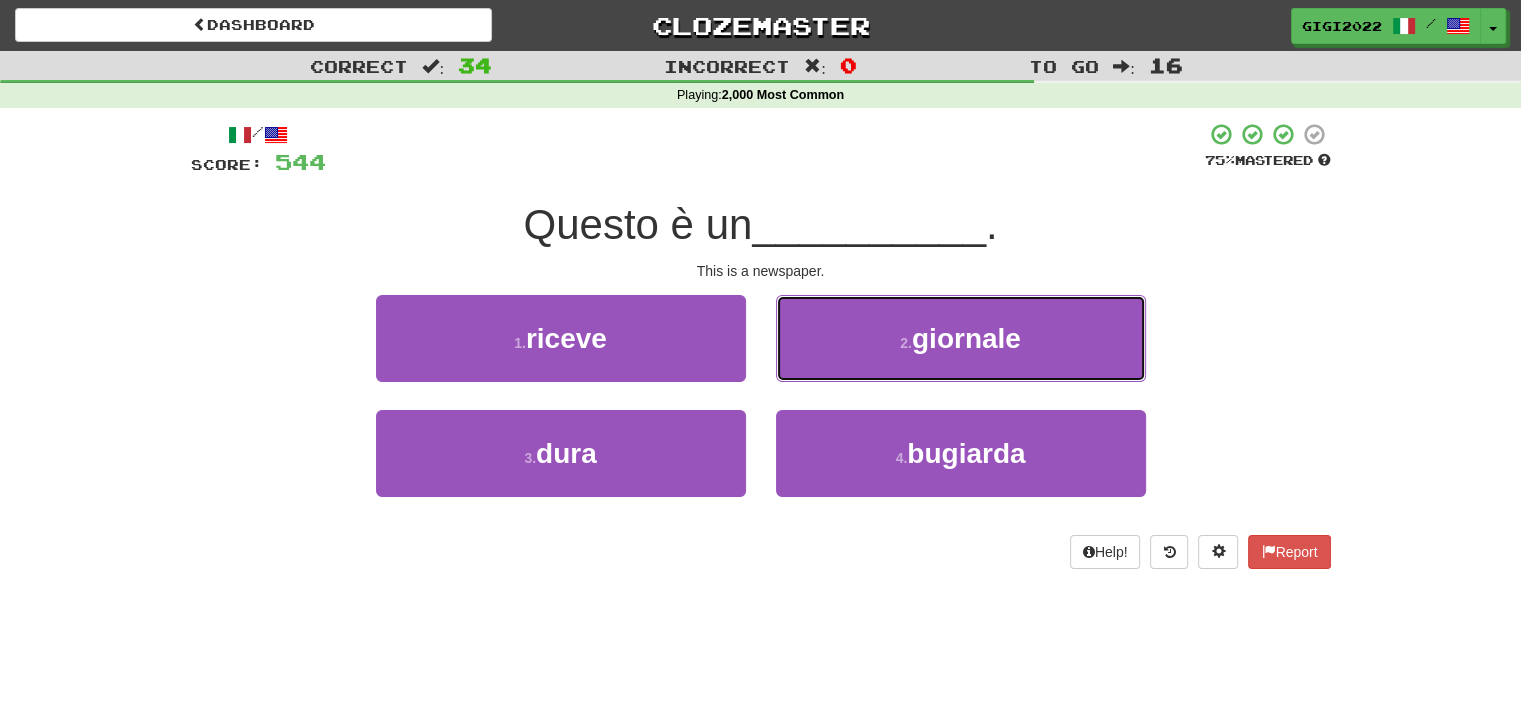 click on "2 .  giornale" at bounding box center [961, 338] 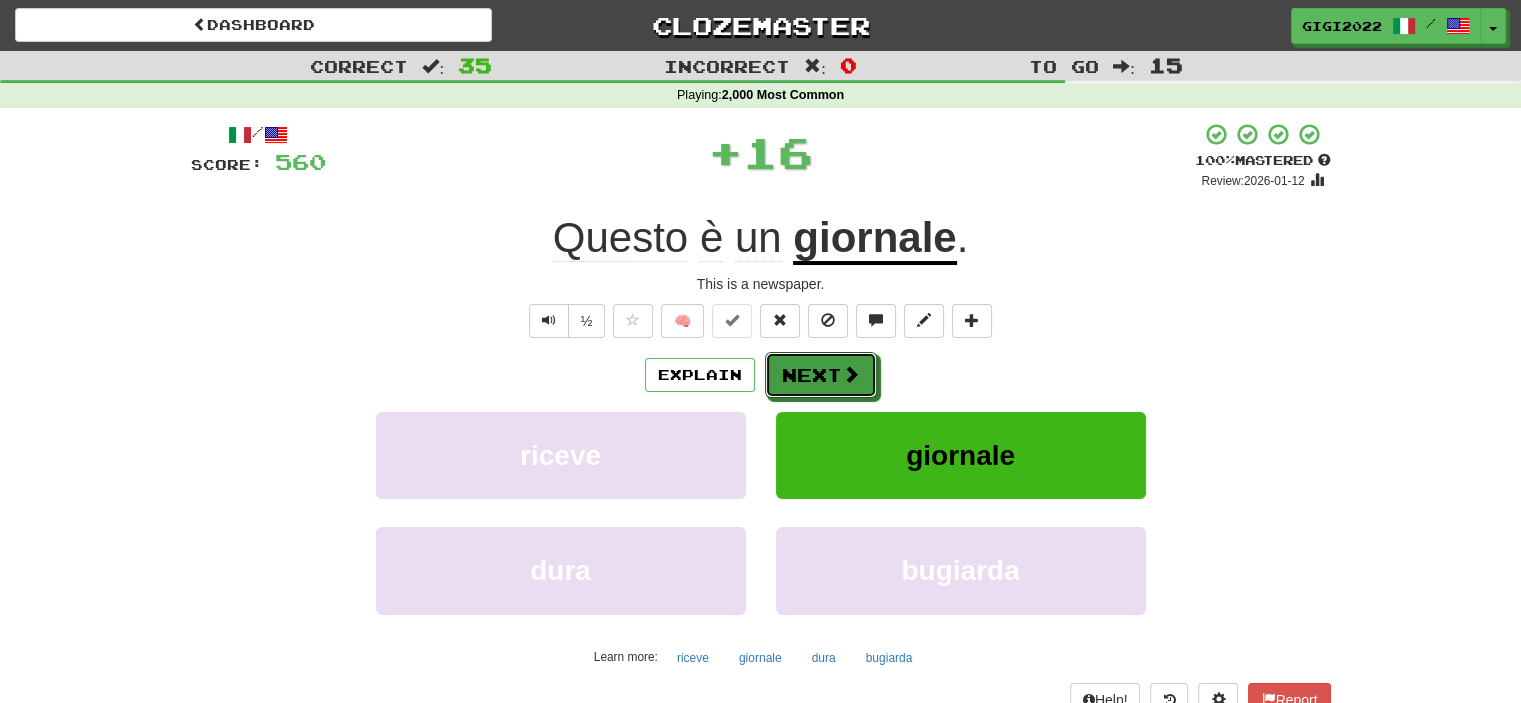 click on "Next" at bounding box center [821, 375] 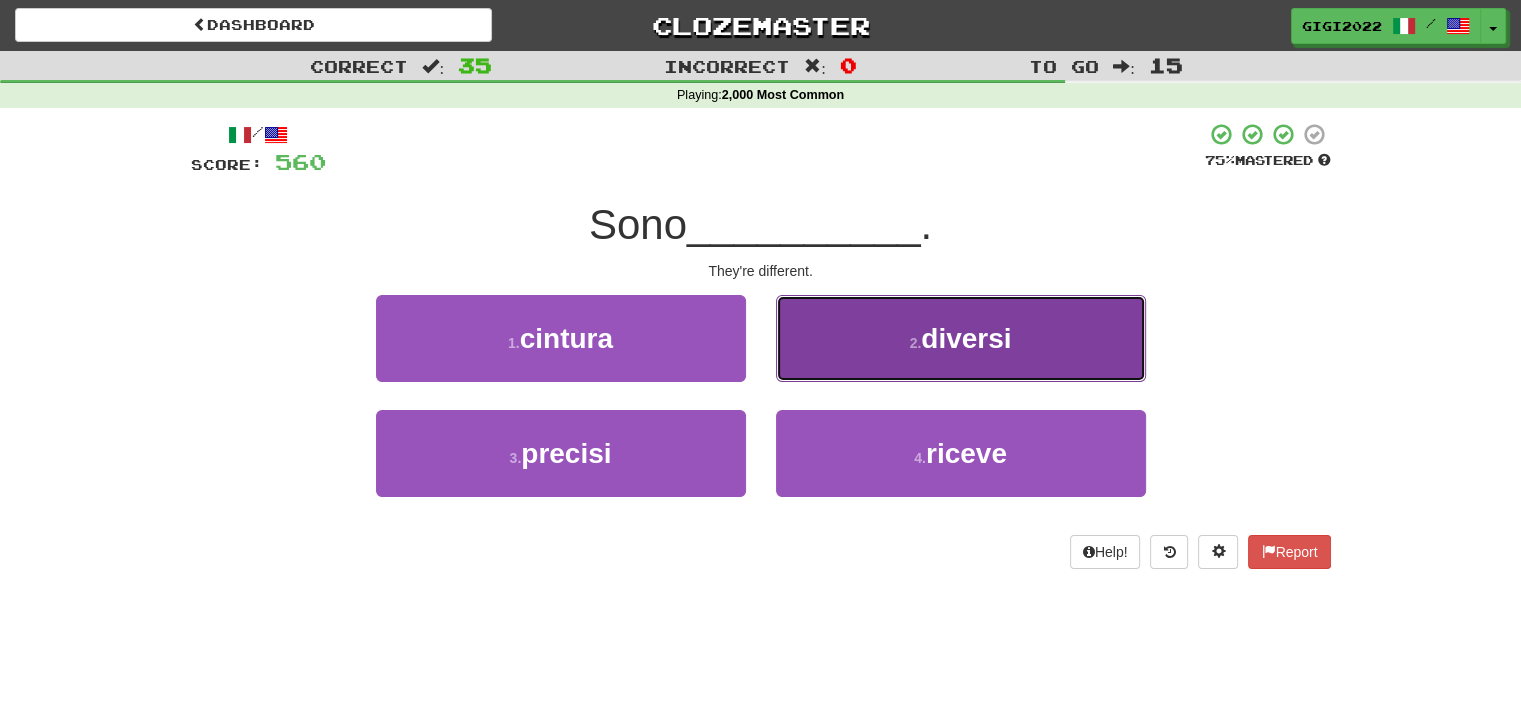 click on "2 .  diversi" at bounding box center (961, 338) 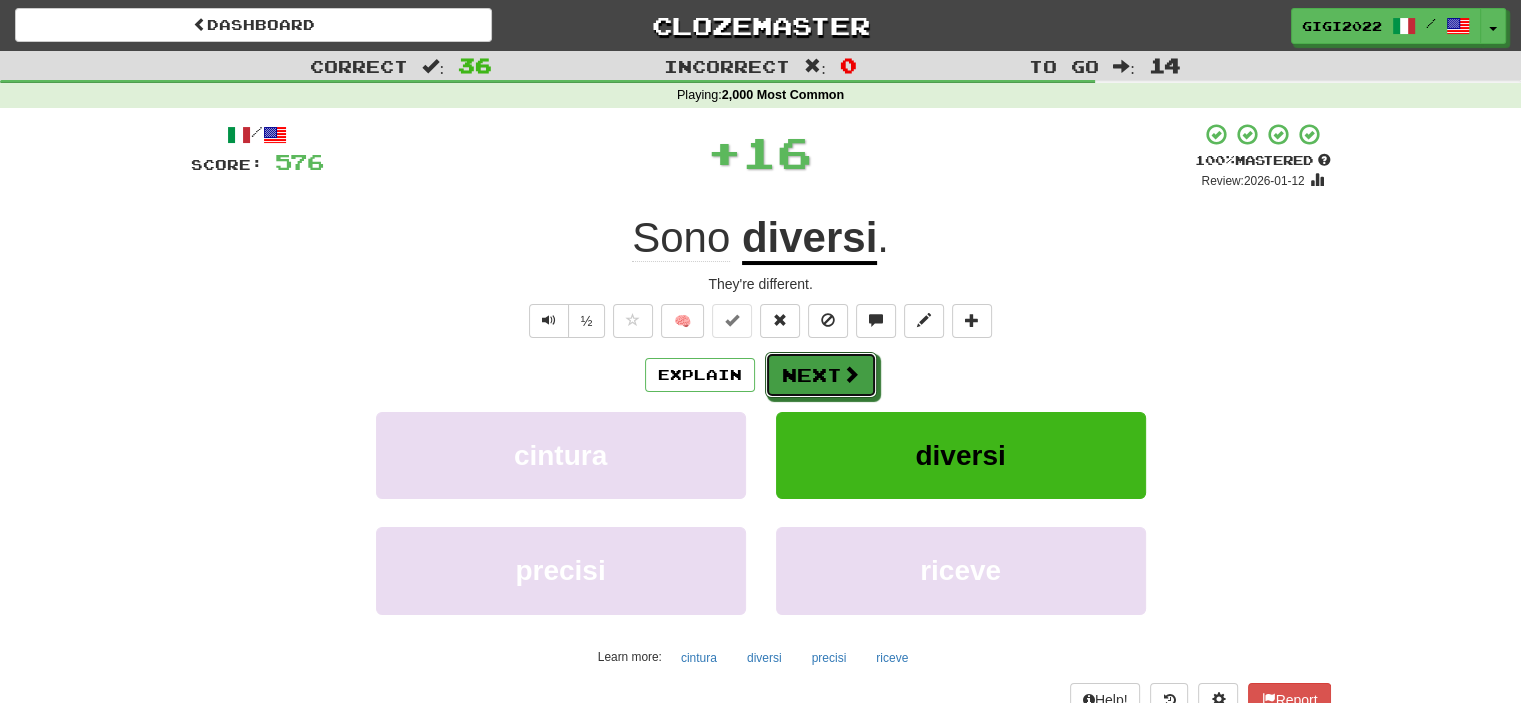 click on "Next" at bounding box center (821, 375) 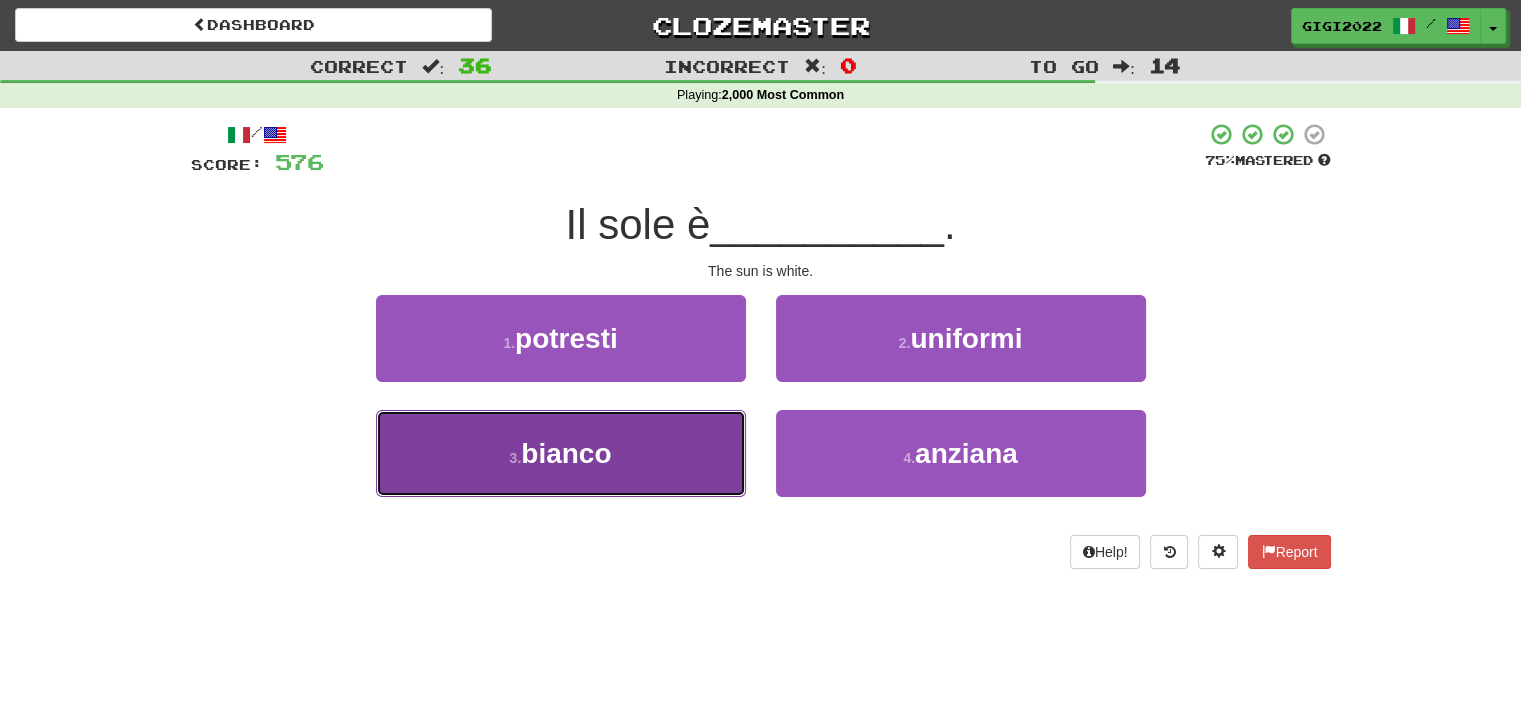 click on "3 .  bianco" at bounding box center (561, 453) 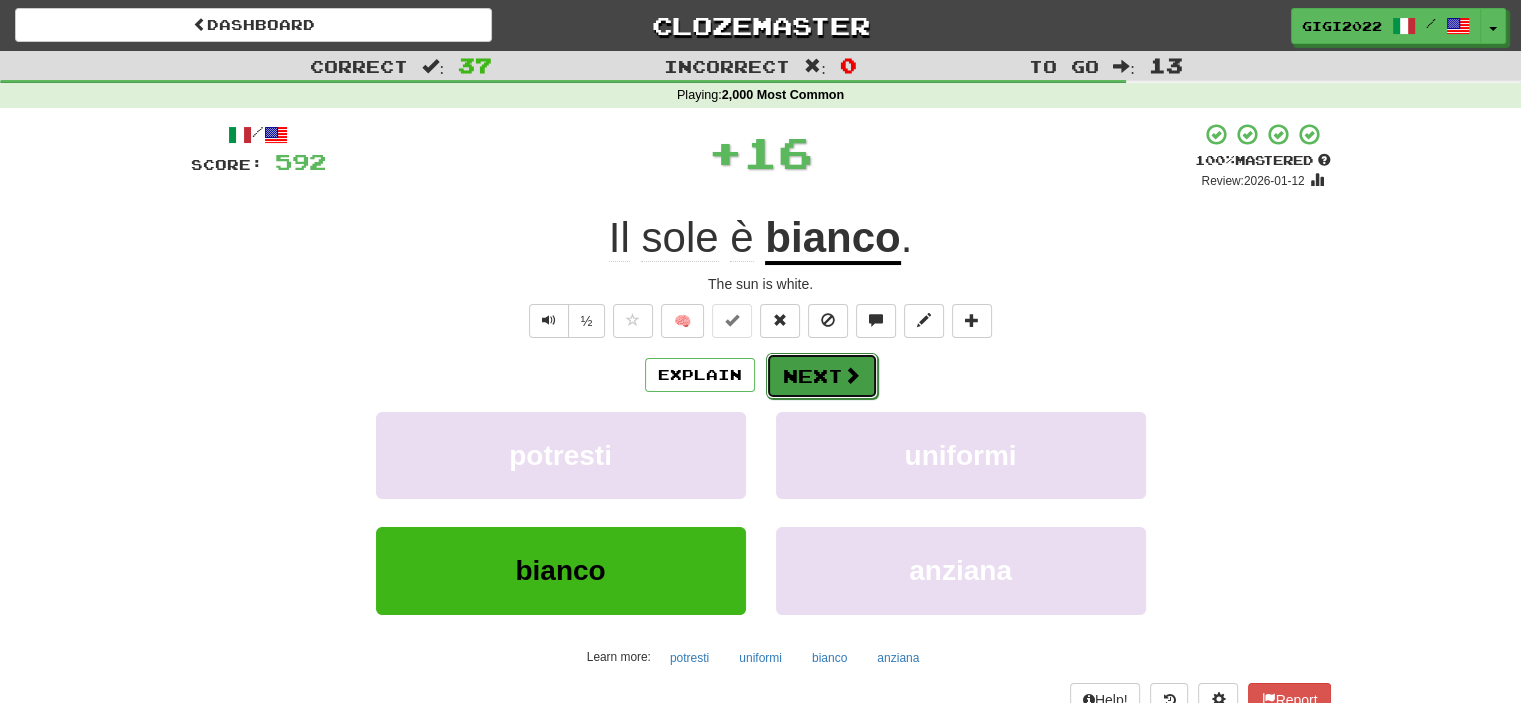 click on "Next" at bounding box center [822, 376] 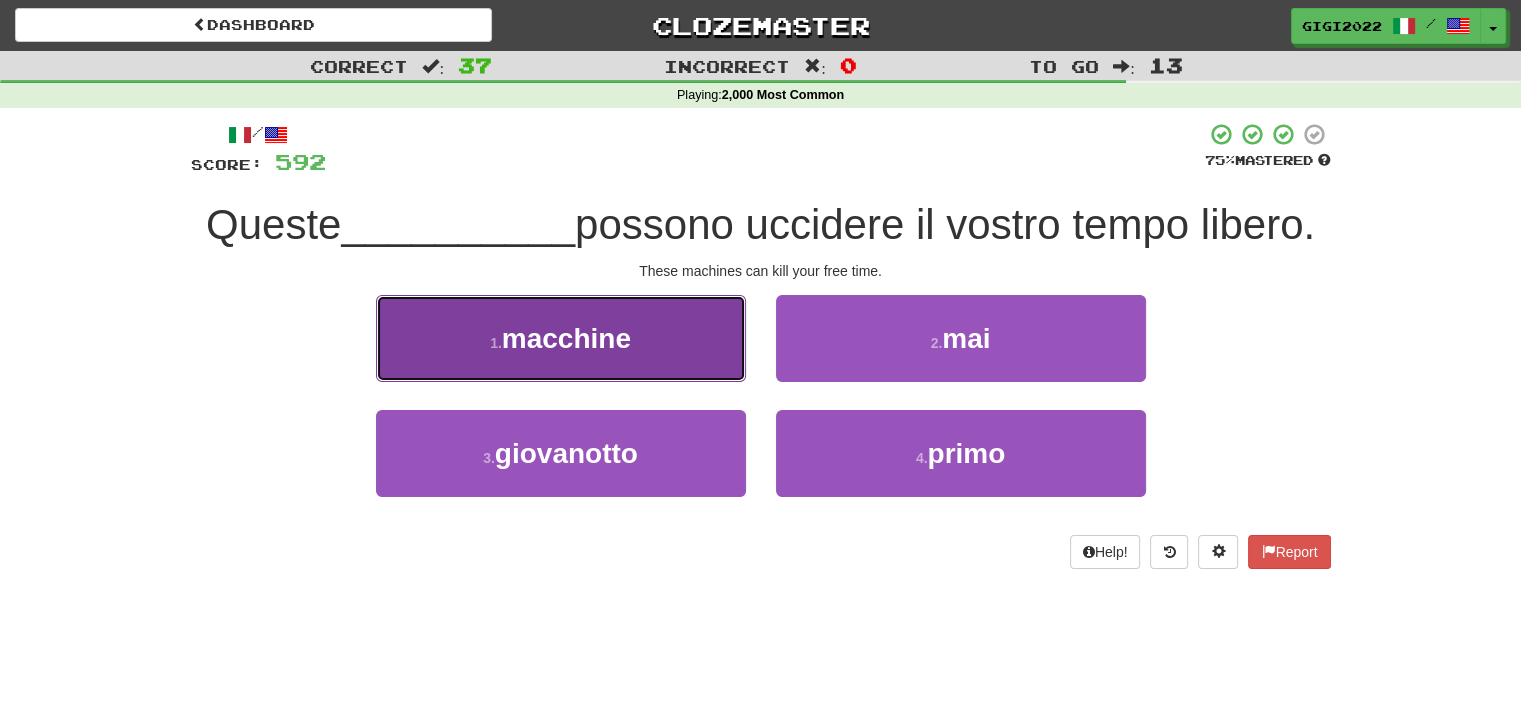 click on "1 .  macchine" at bounding box center (561, 338) 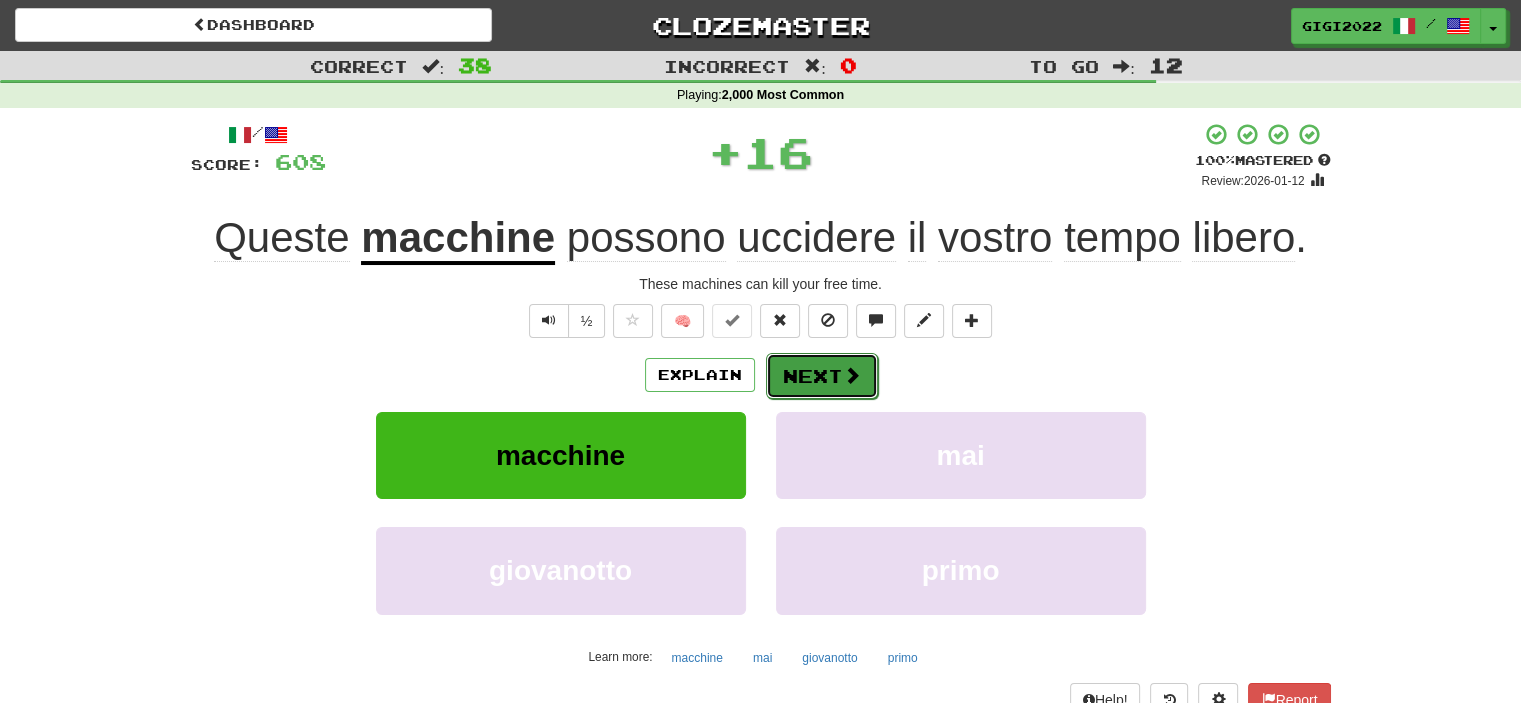 click on "Next" at bounding box center (822, 376) 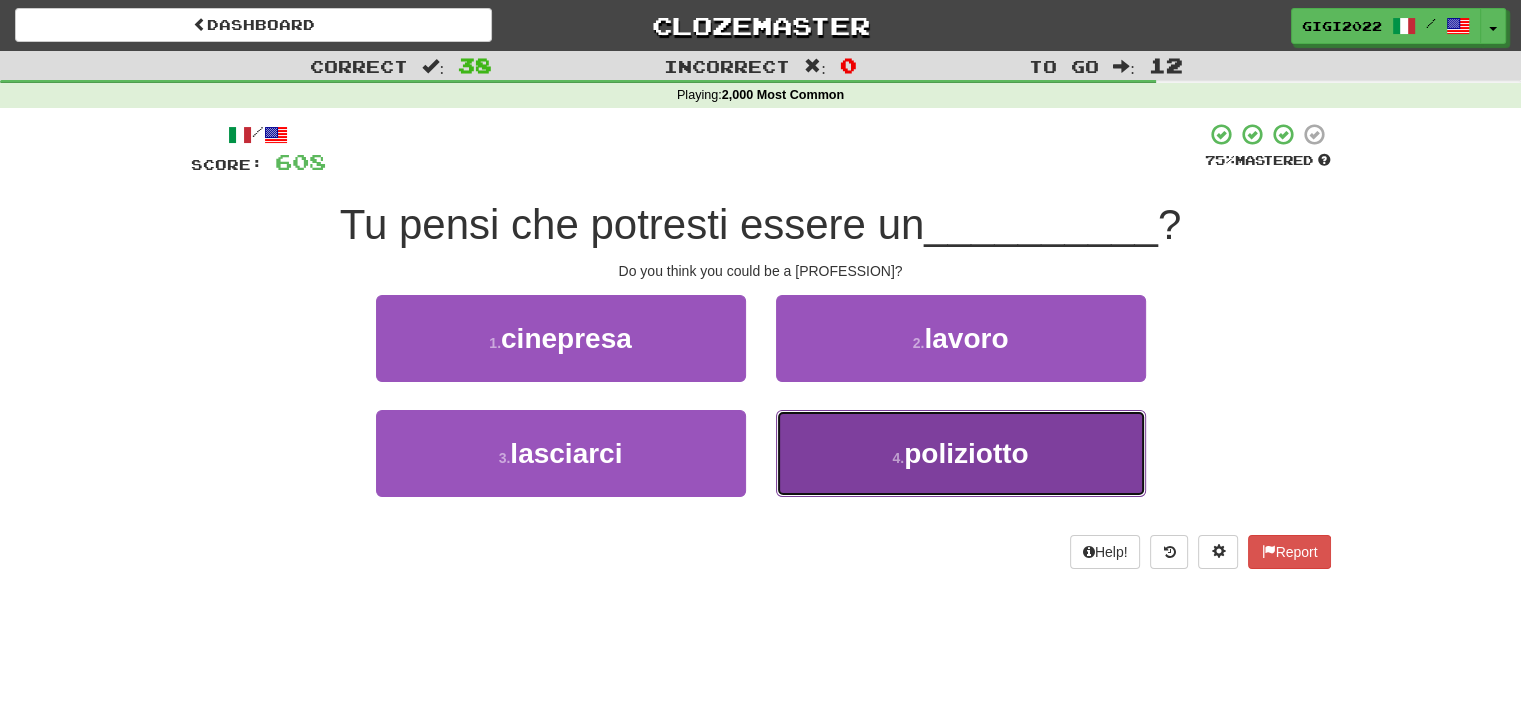 click on "4 .  poliziotto" at bounding box center (961, 453) 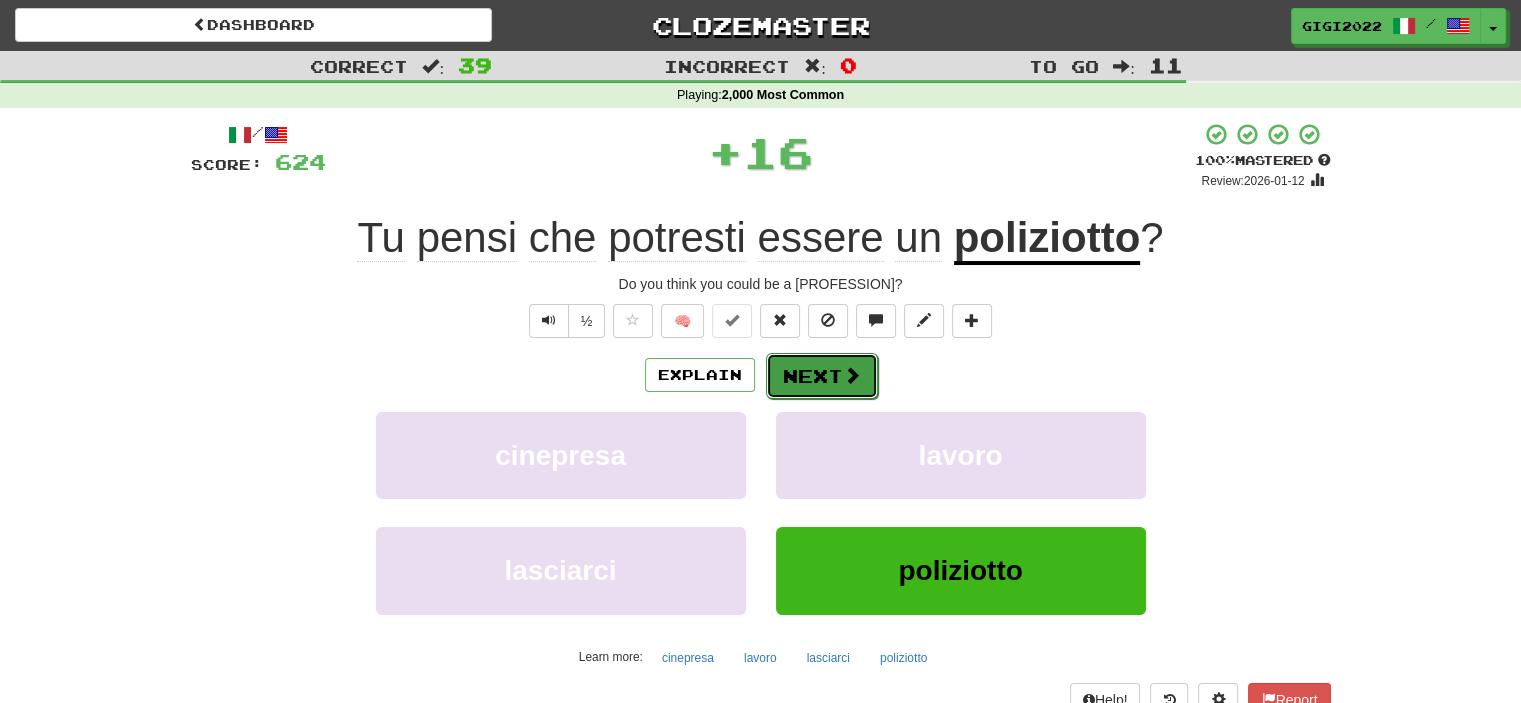 click on "Next" at bounding box center (822, 376) 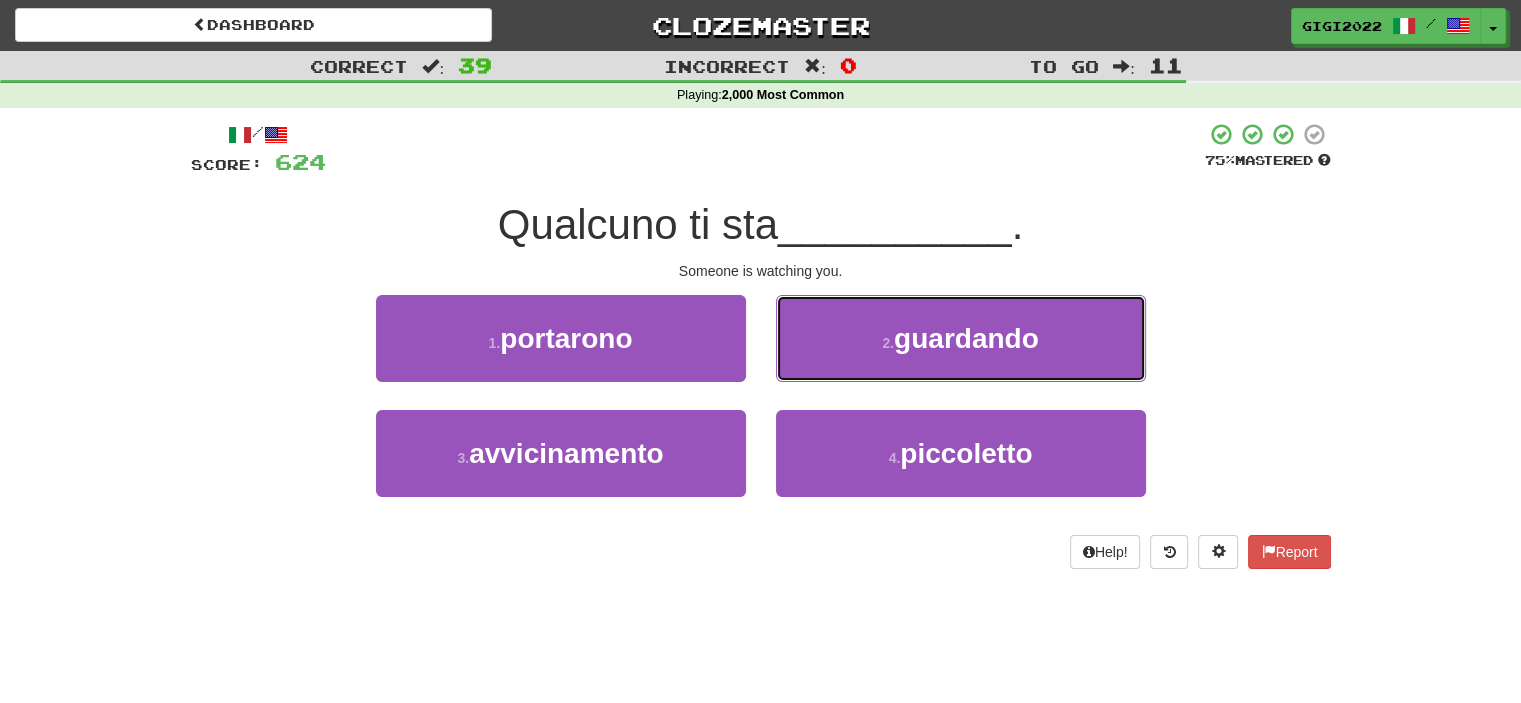 click on "2 .  guardando" at bounding box center (961, 338) 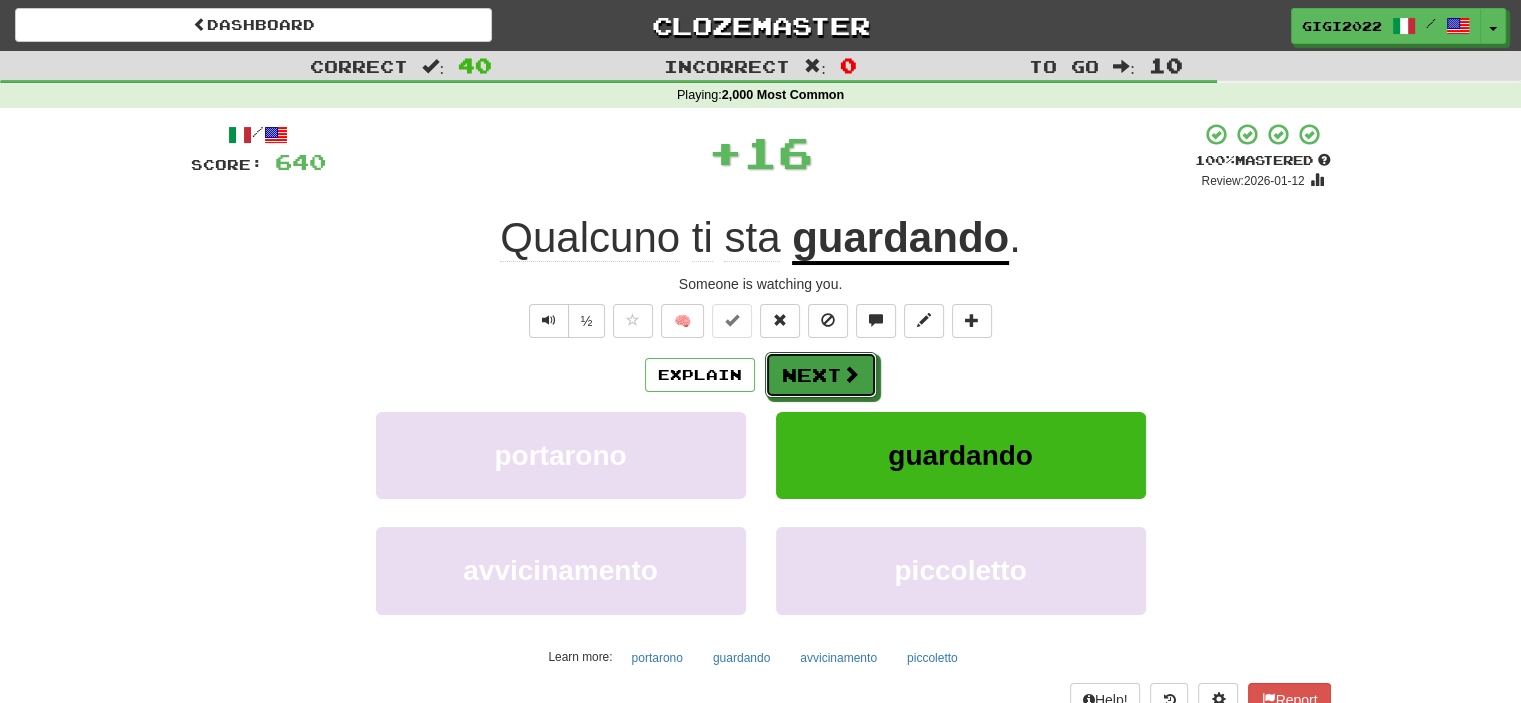 click on "Next" at bounding box center [821, 375] 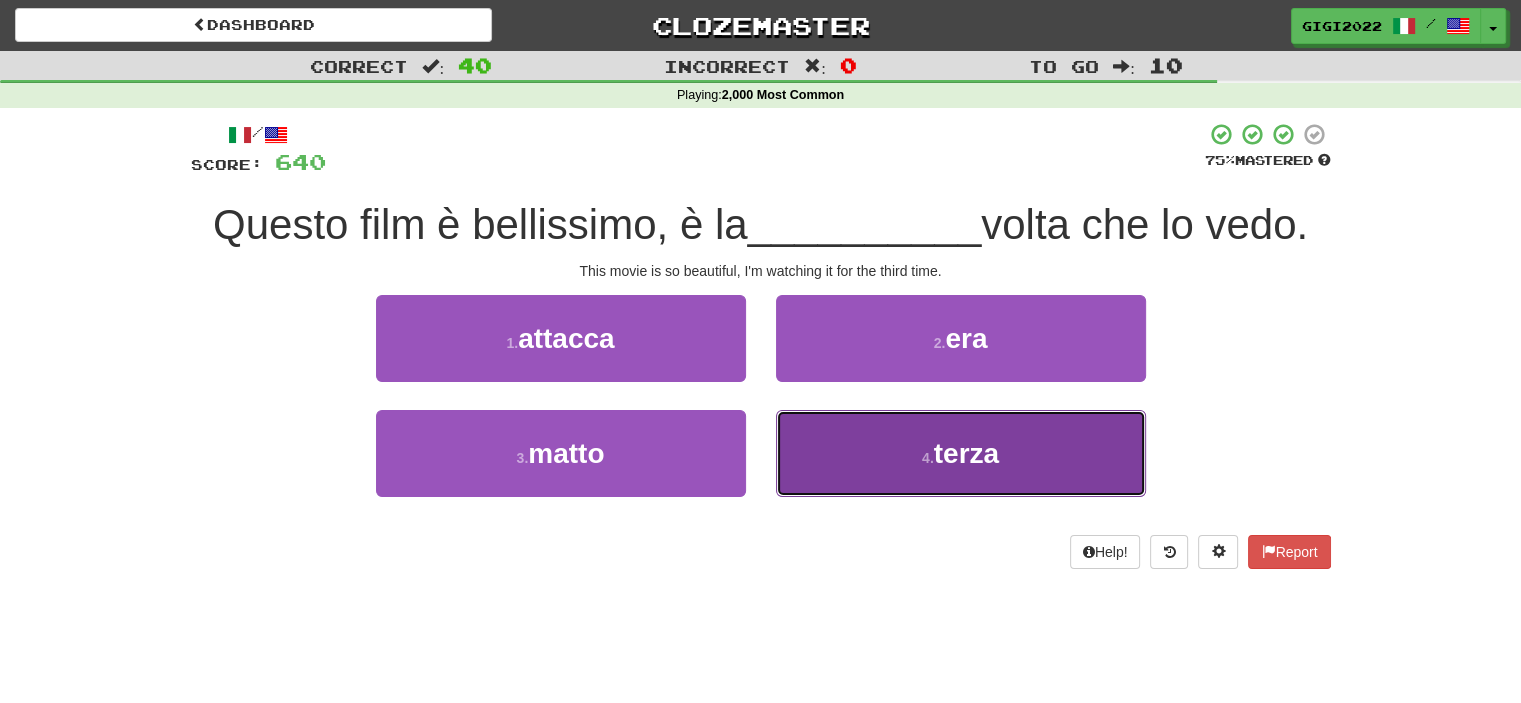 click on "4 .  terza" at bounding box center [961, 453] 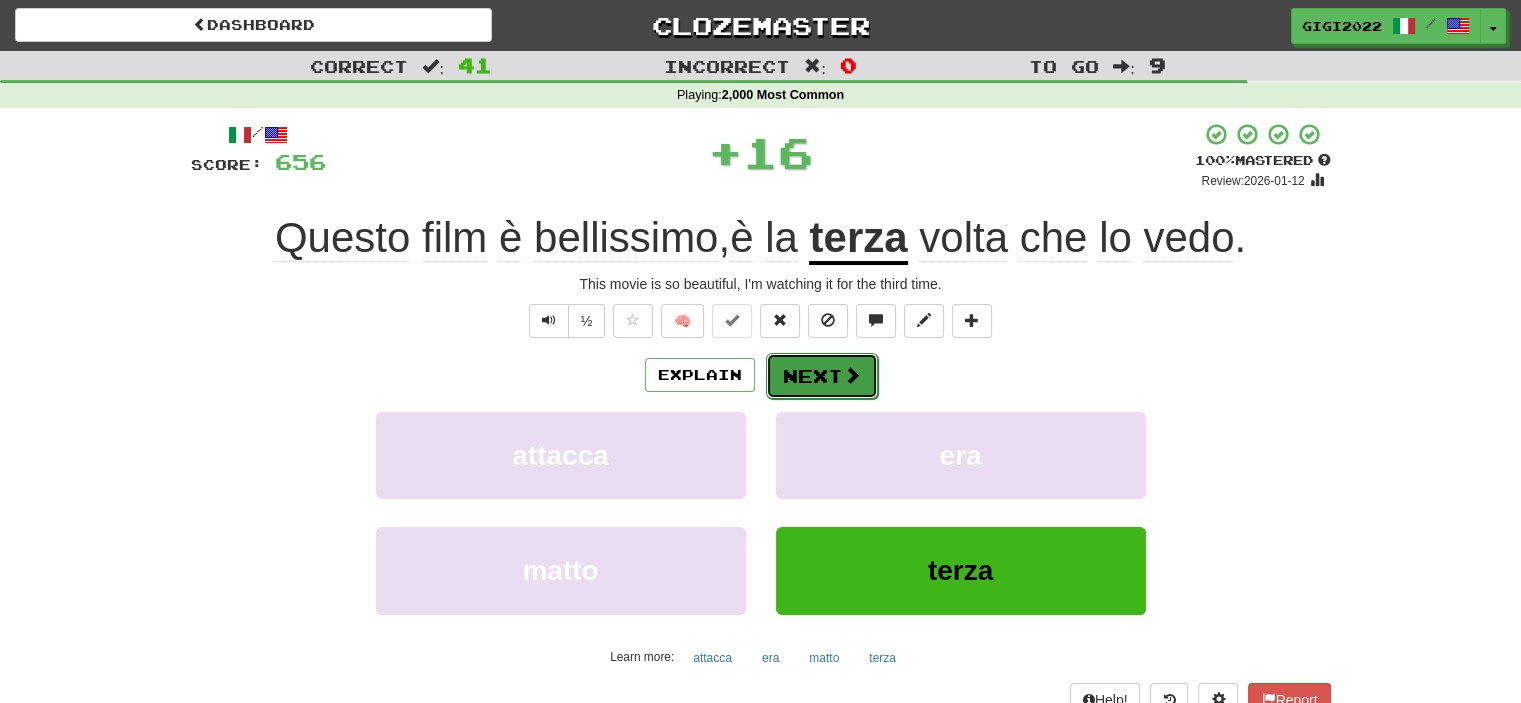 click on "Next" at bounding box center (822, 376) 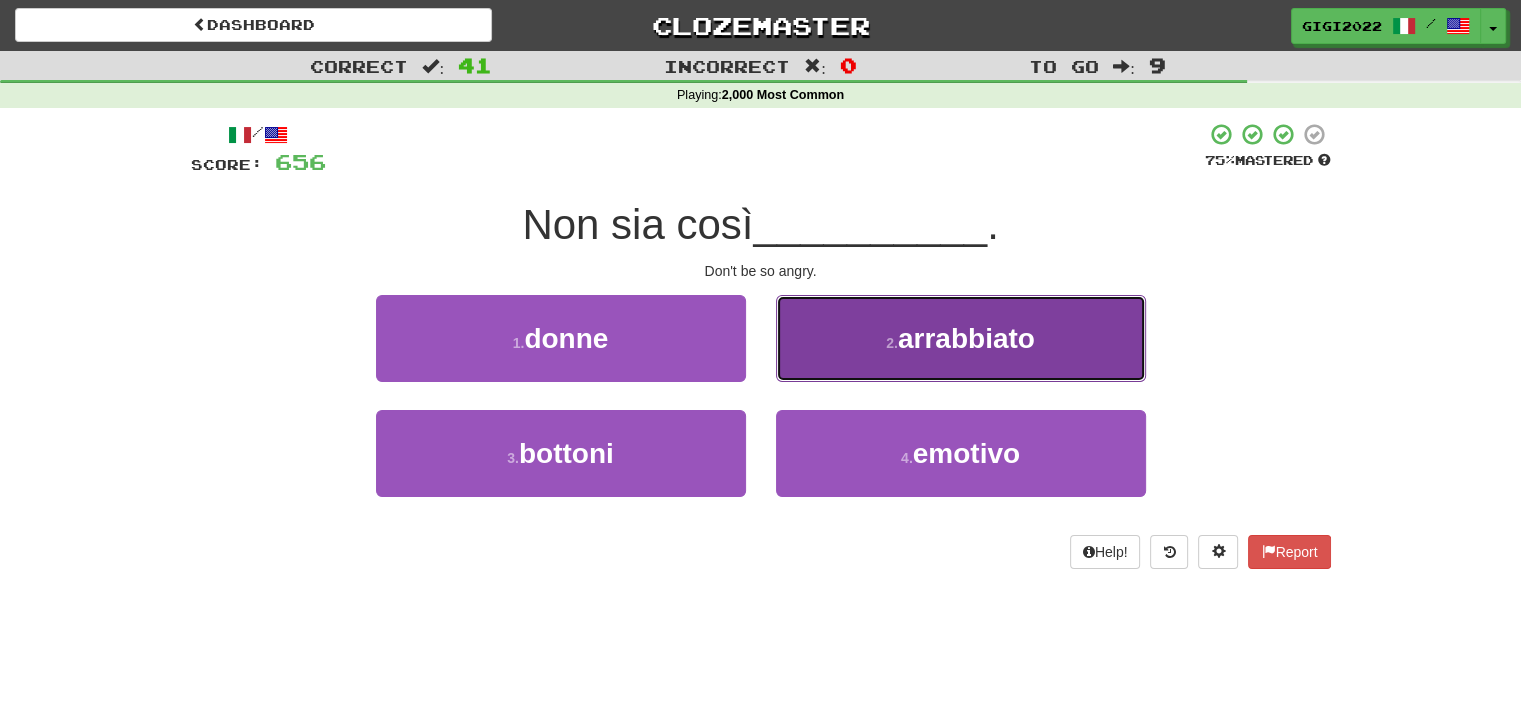 click on "2 .  arrabbiato" at bounding box center (961, 338) 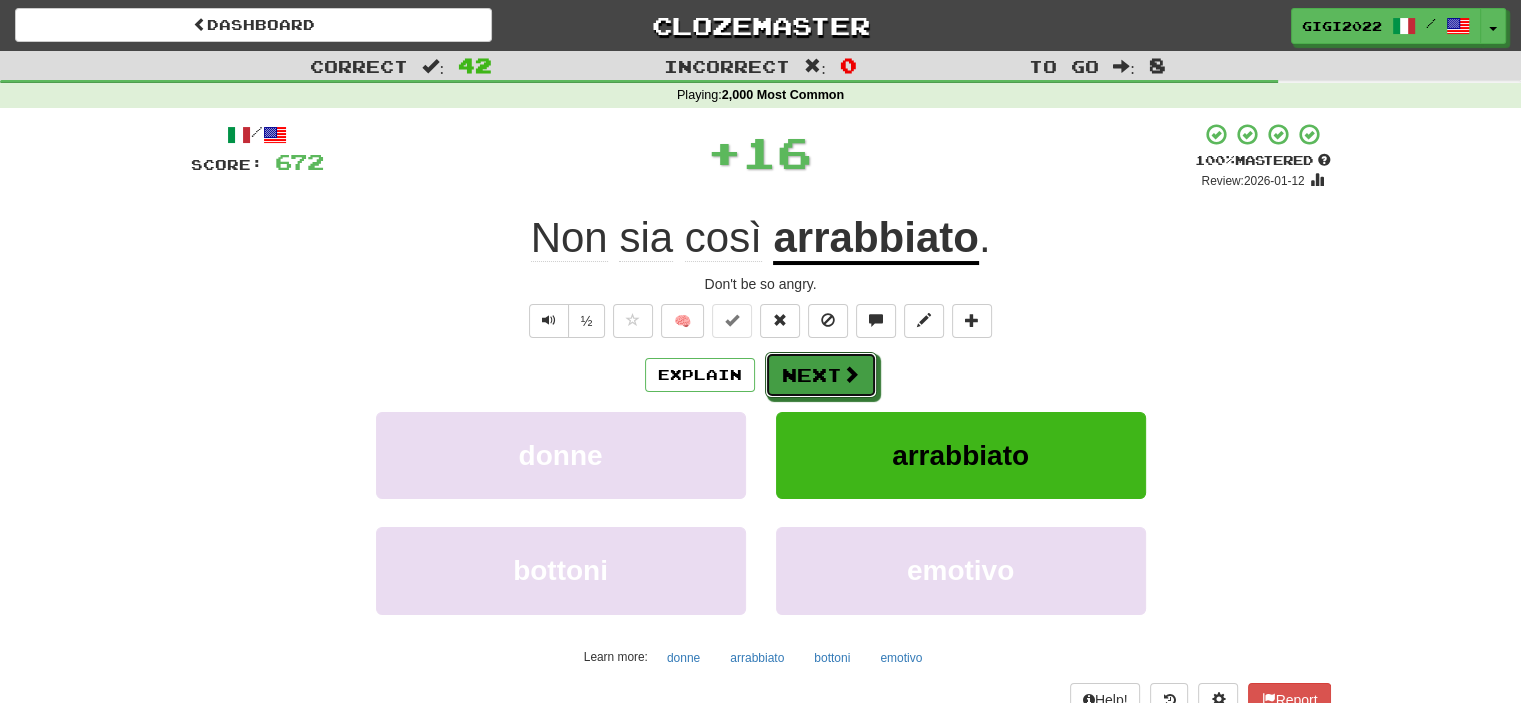 click on "Next" at bounding box center (821, 375) 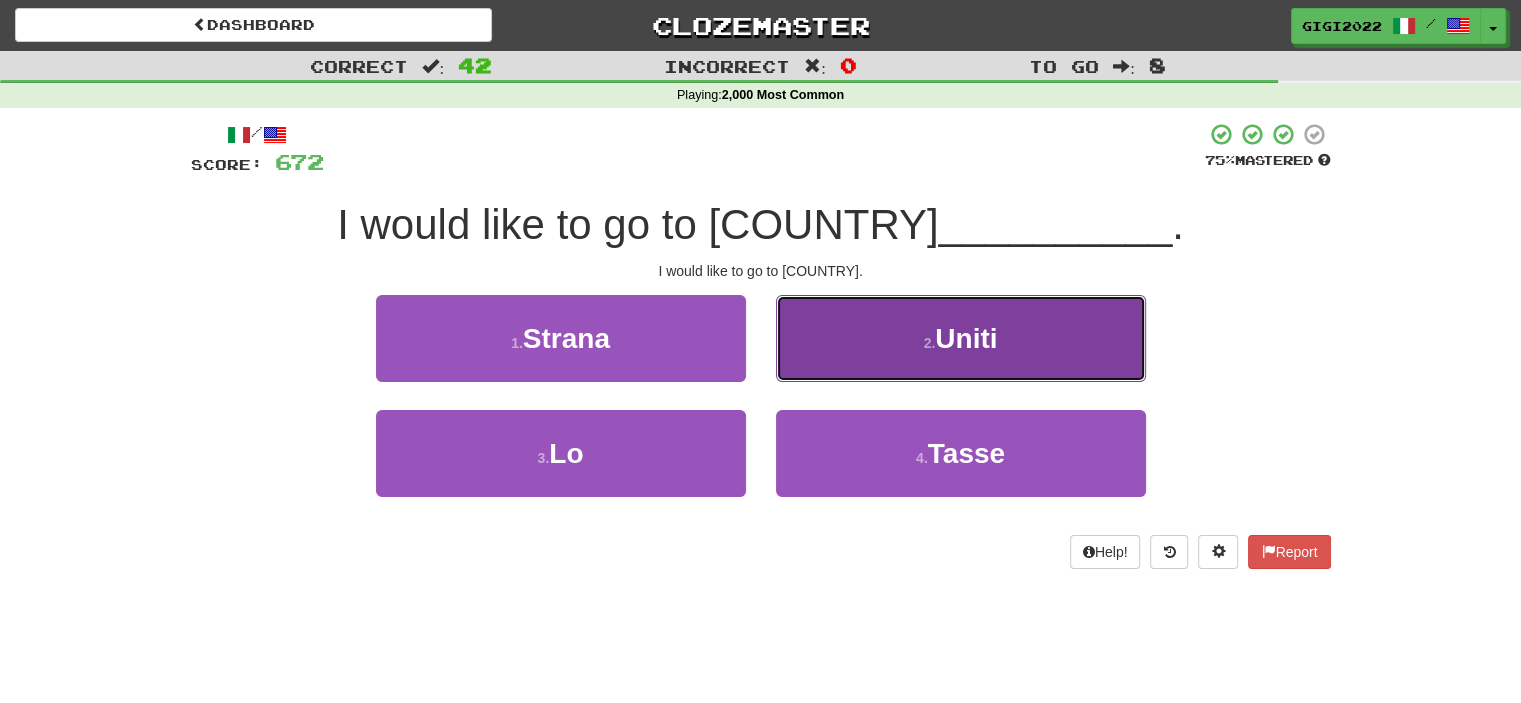 click on "2 .  Uniti" at bounding box center (961, 338) 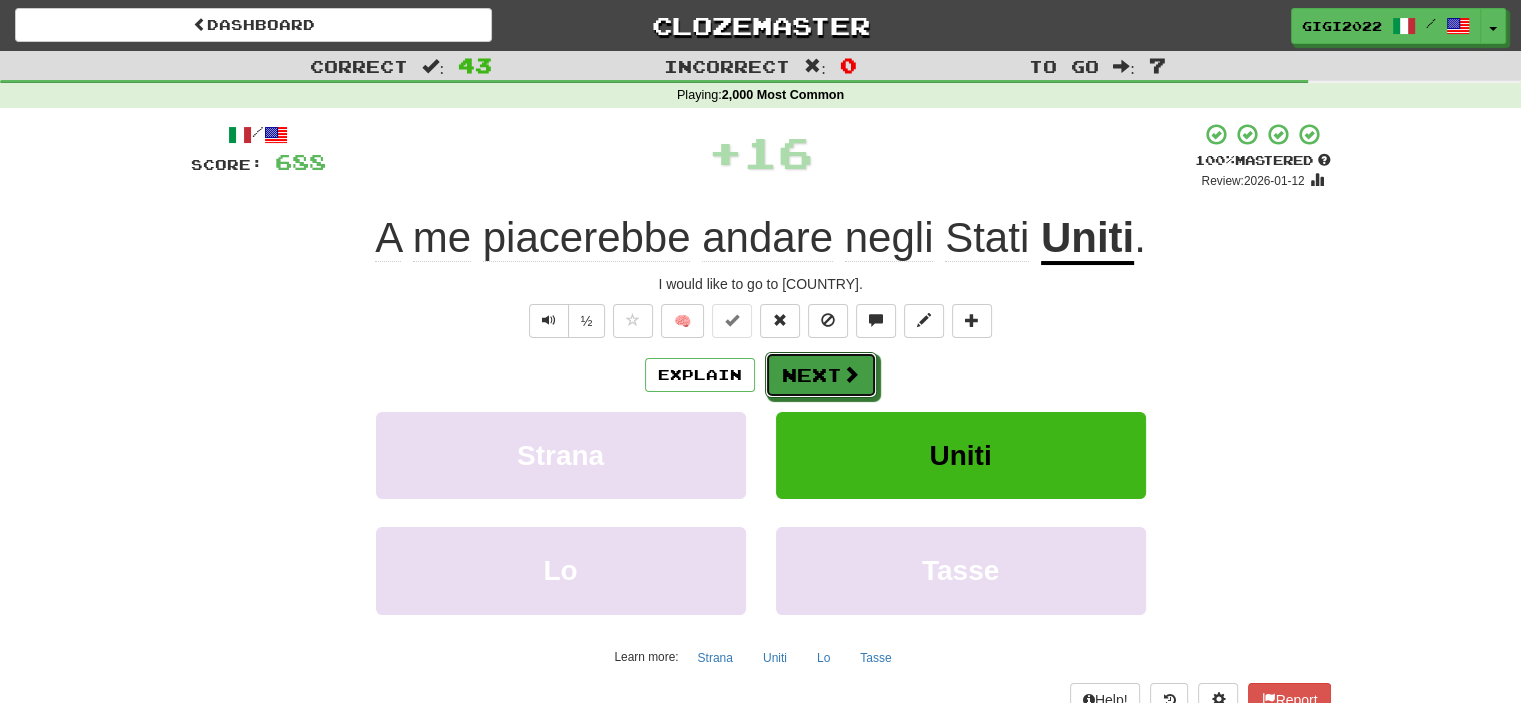 click on "Next" at bounding box center (821, 375) 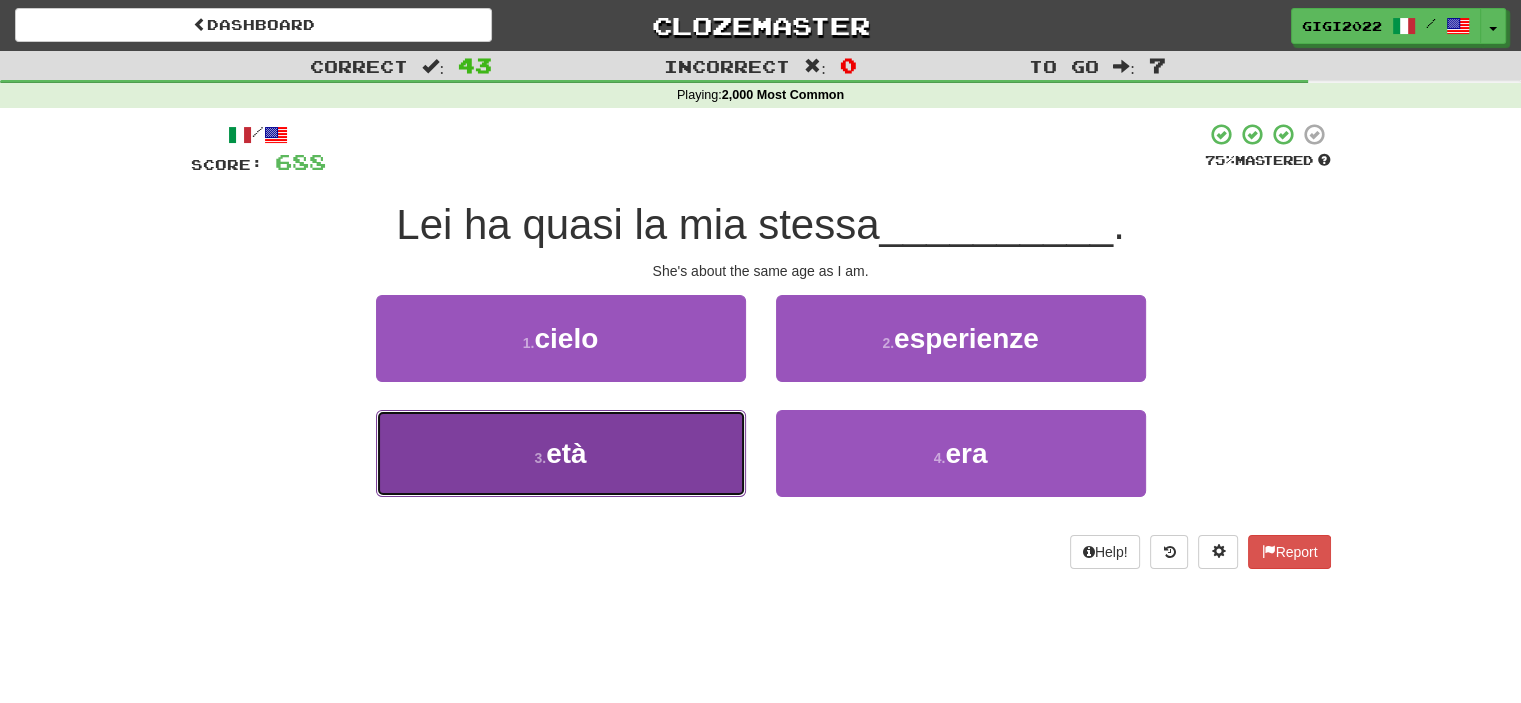 click on "3 .  età" at bounding box center [561, 453] 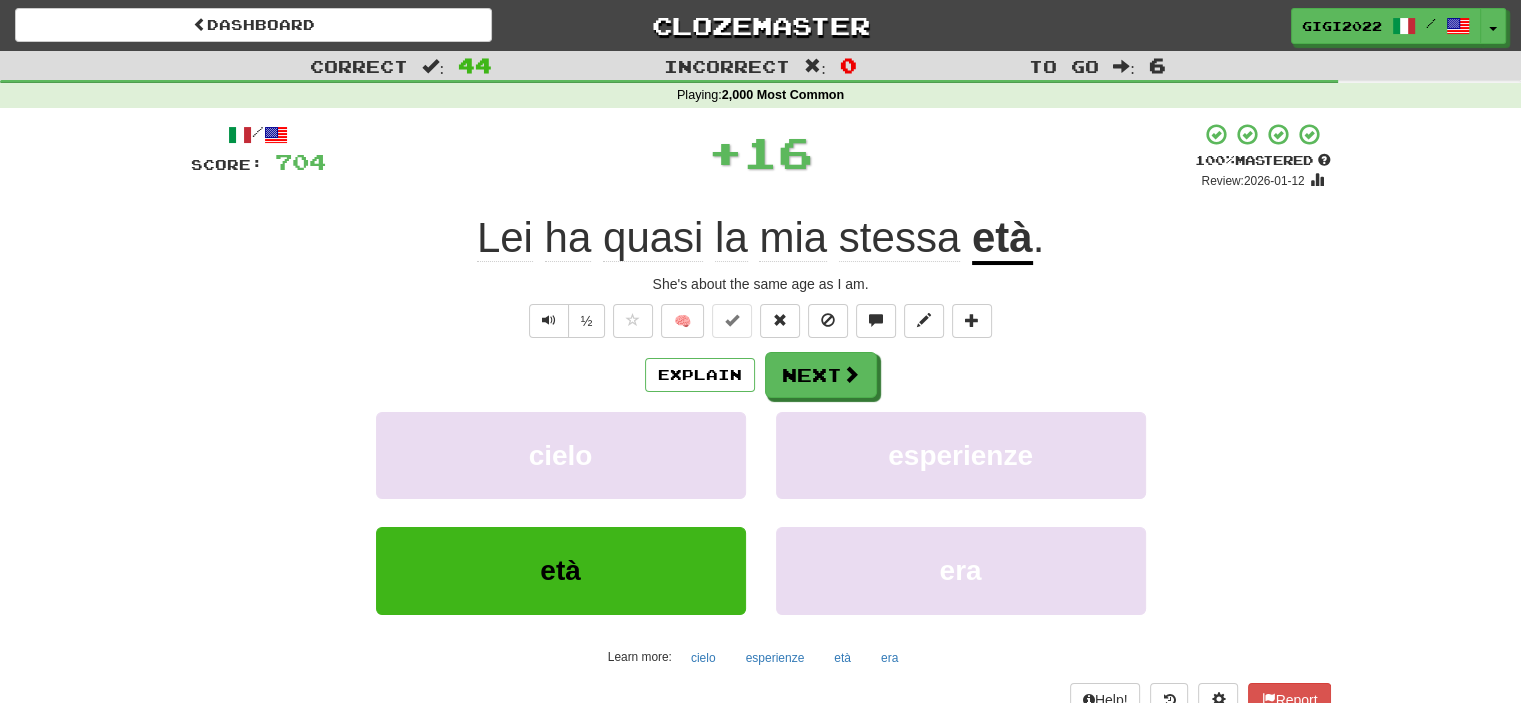 click on "Explain Next cielo esperienze età era Learn more: cielo esperienze età era" at bounding box center [761, 512] 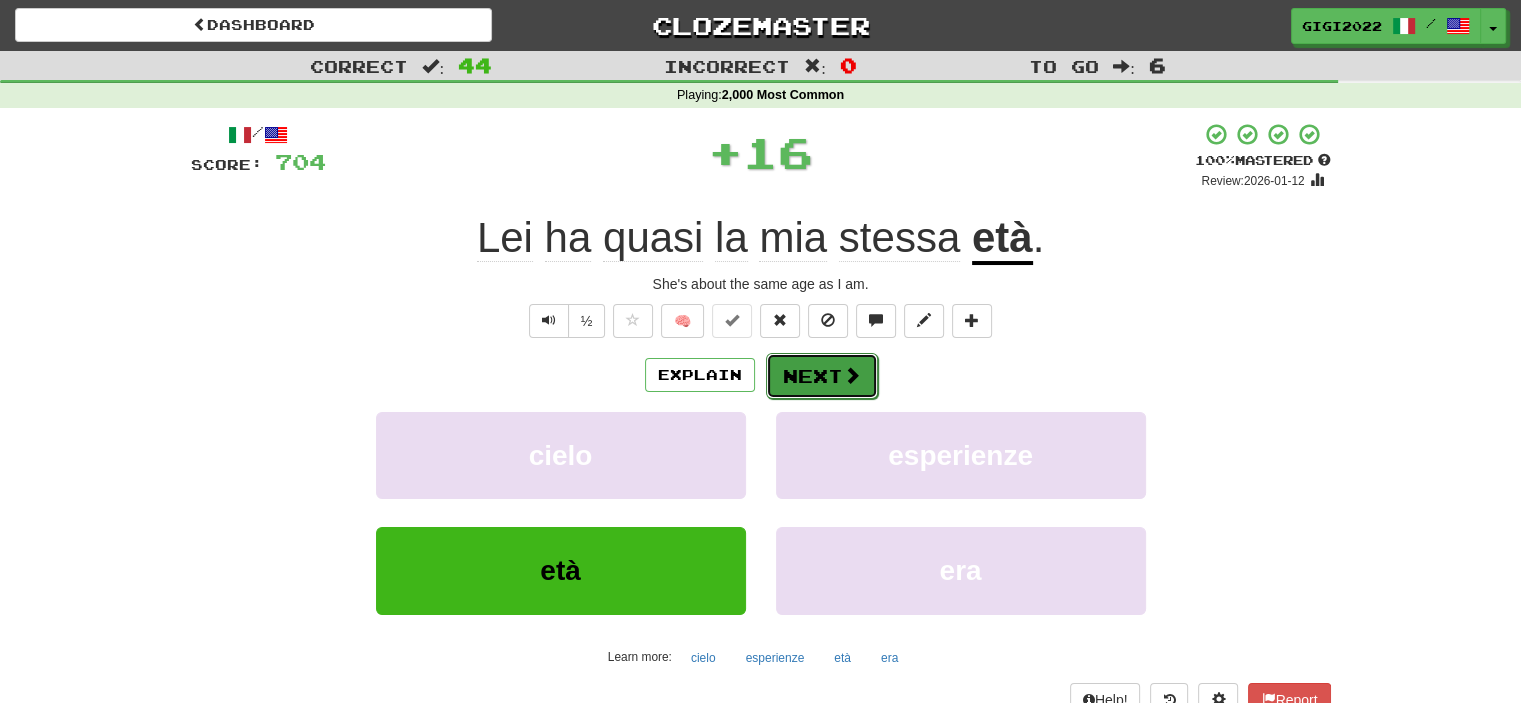 click on "Next" at bounding box center (822, 376) 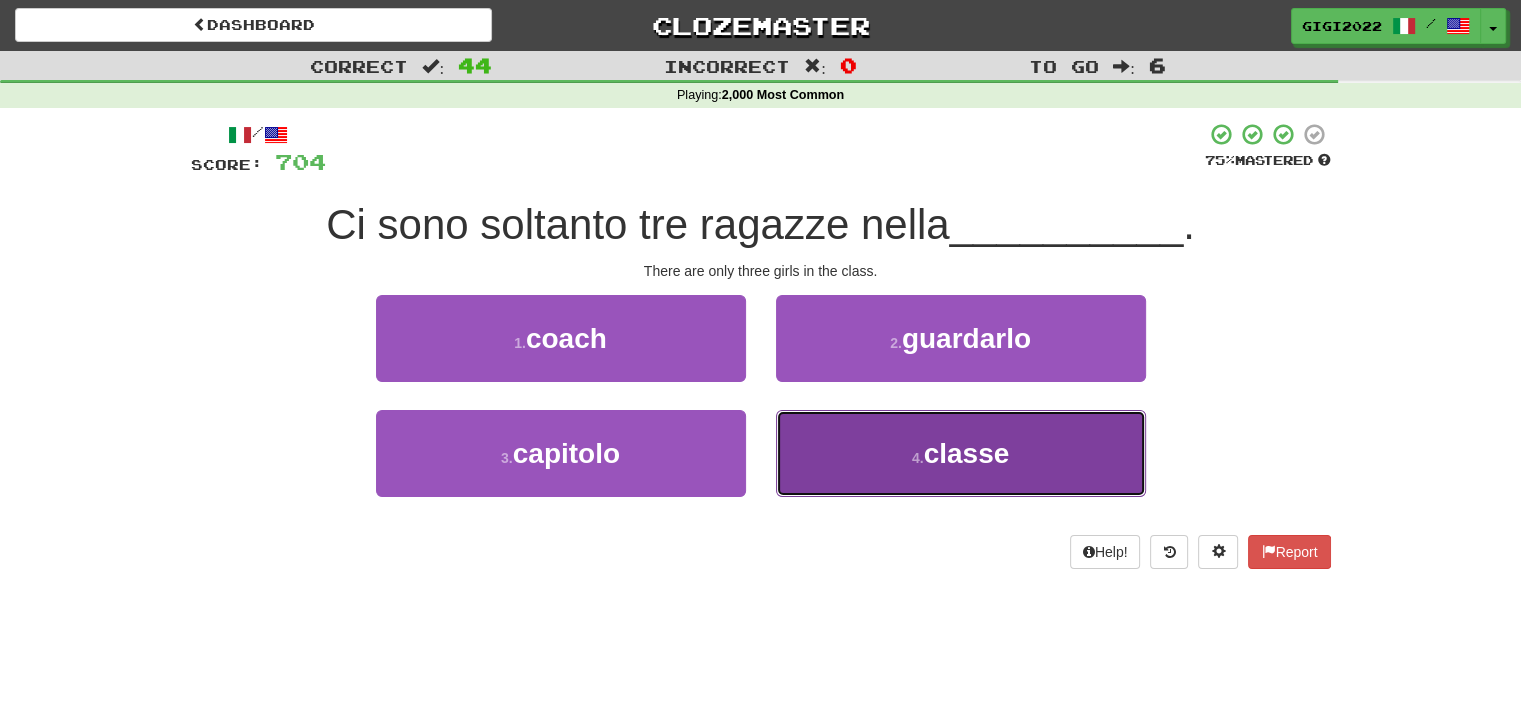click on "4 .  classe" at bounding box center (961, 453) 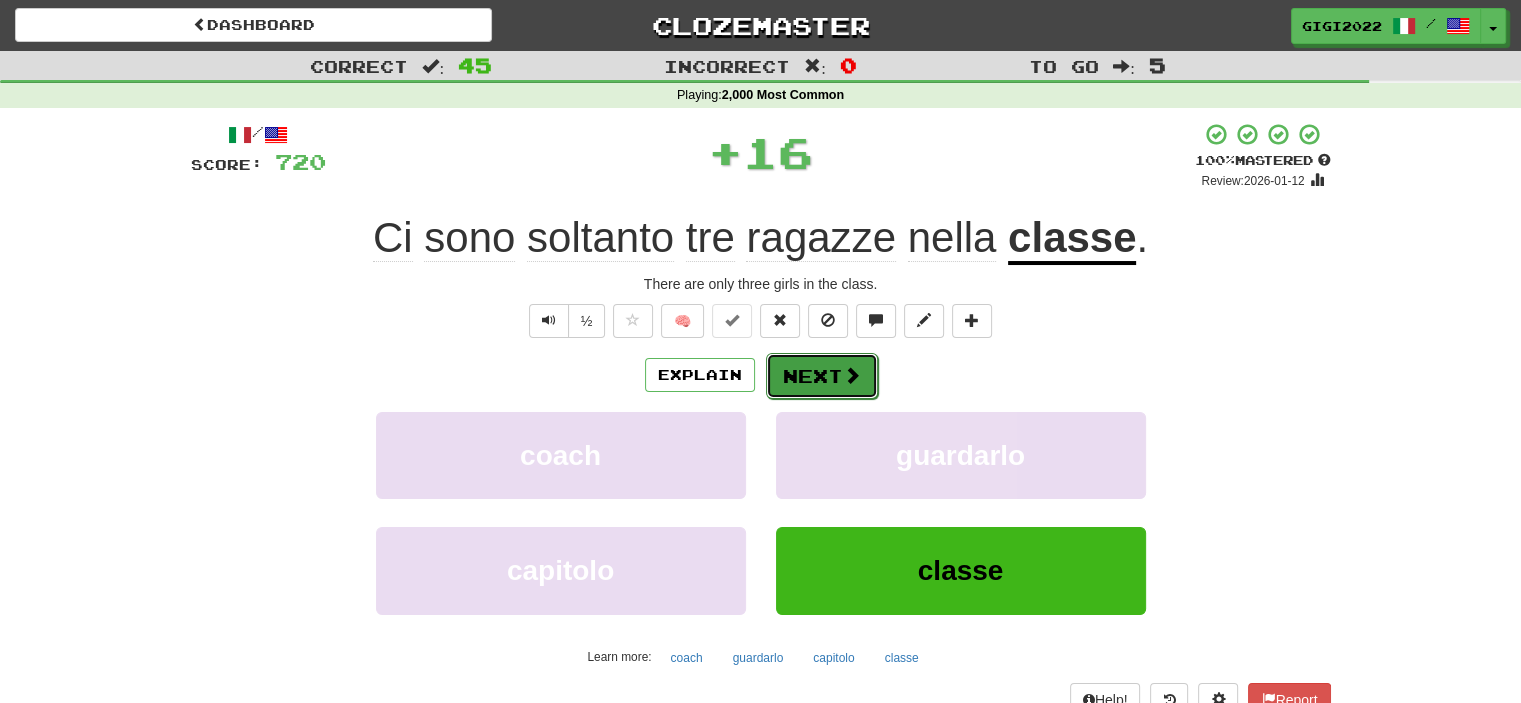click on "Next" at bounding box center (822, 376) 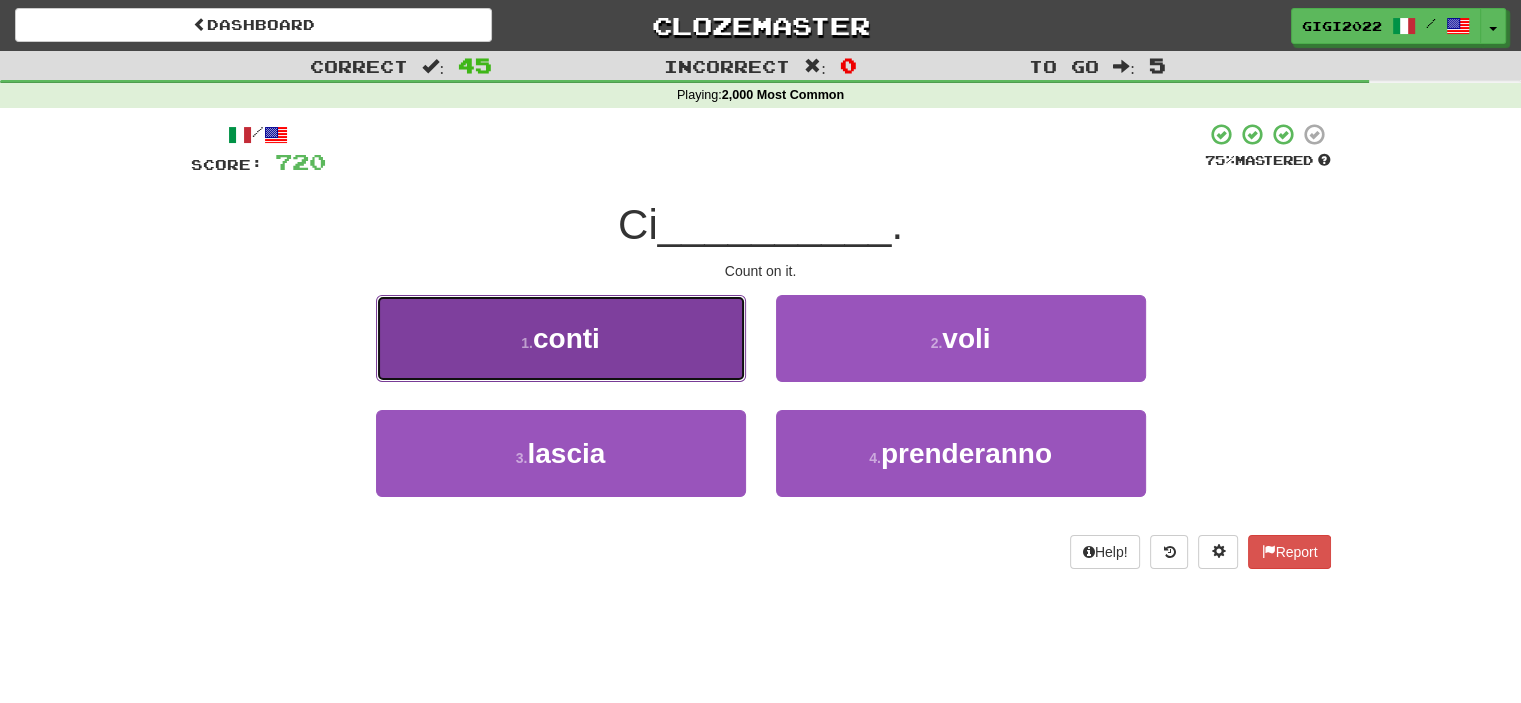 click on "1 .  conti" at bounding box center [561, 338] 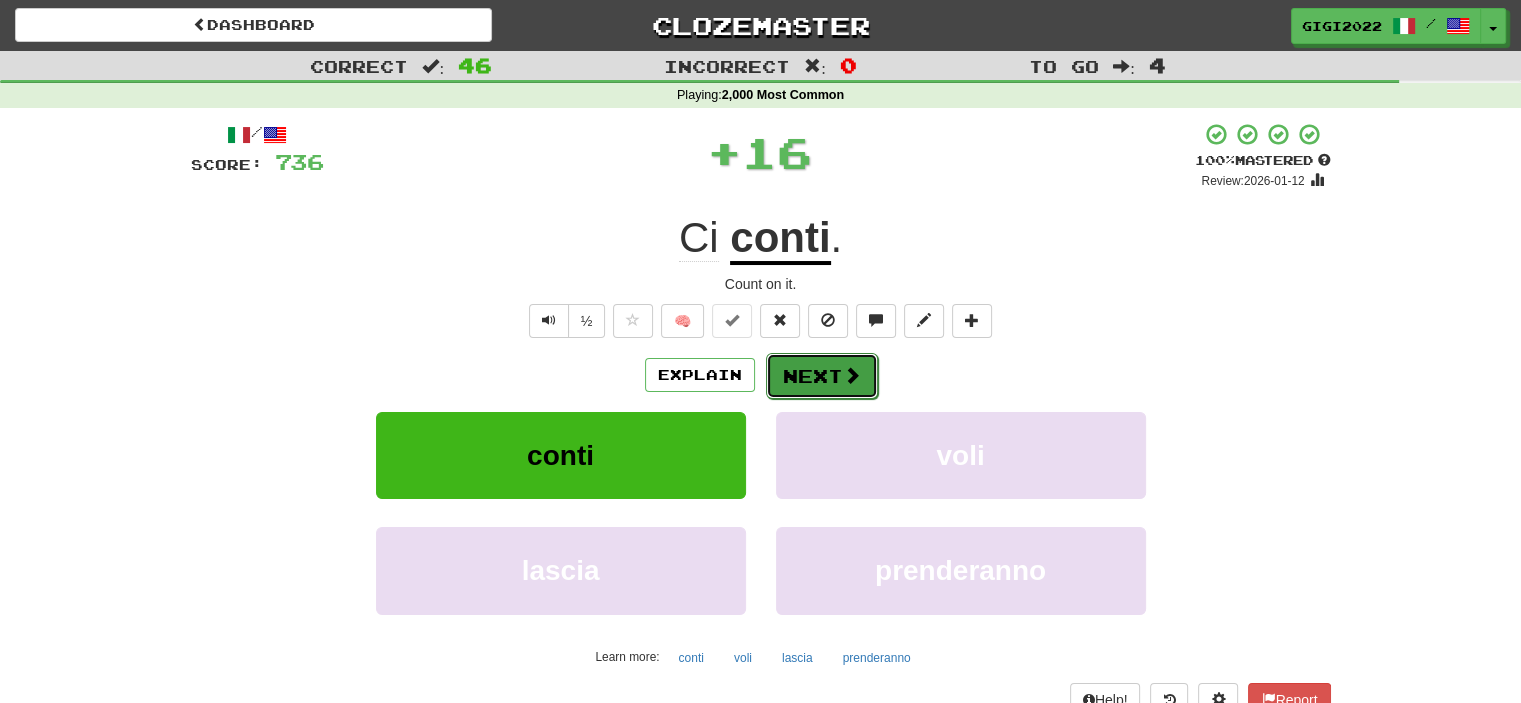 click on "Next" at bounding box center [822, 376] 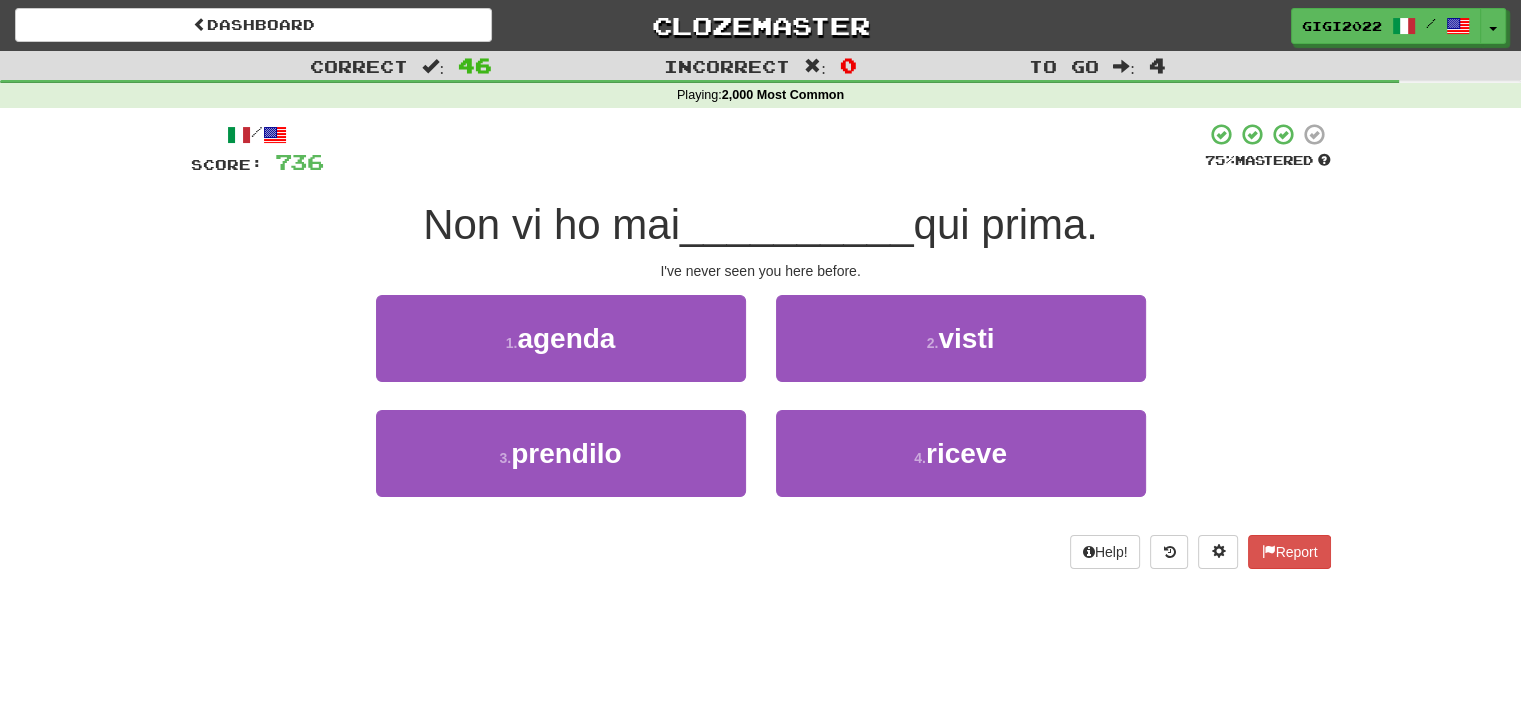 click on "2 .  visti" at bounding box center (961, 352) 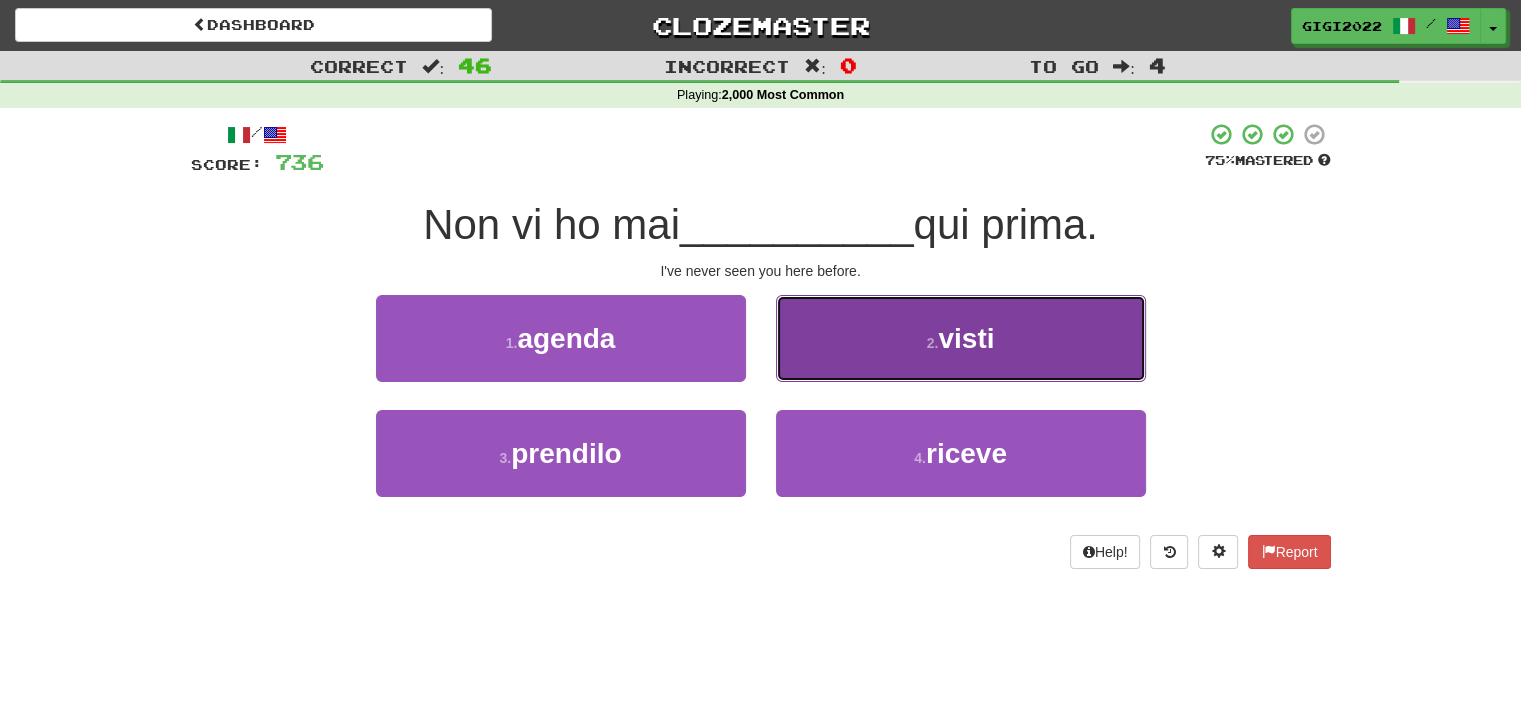 click on "2 .  visti" at bounding box center [961, 338] 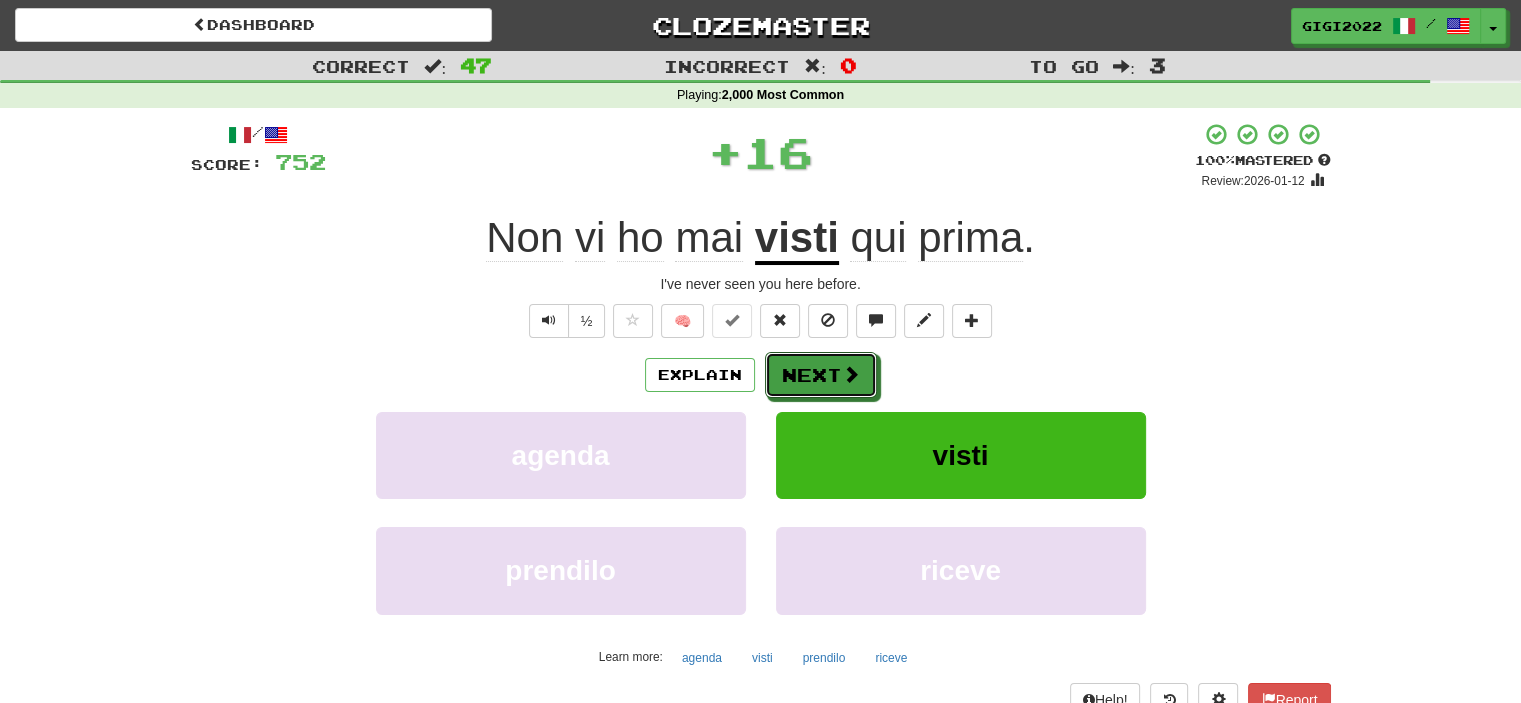 click on "Next" at bounding box center [821, 375] 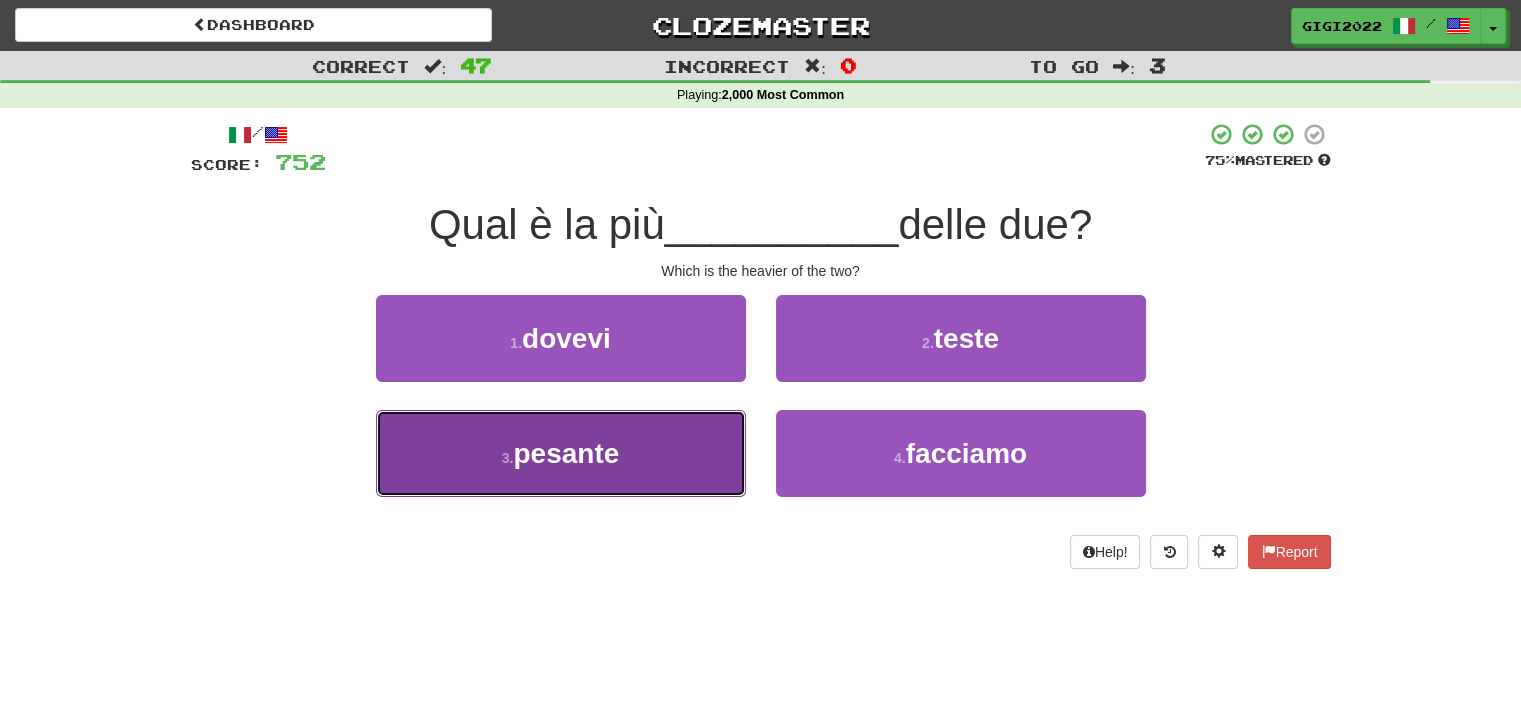 click on "3 .  pesante" at bounding box center (561, 453) 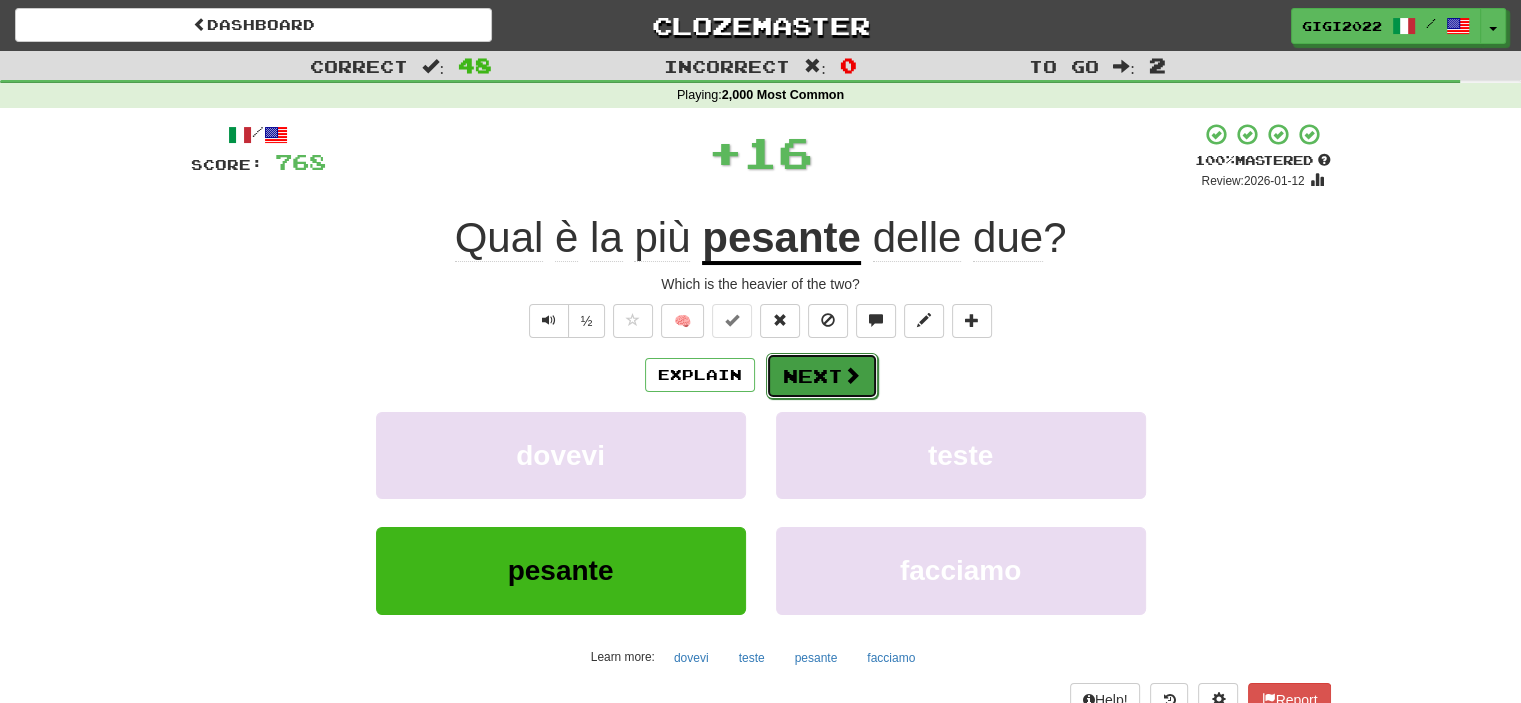 click on "Next" at bounding box center [822, 376] 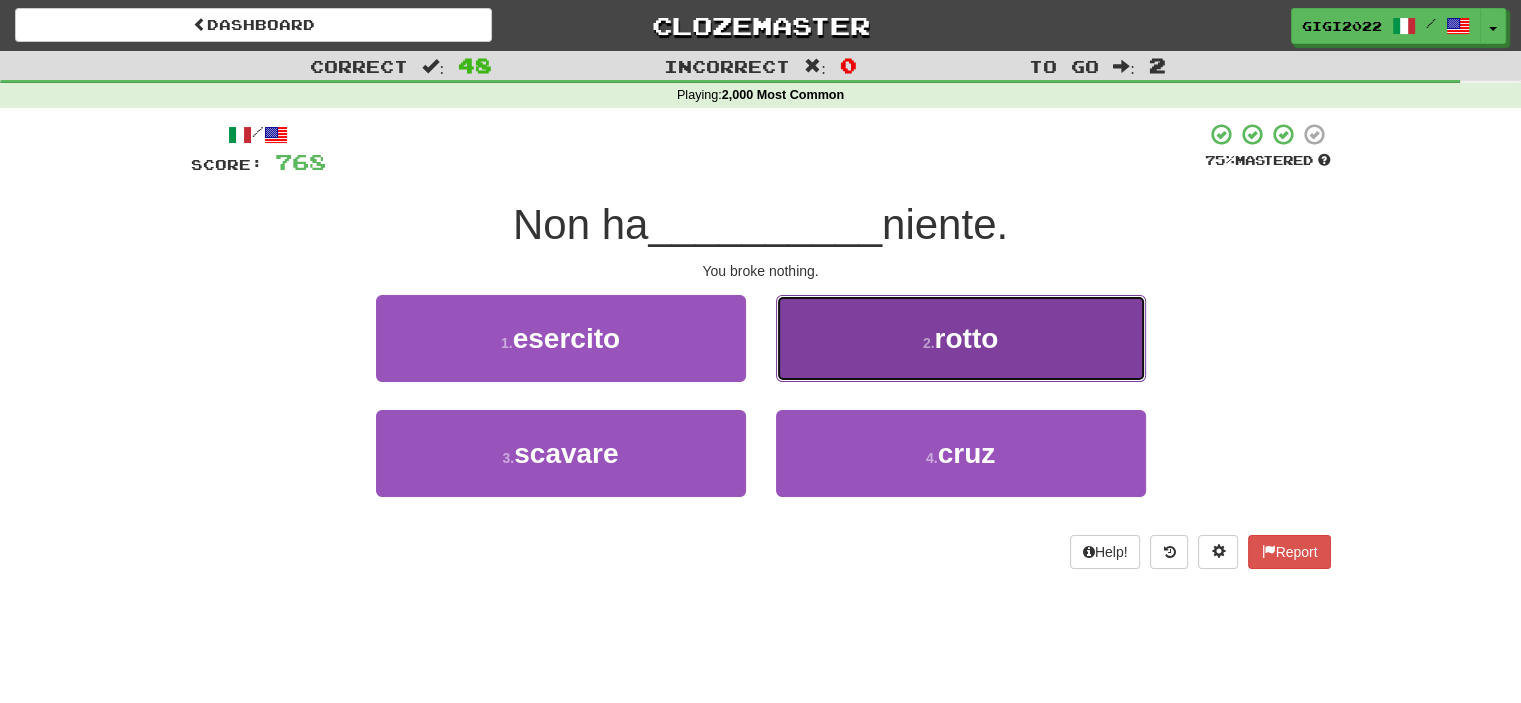 click on "2 .  rotto" at bounding box center (961, 338) 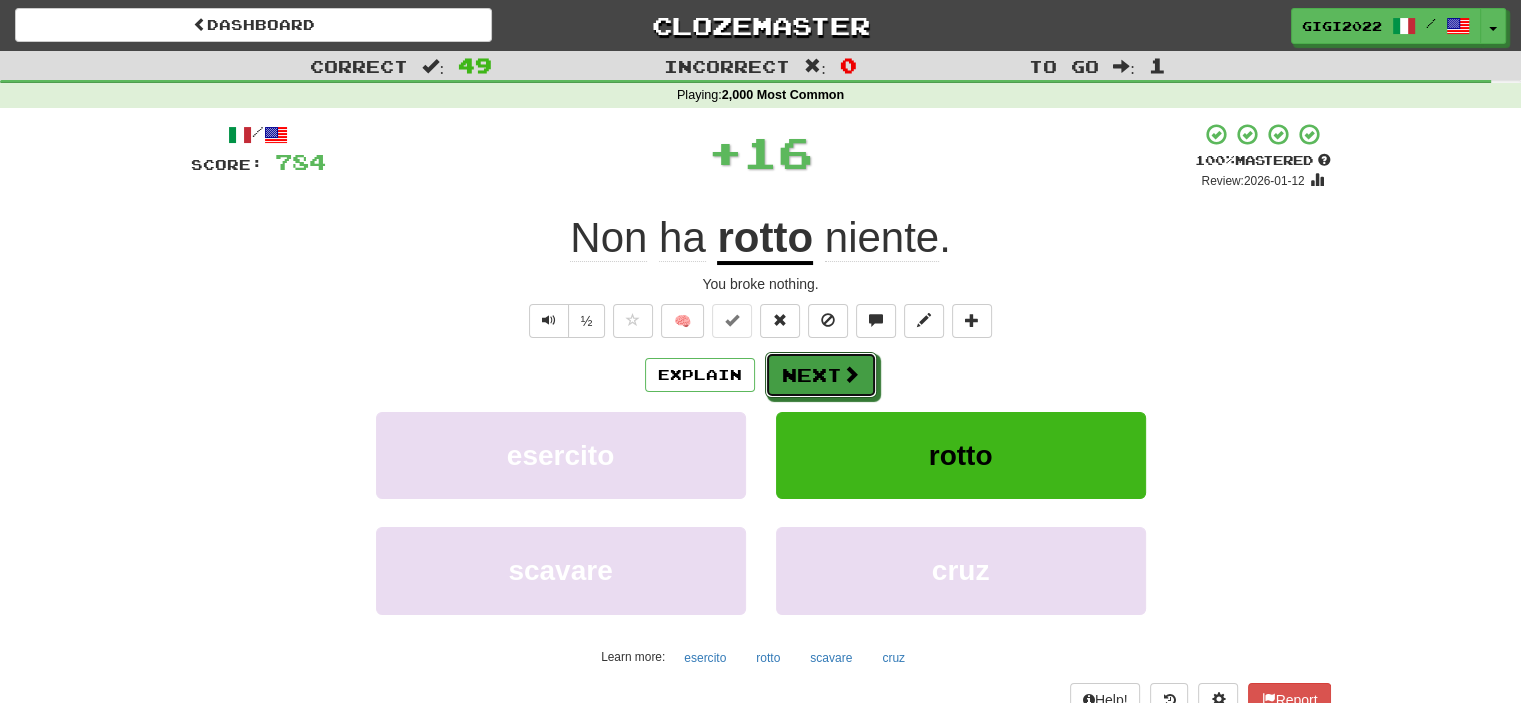 click on "Next" at bounding box center (821, 375) 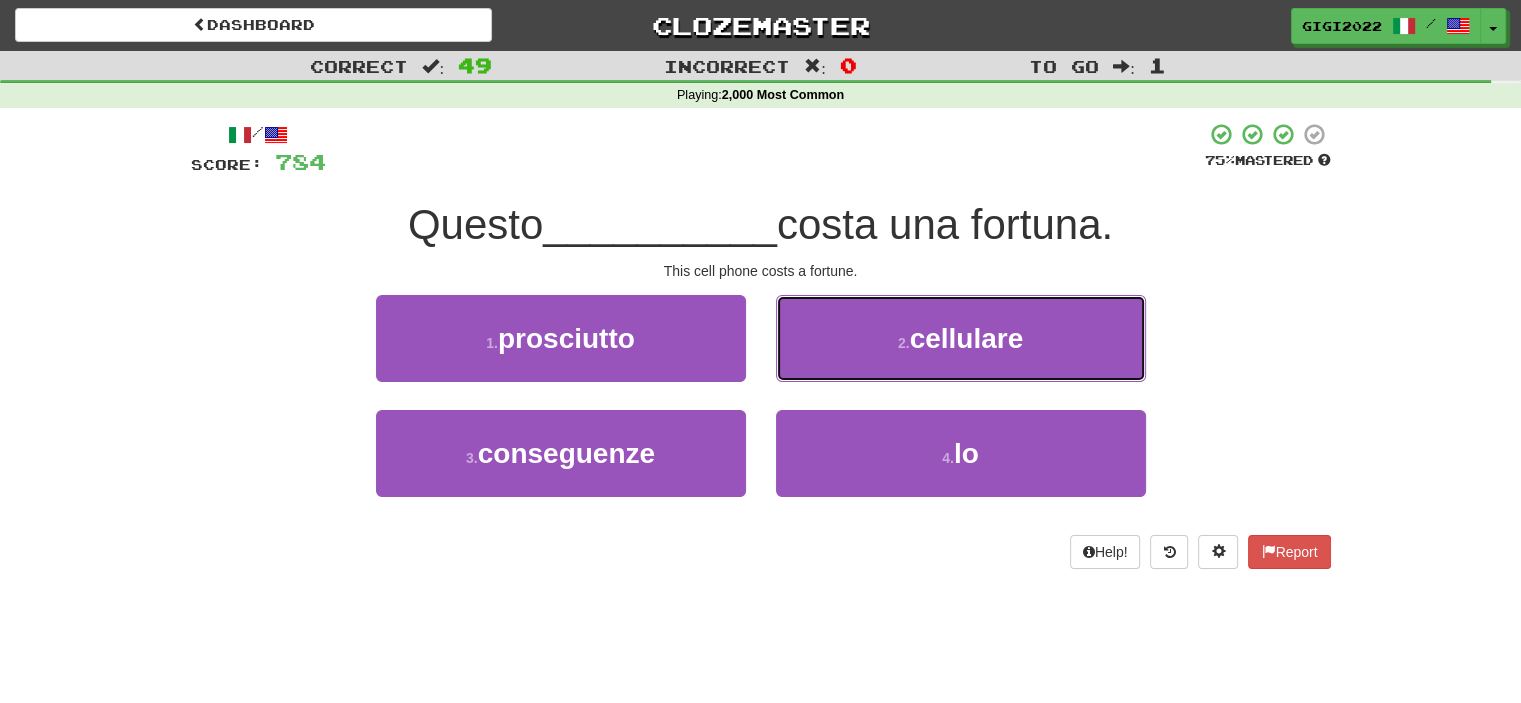 click on "2 .  cellulare" at bounding box center [961, 338] 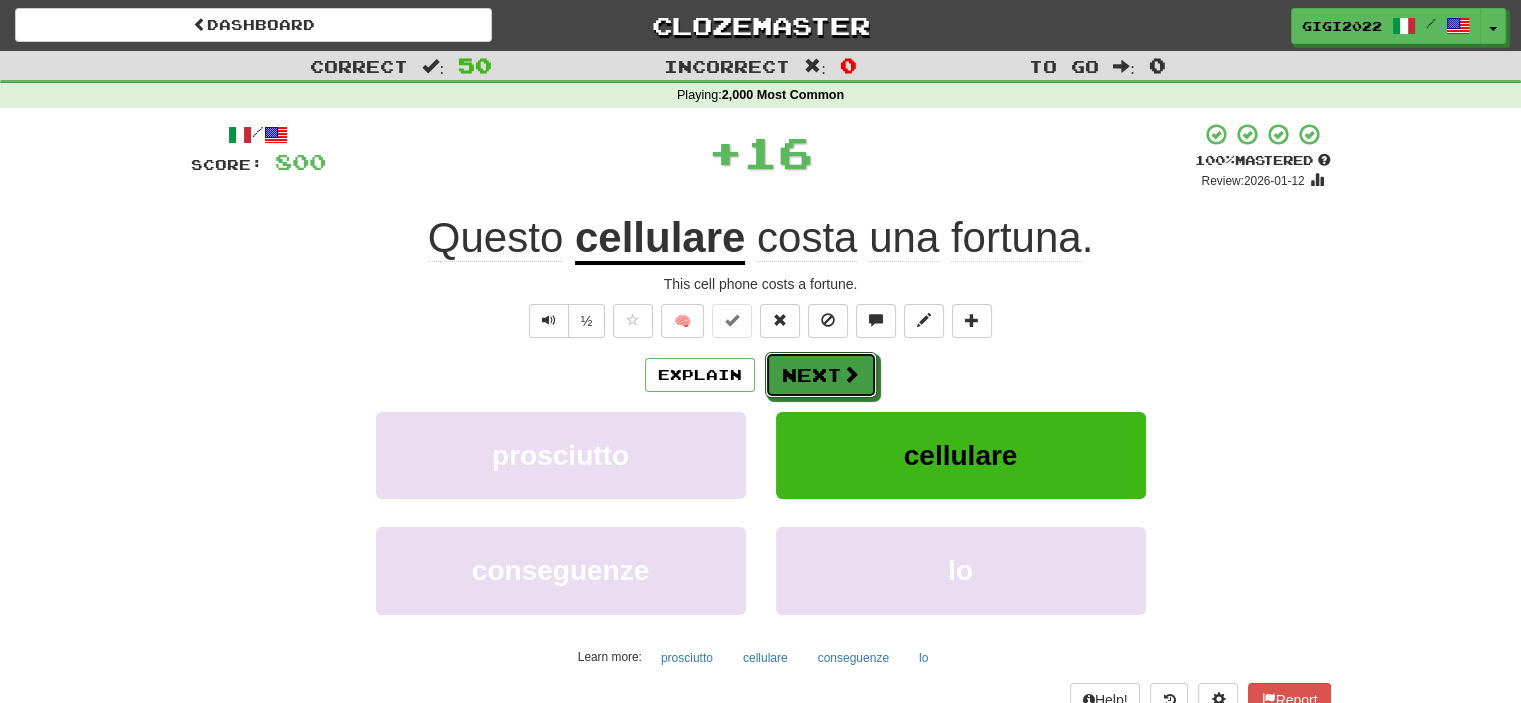 click on "Next" at bounding box center [821, 375] 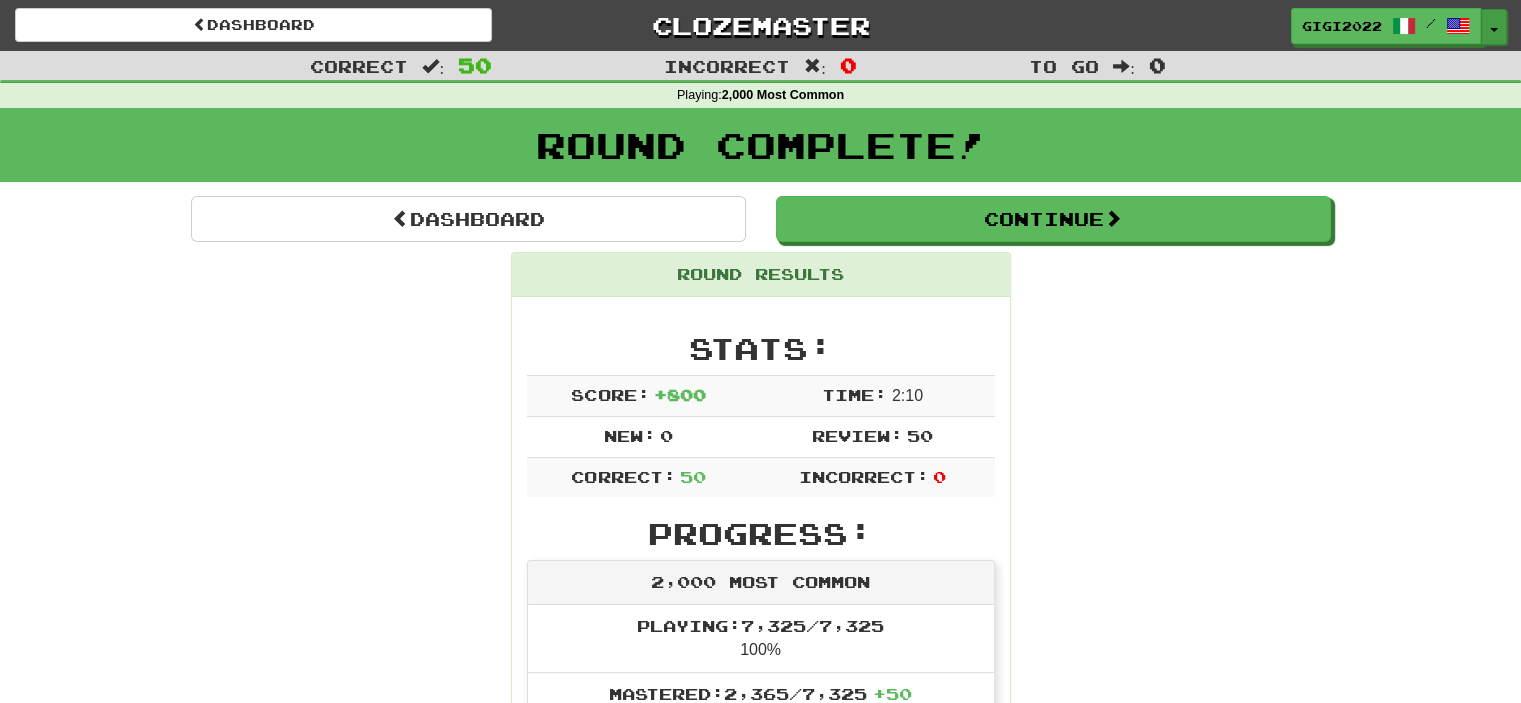 click on "Toggle Dropdown" at bounding box center (1494, 27) 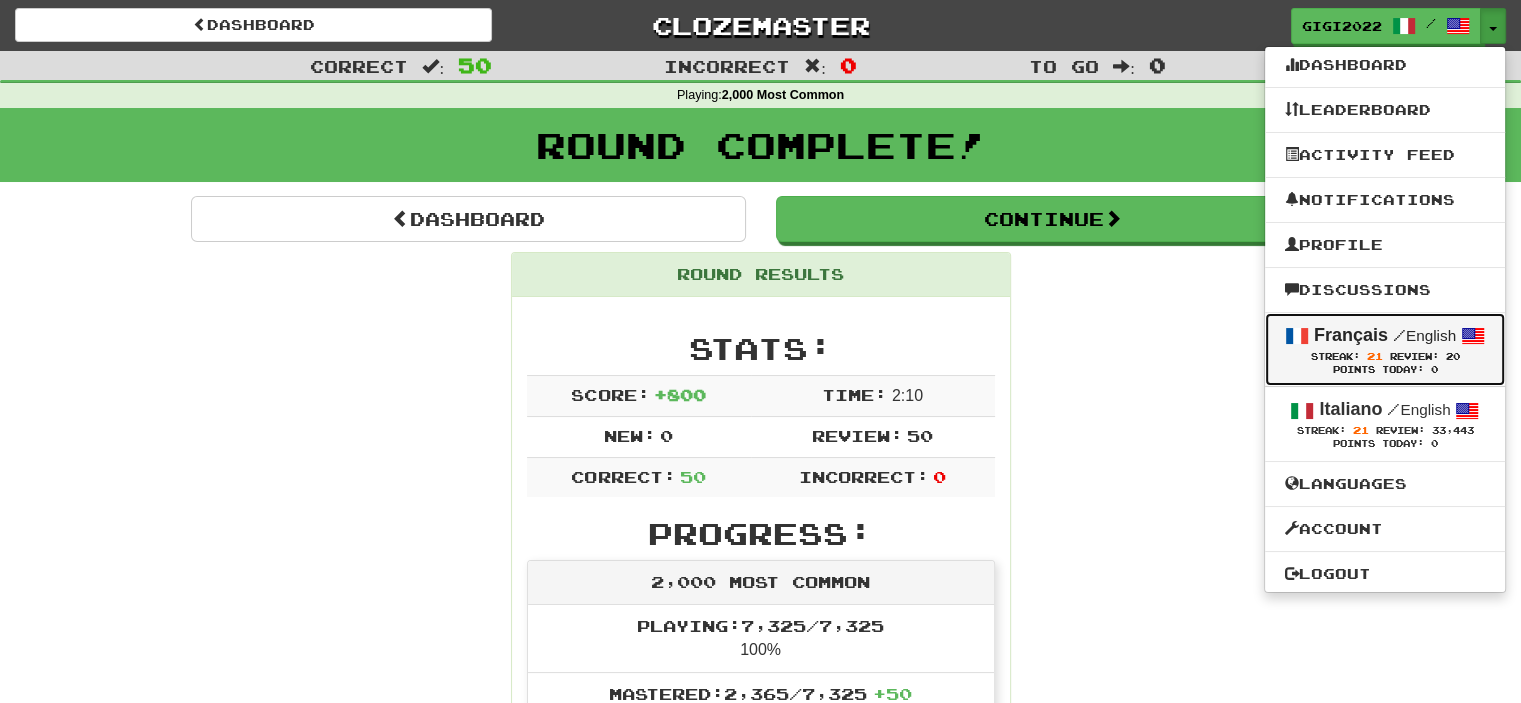 click on "Français" at bounding box center [1351, 335] 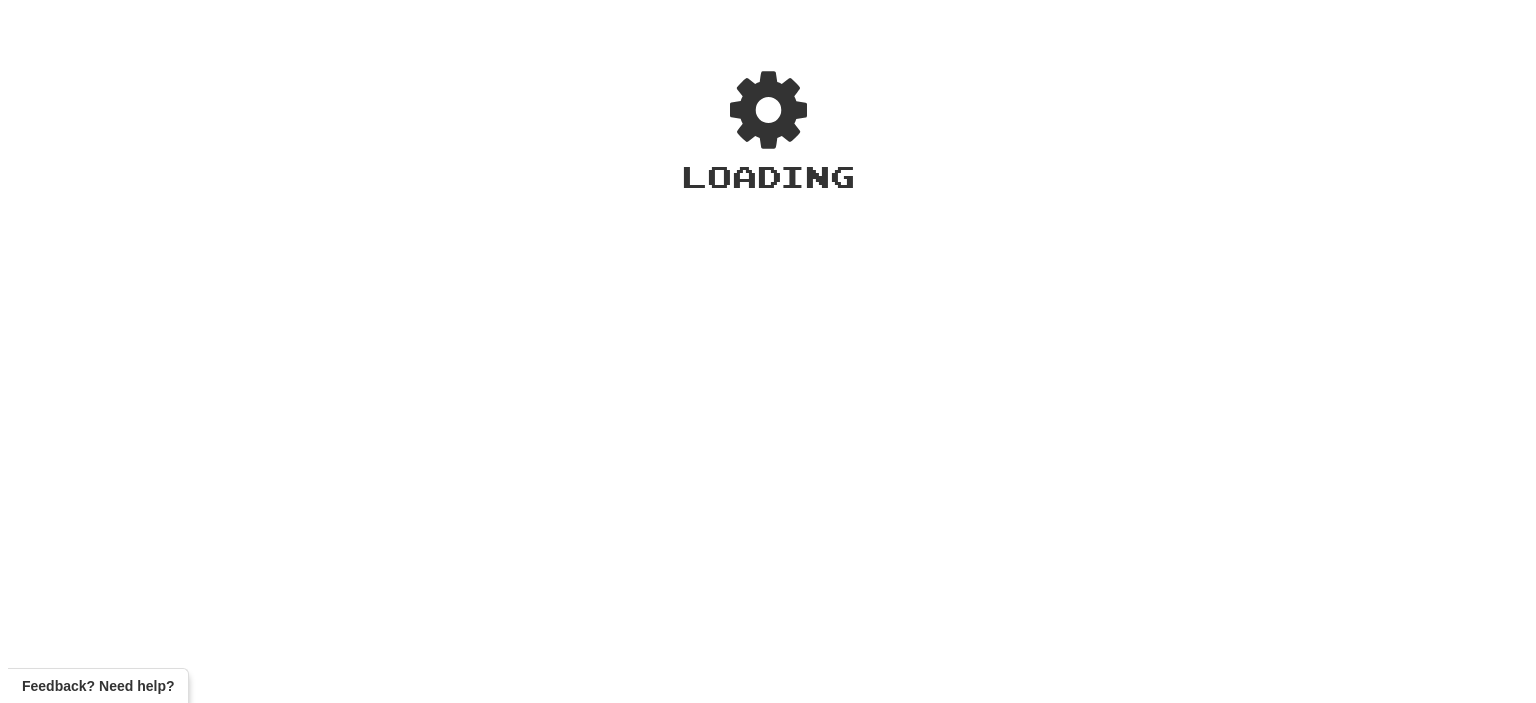 scroll, scrollTop: 0, scrollLeft: 0, axis: both 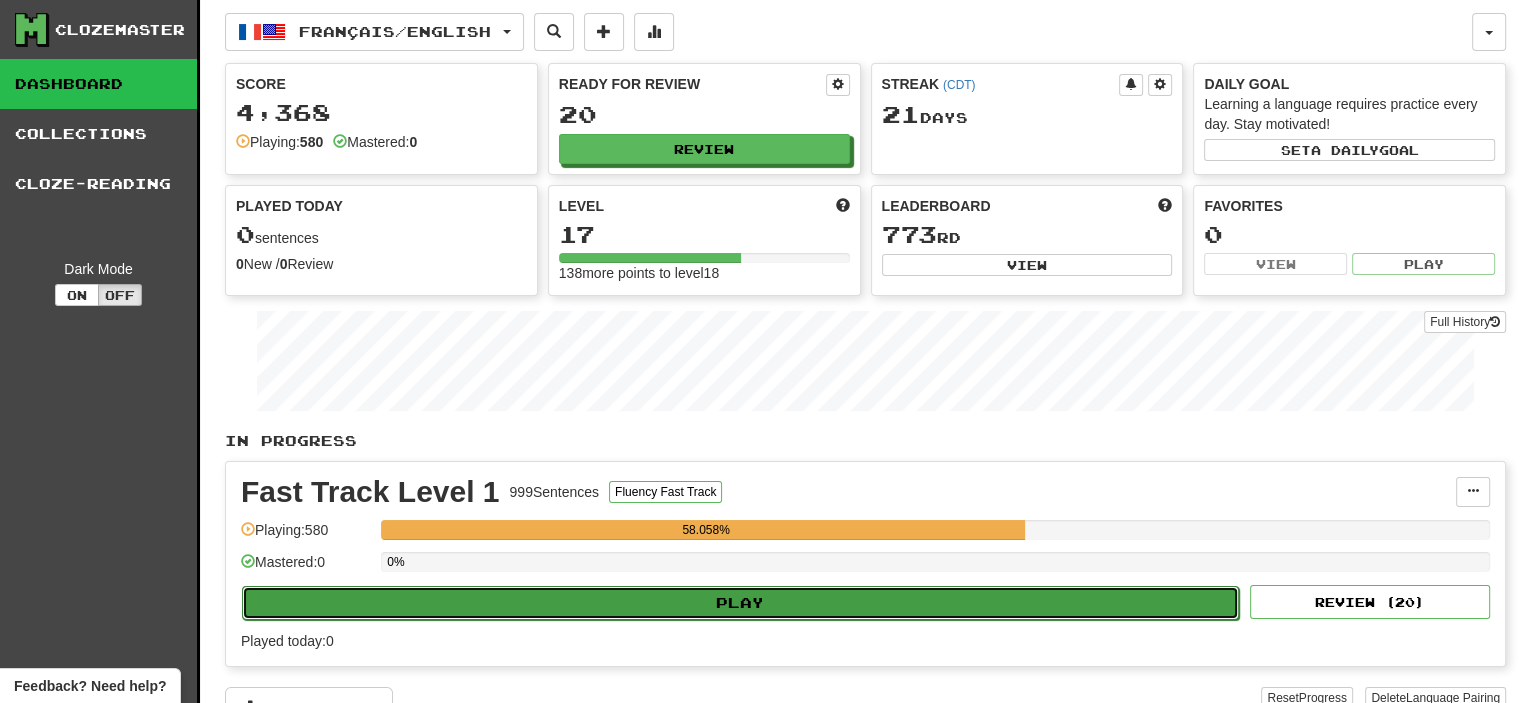 click on "Play" at bounding box center (740, 603) 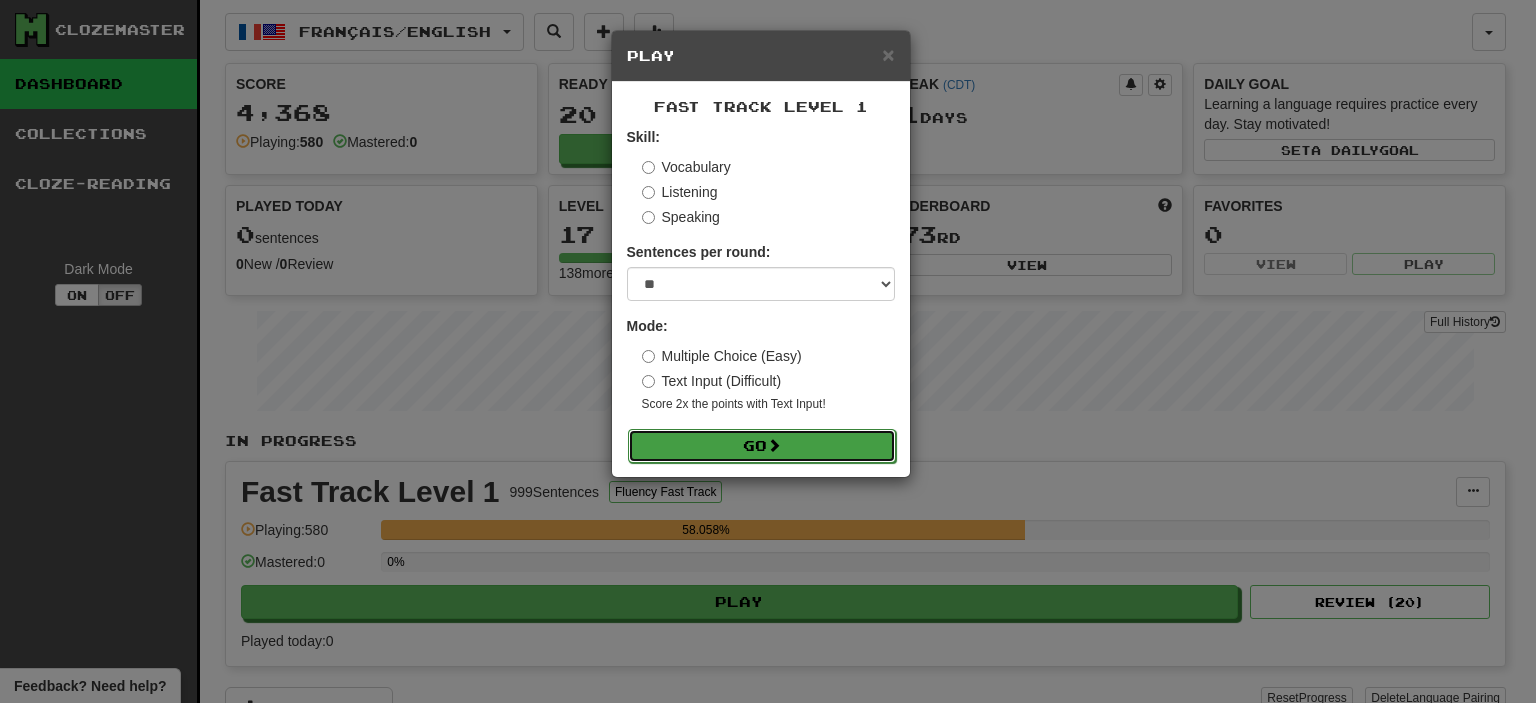 click on "Go" at bounding box center [762, 446] 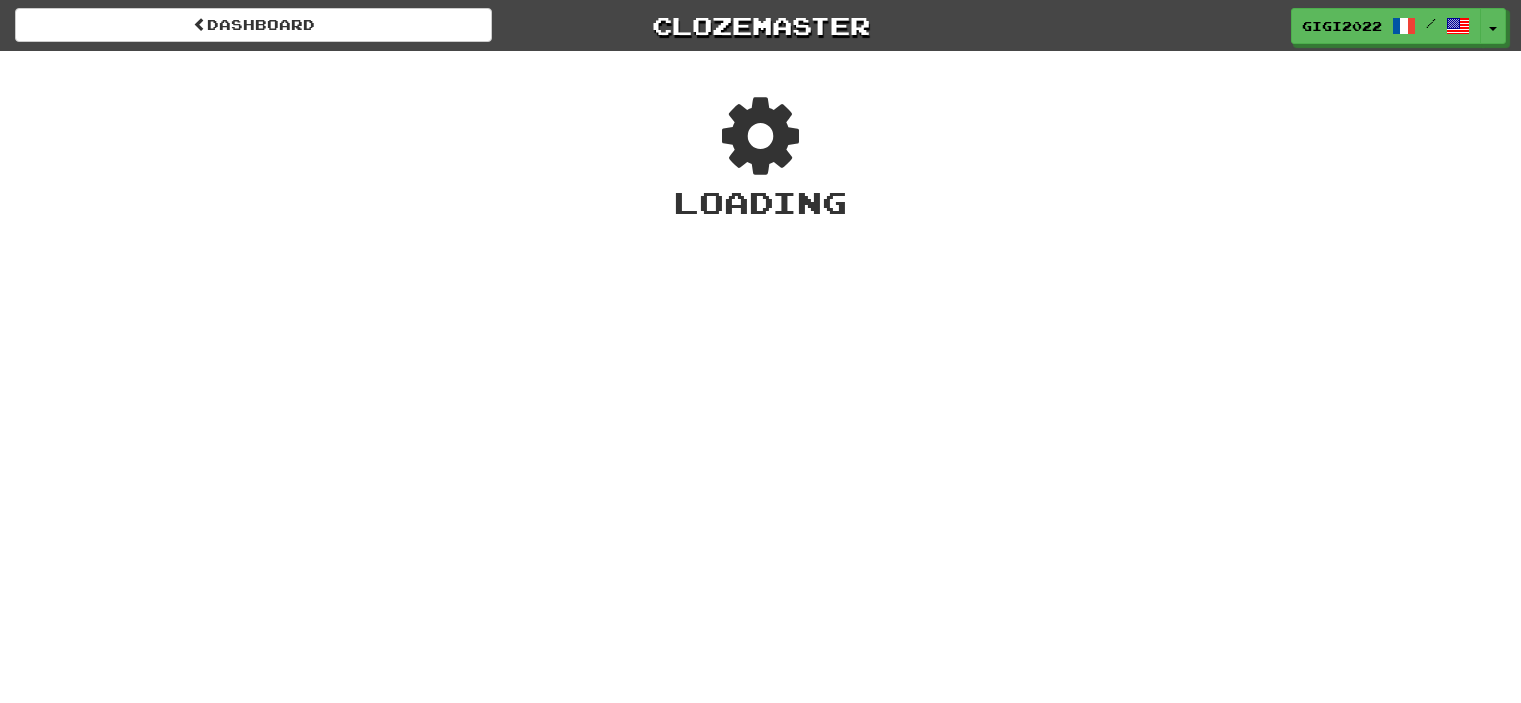 scroll, scrollTop: 0, scrollLeft: 0, axis: both 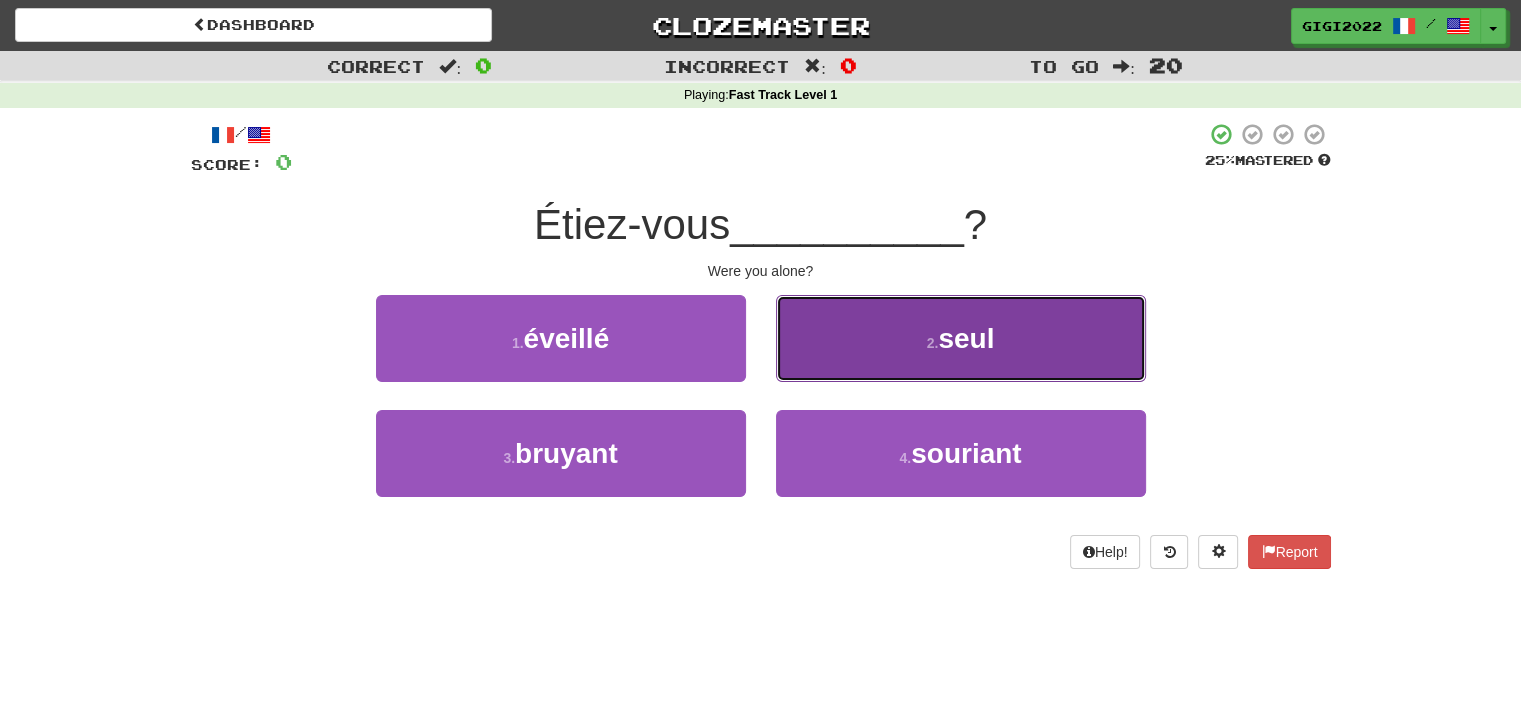 click on "2 .  seul" at bounding box center (961, 338) 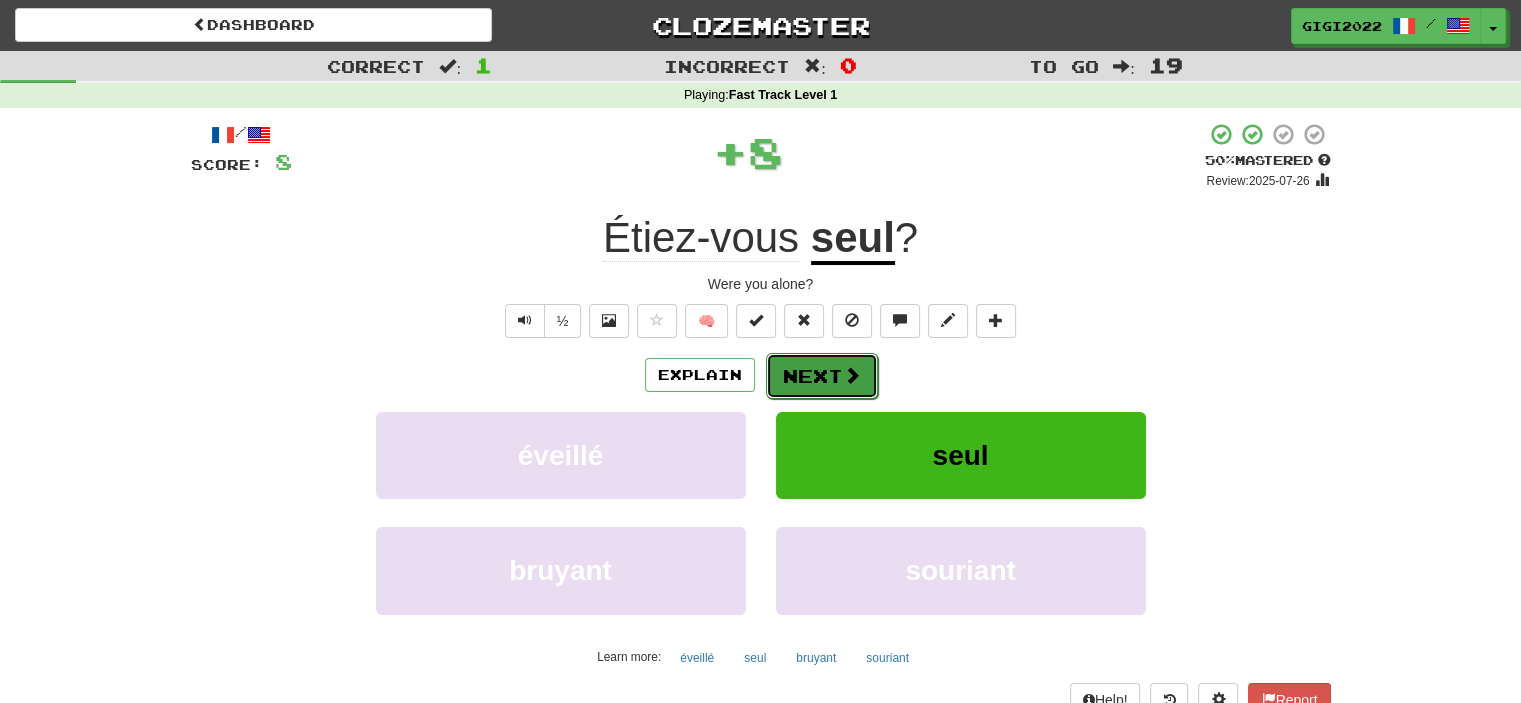 click on "Next" at bounding box center (822, 376) 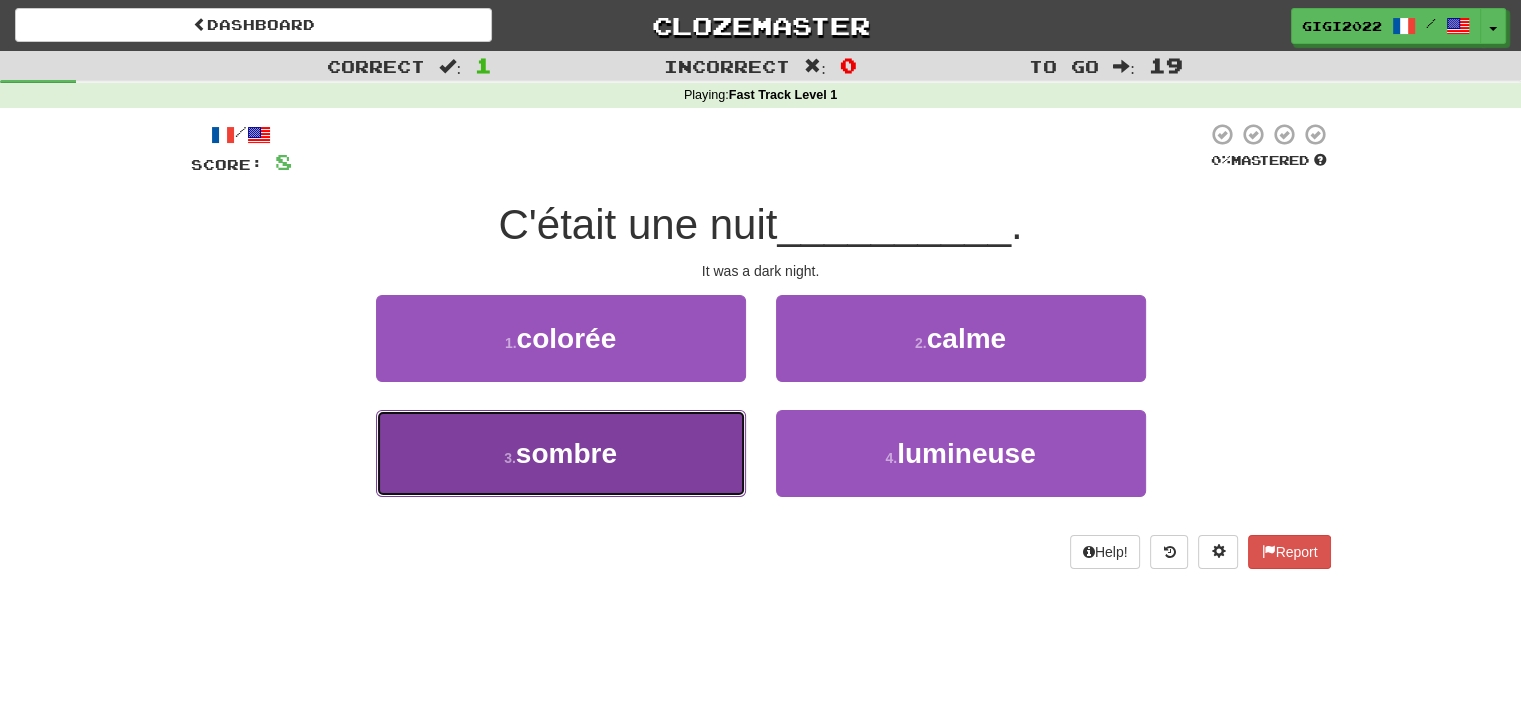 click on "3 .  sombre" at bounding box center (561, 453) 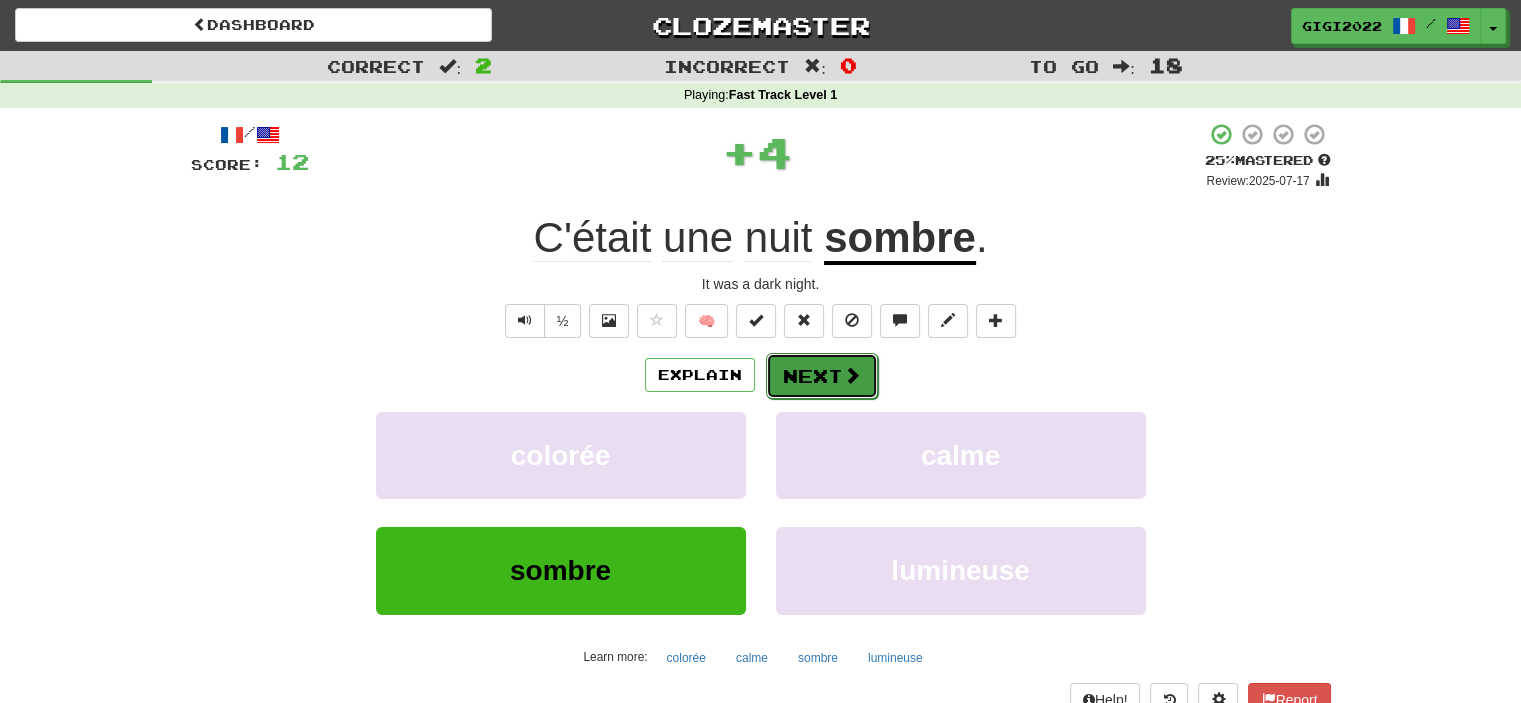 click on "Next" at bounding box center [822, 376] 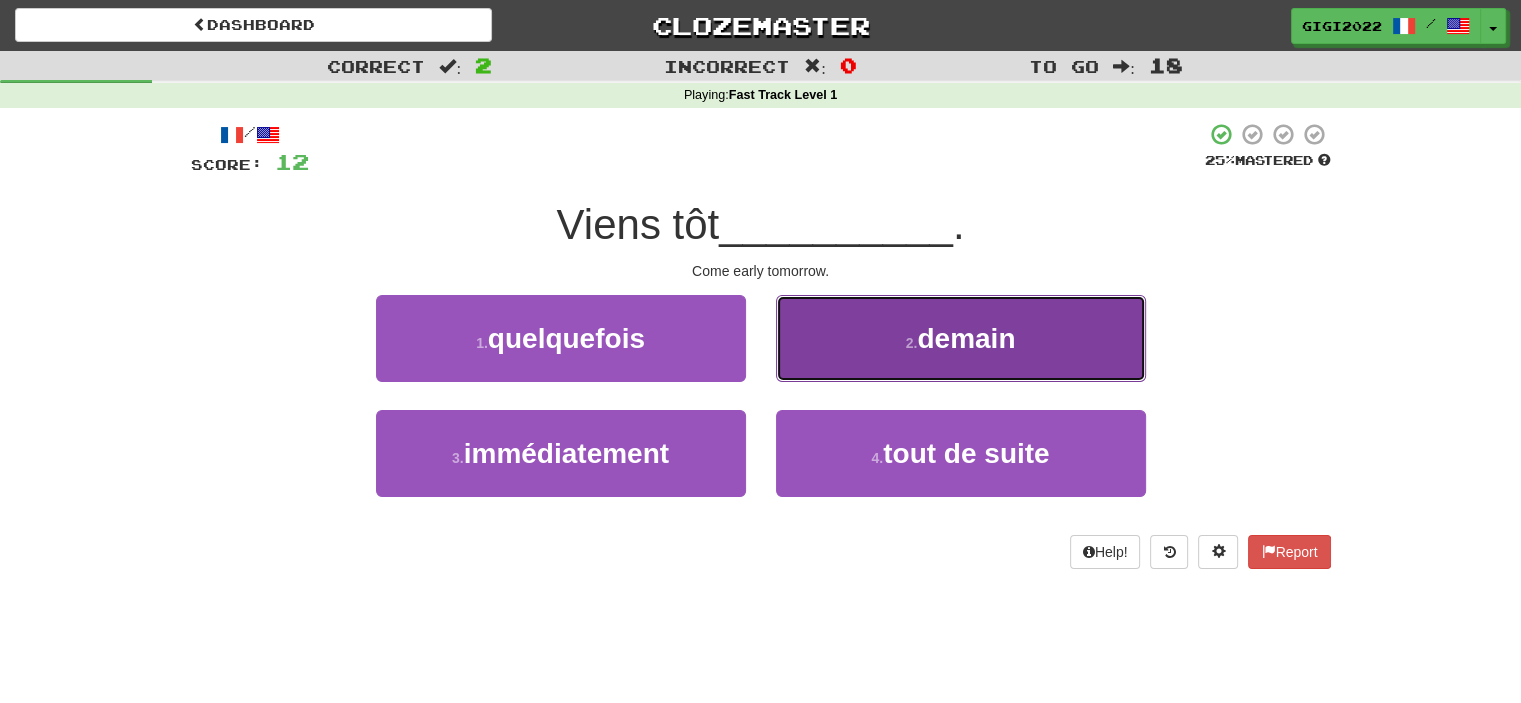 click on "2 .  demain" at bounding box center [961, 338] 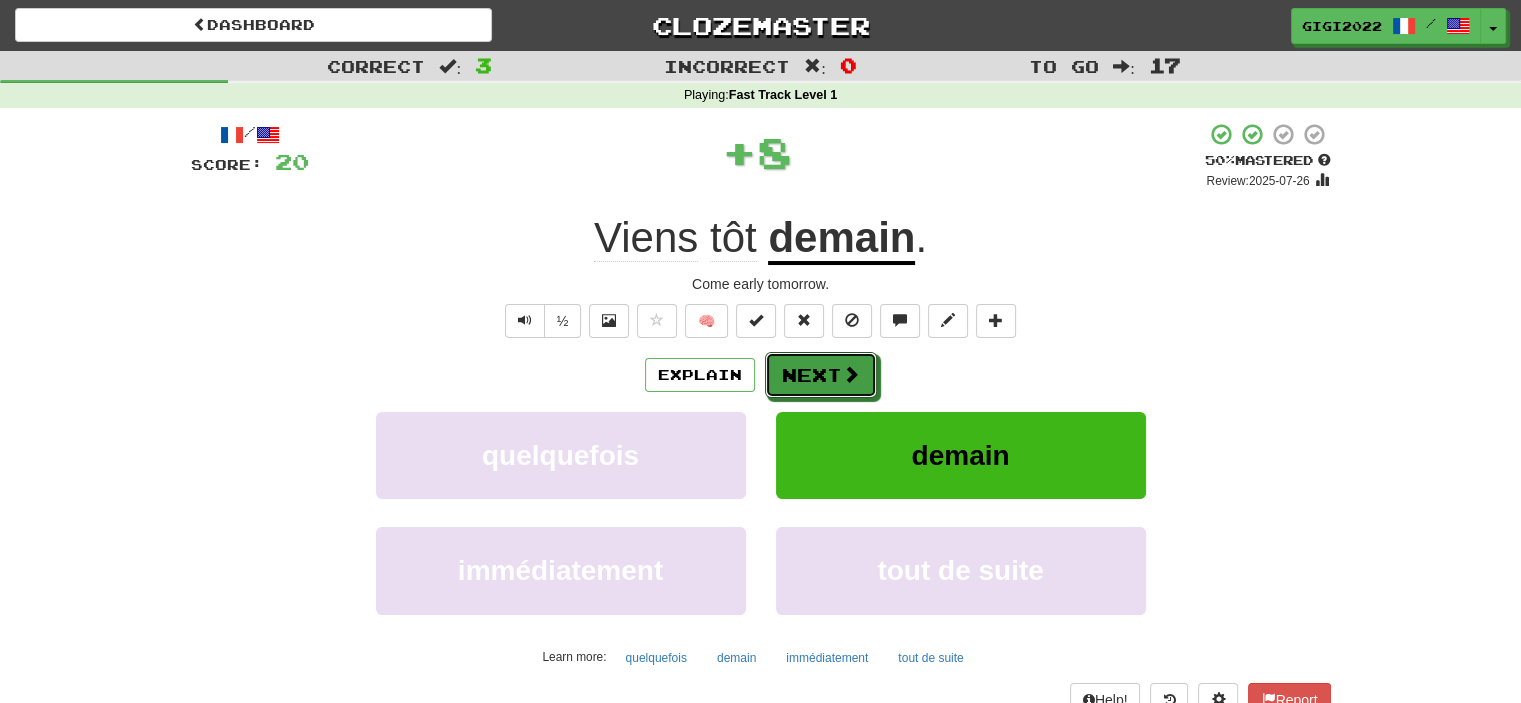 click on "Next" at bounding box center (821, 375) 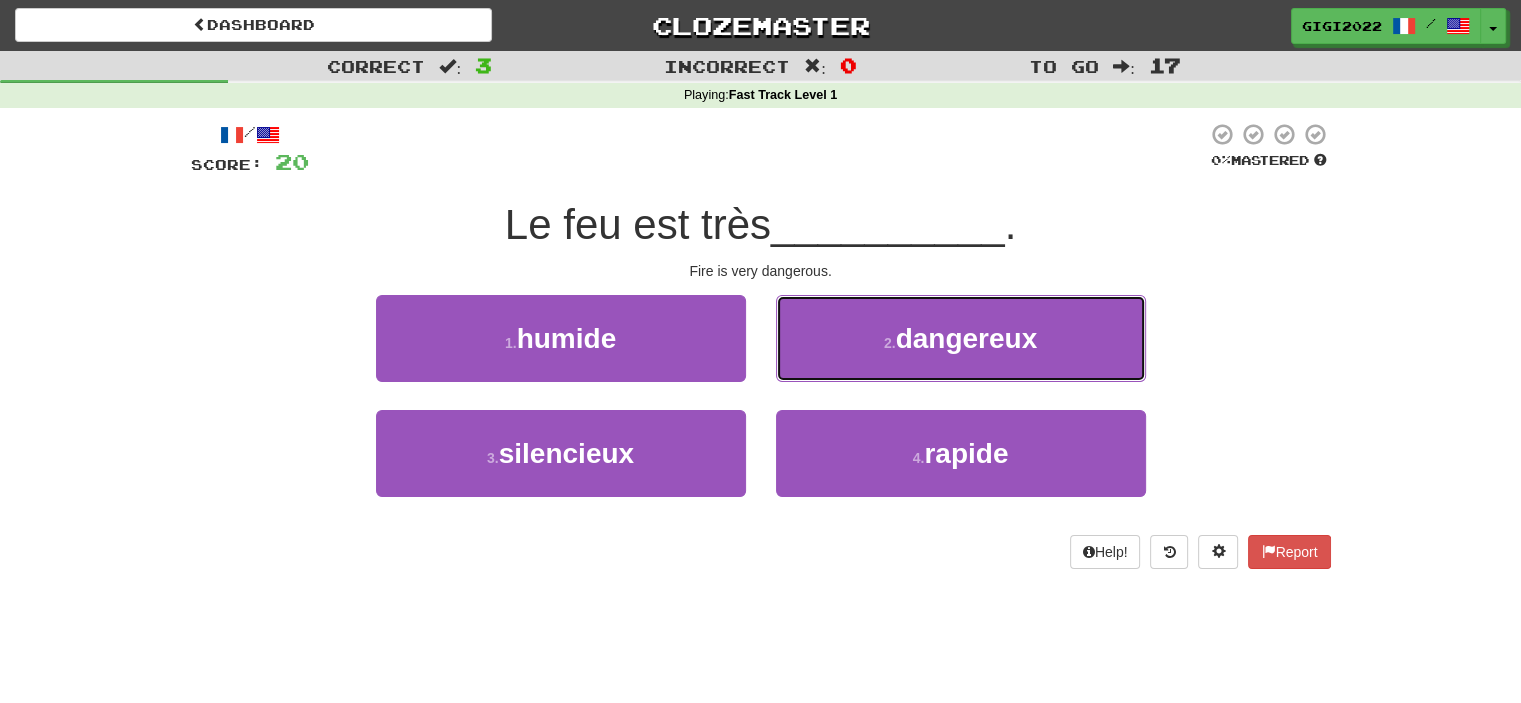 click on "2 .  dangereux" at bounding box center [961, 338] 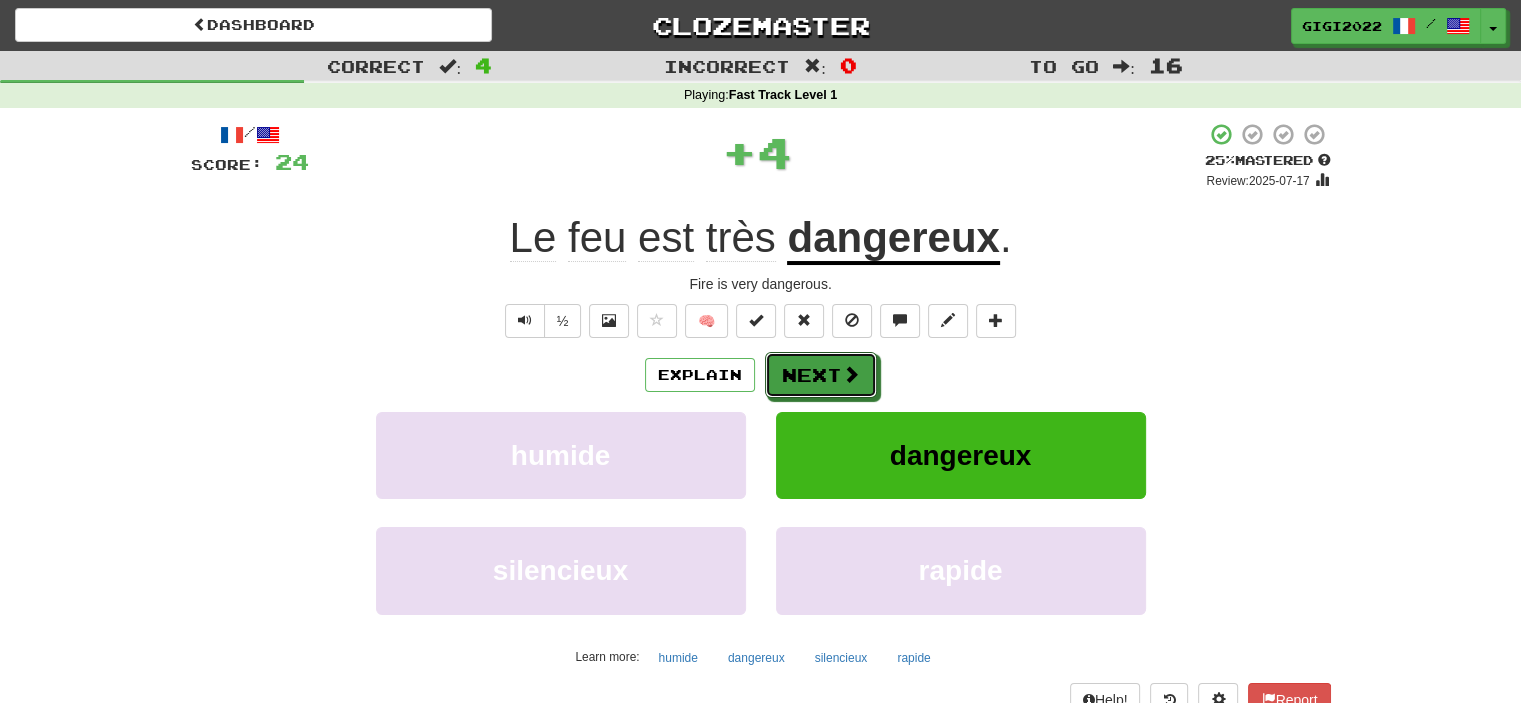 click on "Next" at bounding box center [821, 375] 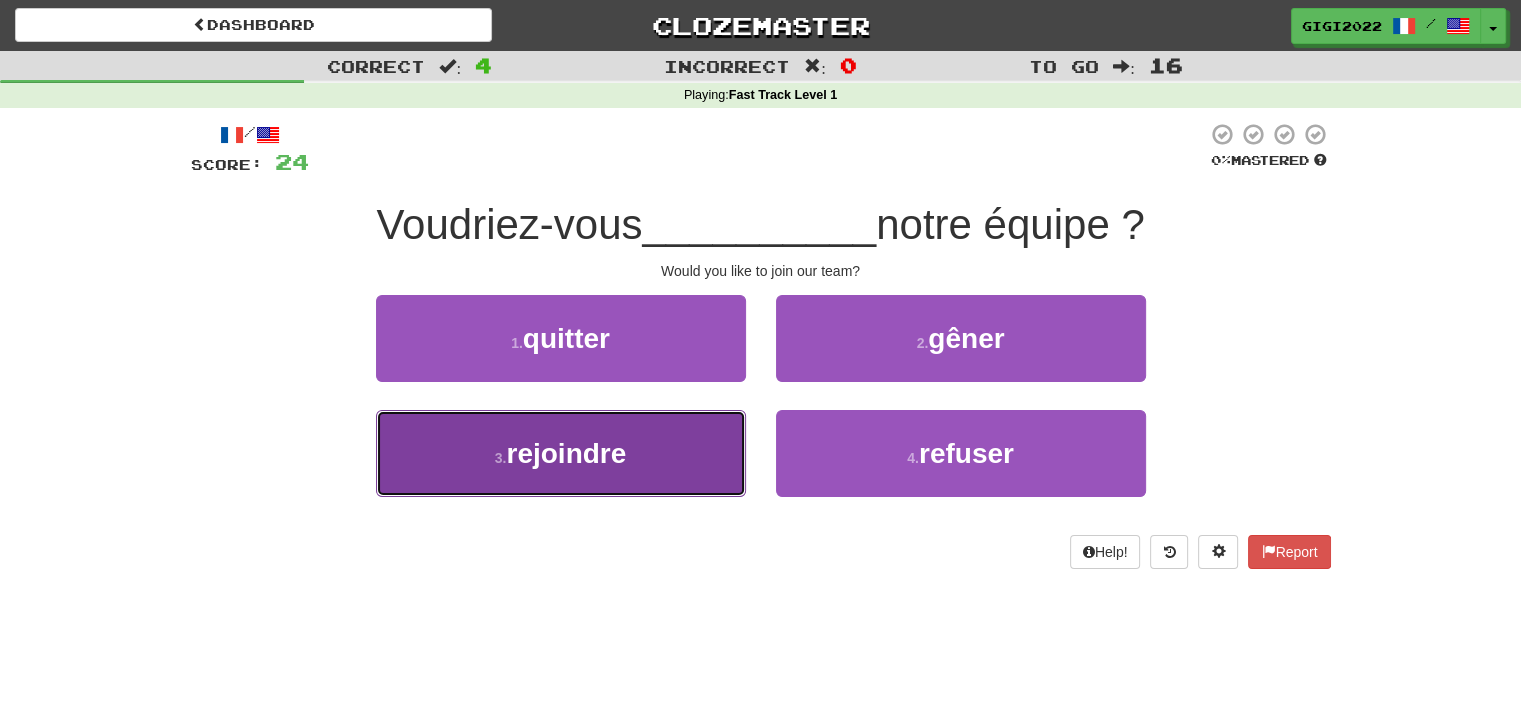 click on "3 .  rejoindre" at bounding box center (561, 453) 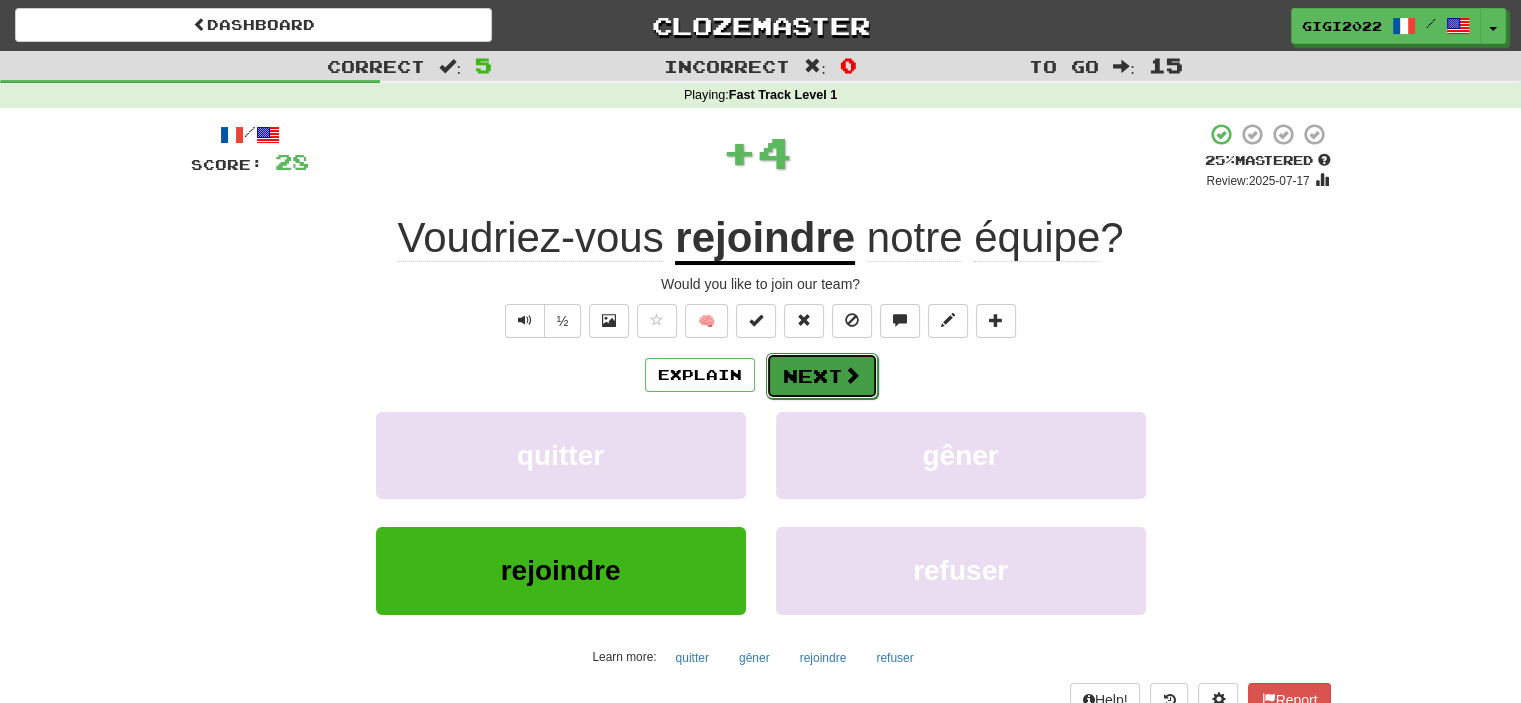 click on "Next" at bounding box center [822, 376] 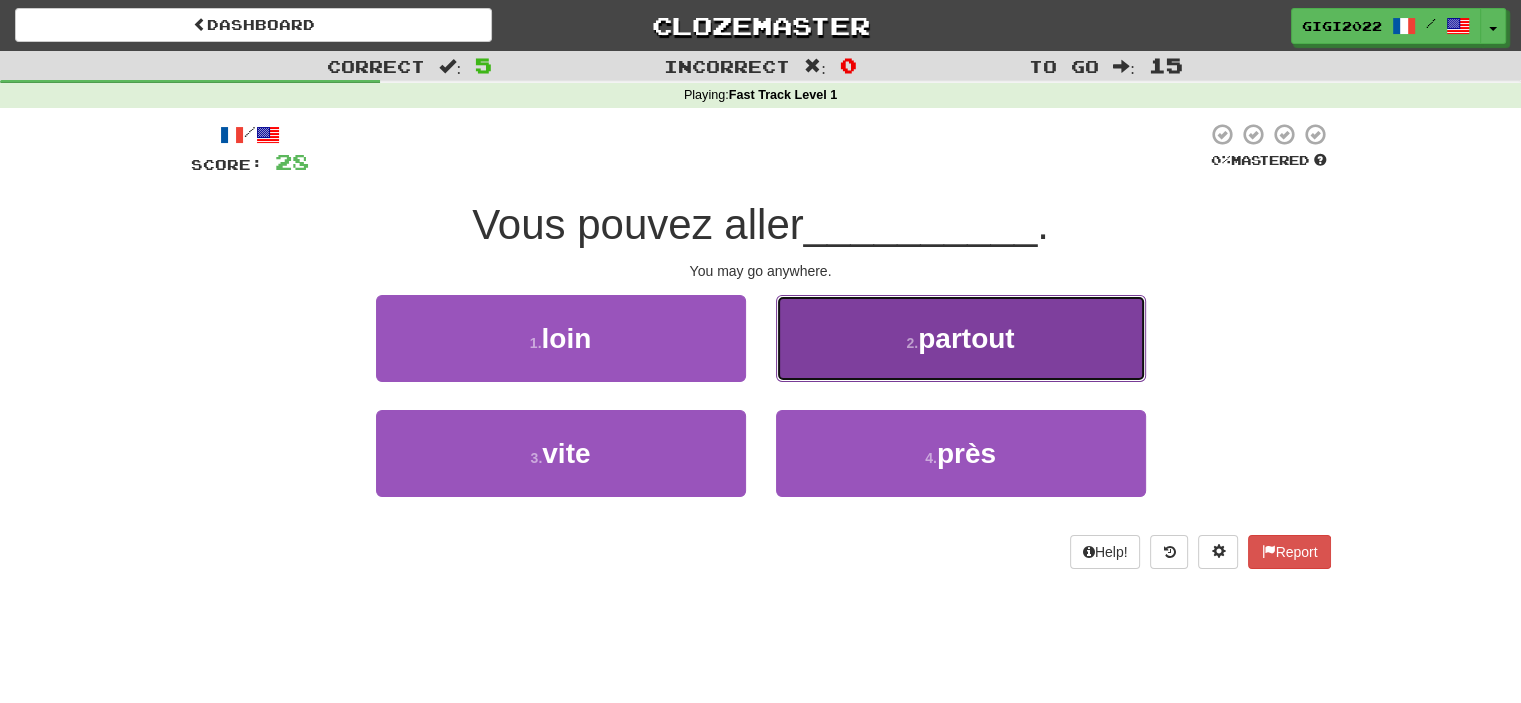 click on "2 .  partout" at bounding box center (961, 338) 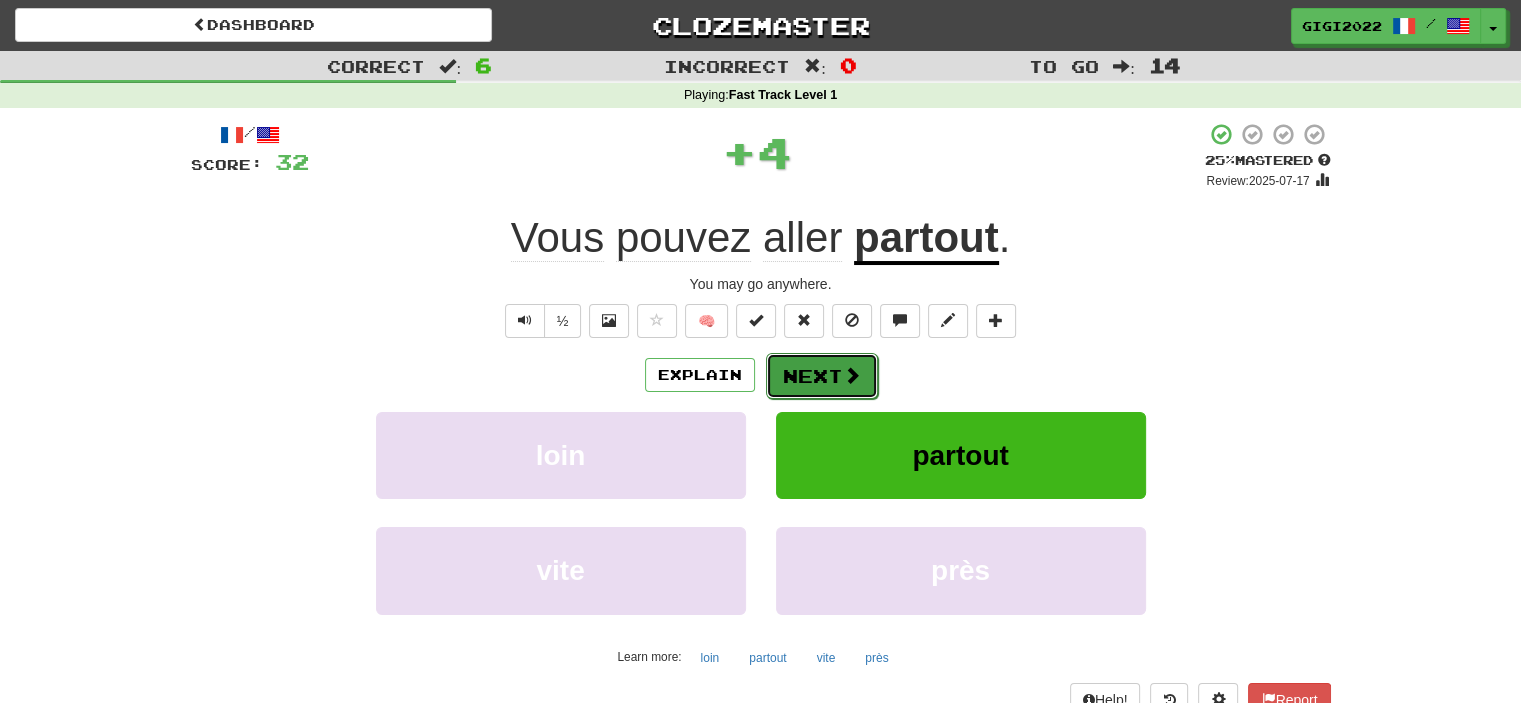 click on "Next" at bounding box center (822, 376) 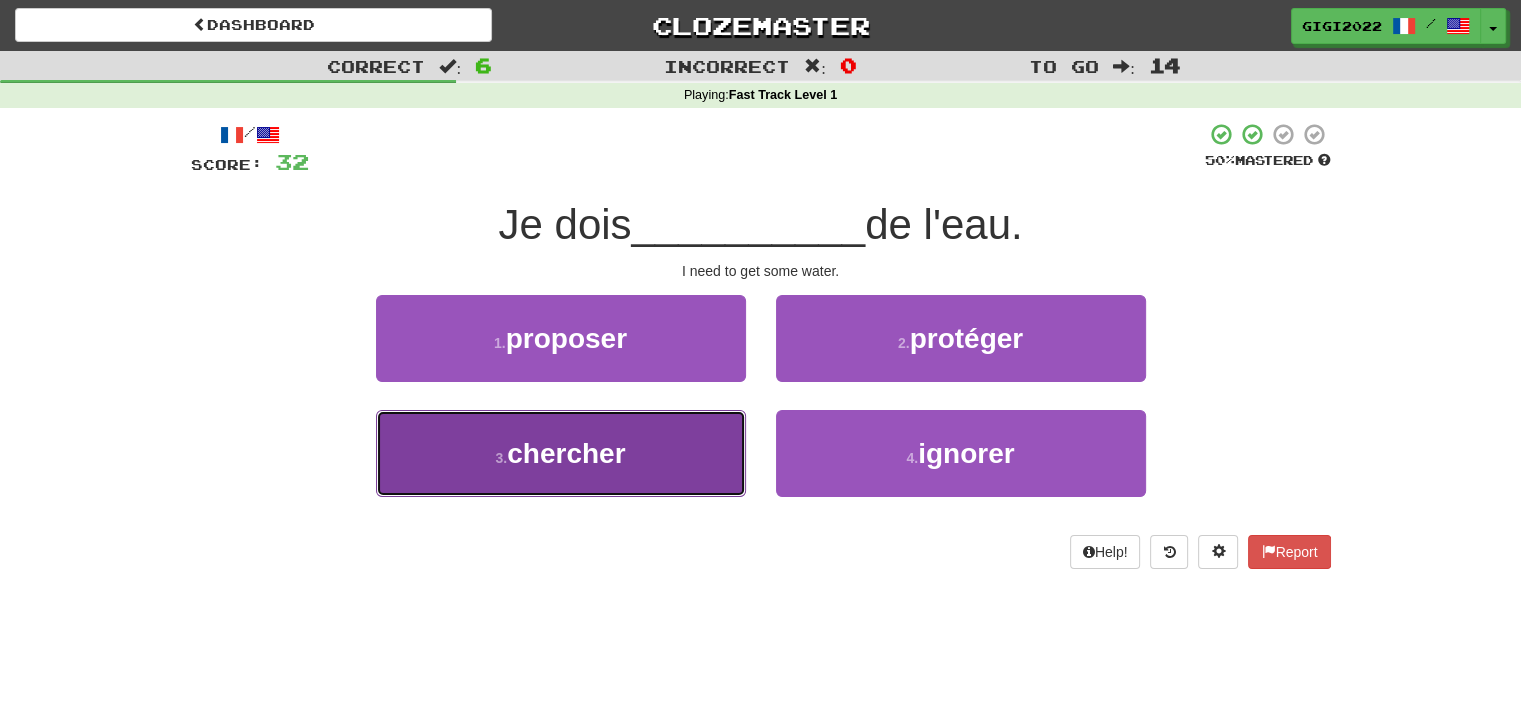 click on "3 .  chercher" at bounding box center (561, 453) 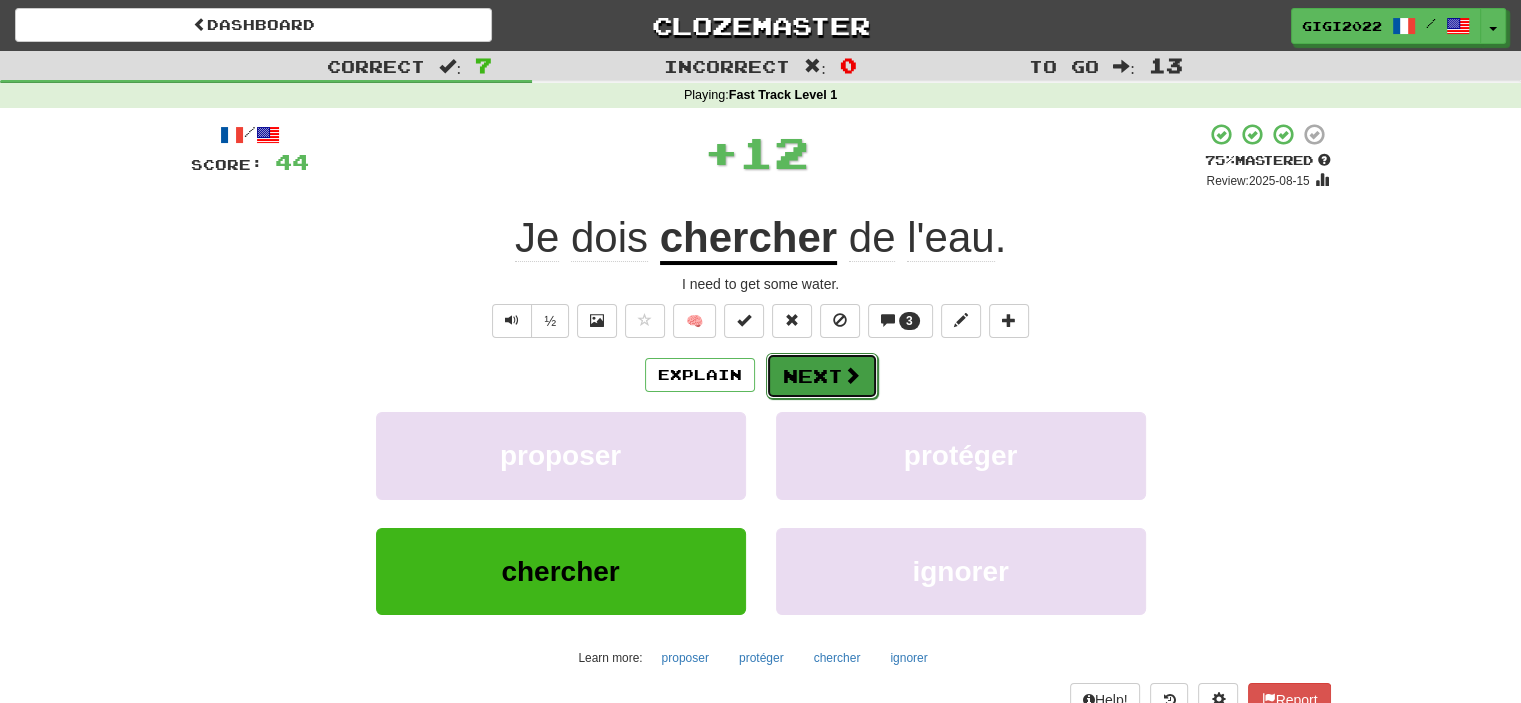 click on "Next" at bounding box center (822, 376) 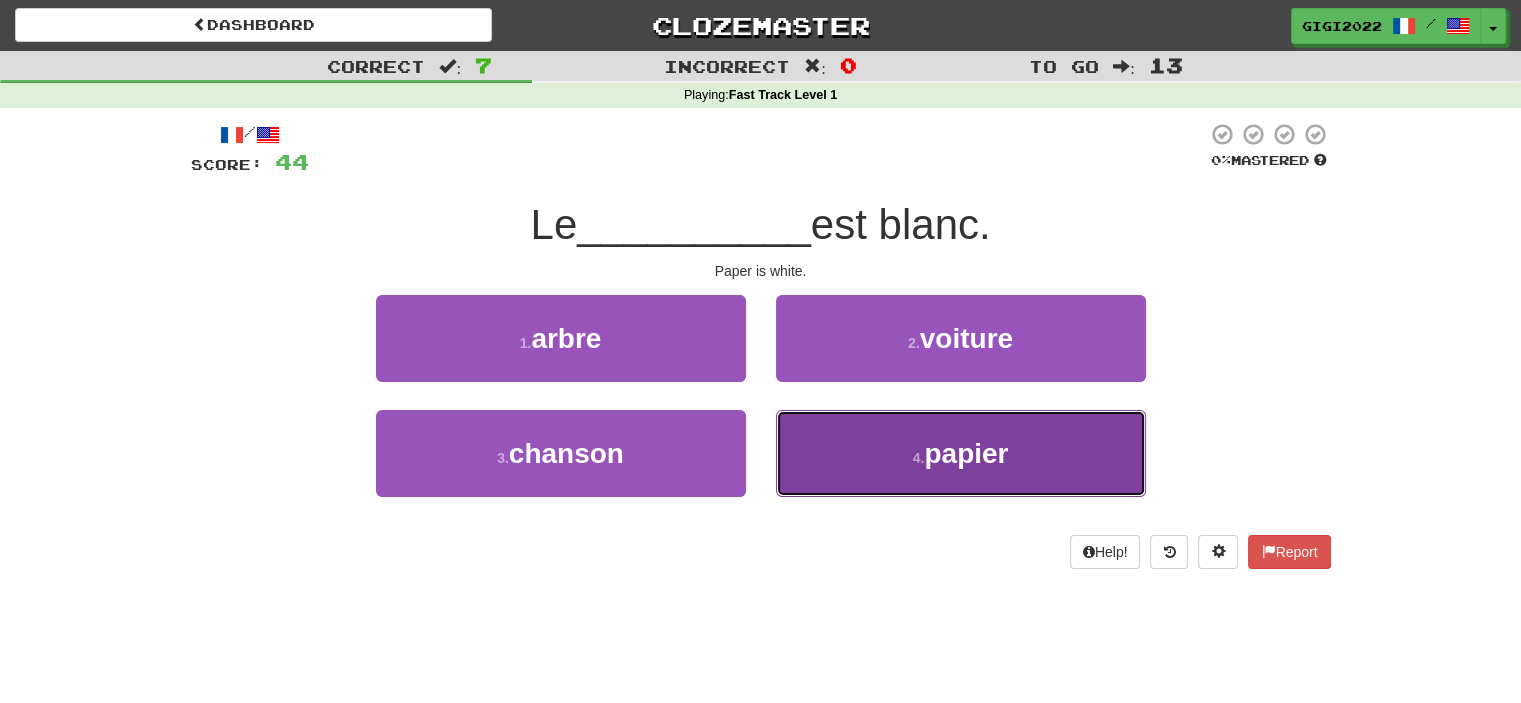 click on "4 .  papier" at bounding box center [961, 453] 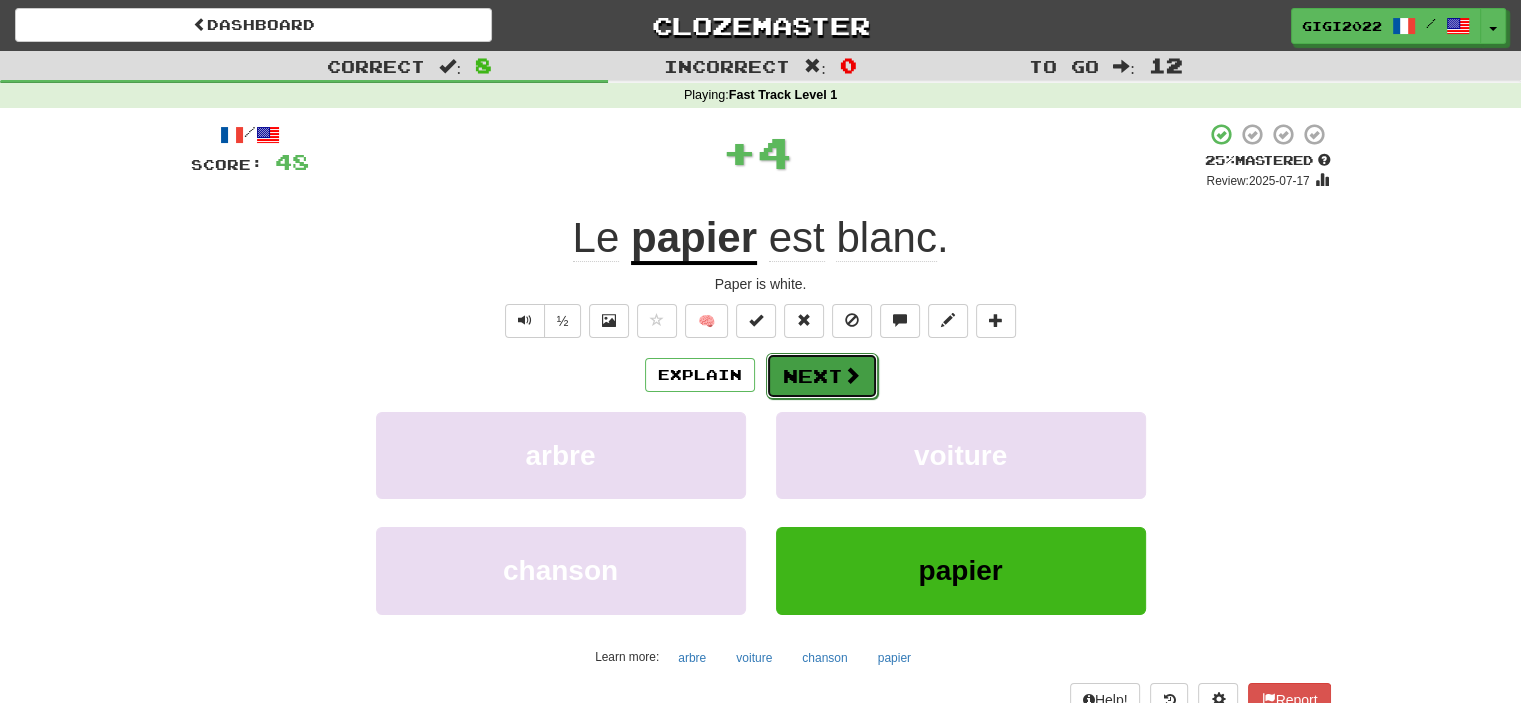 click on "Next" at bounding box center [822, 376] 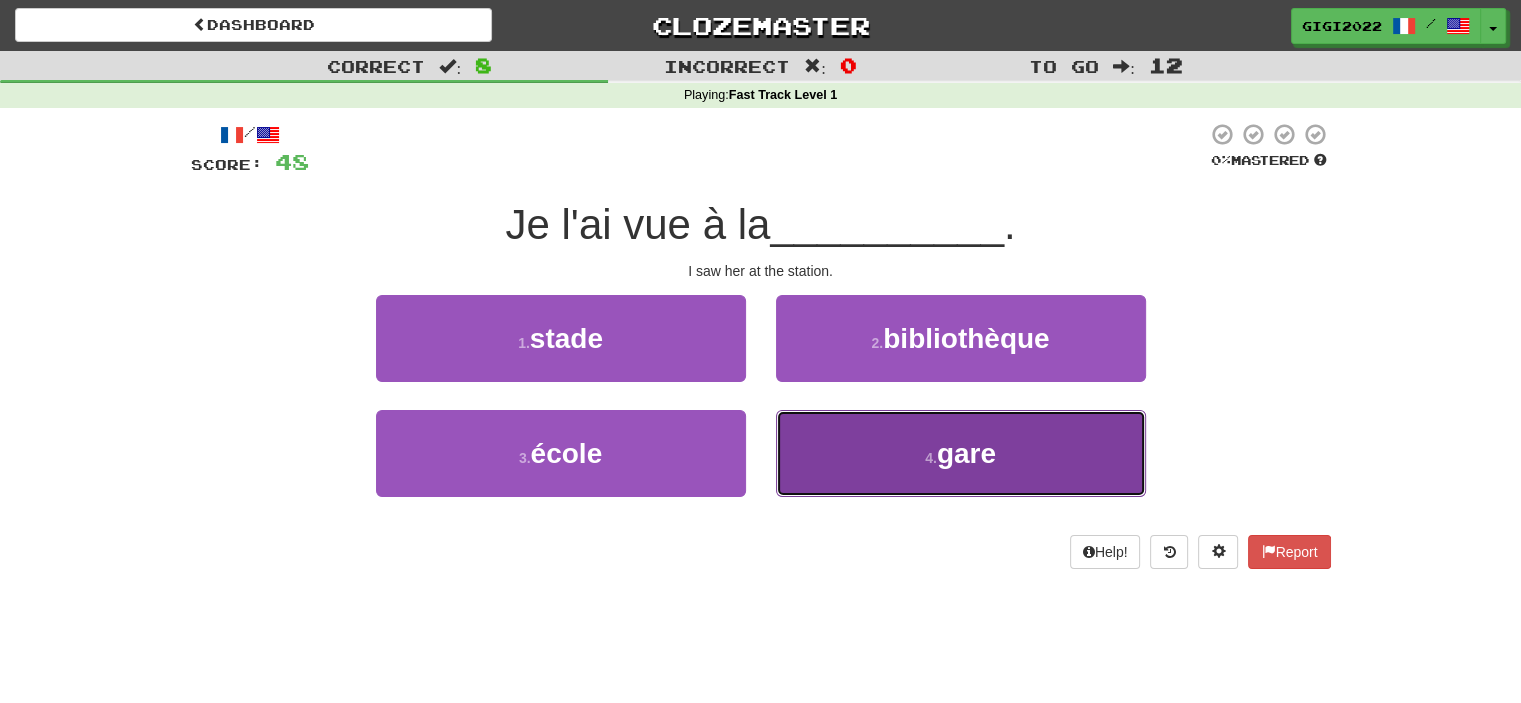 click on "4 .  gare" at bounding box center (961, 453) 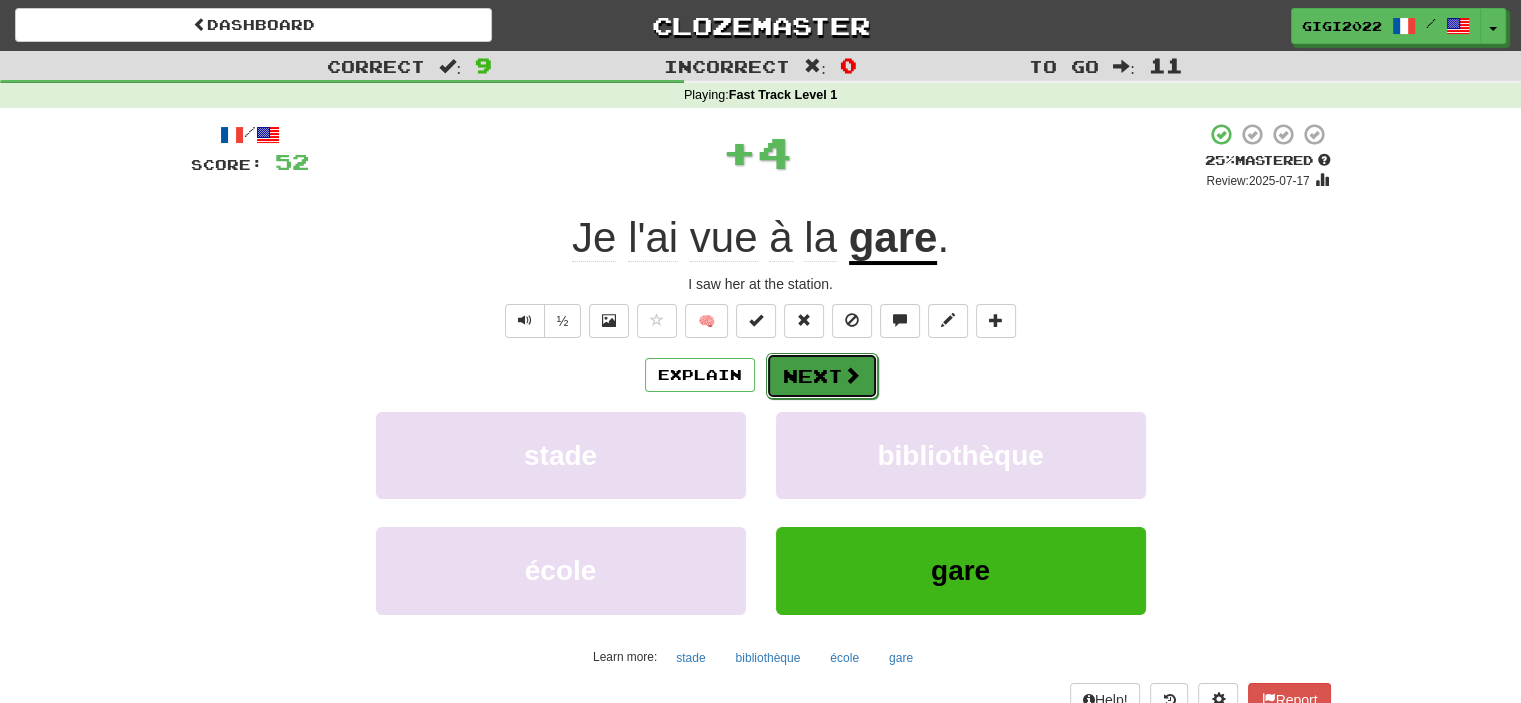click on "Next" at bounding box center [822, 376] 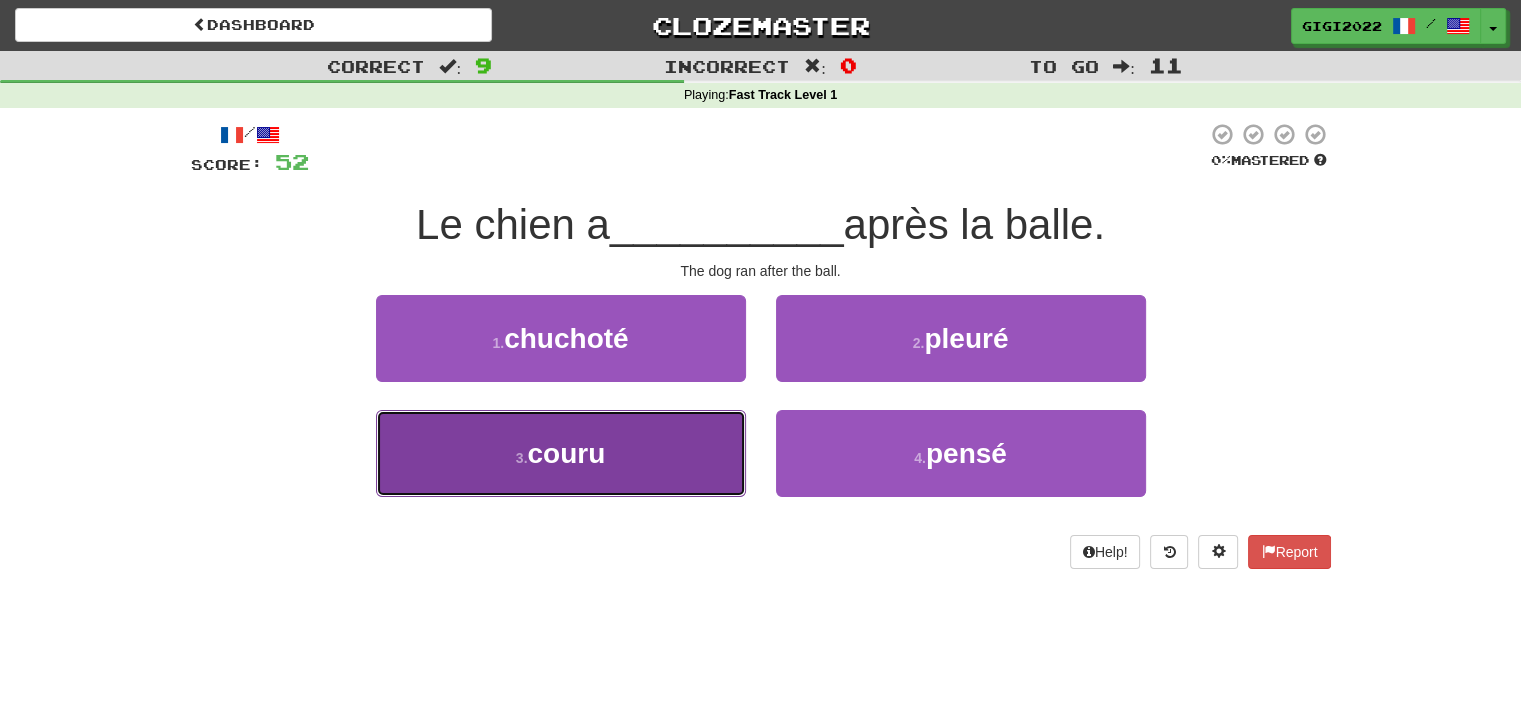 click on "3 .  couru" at bounding box center (561, 453) 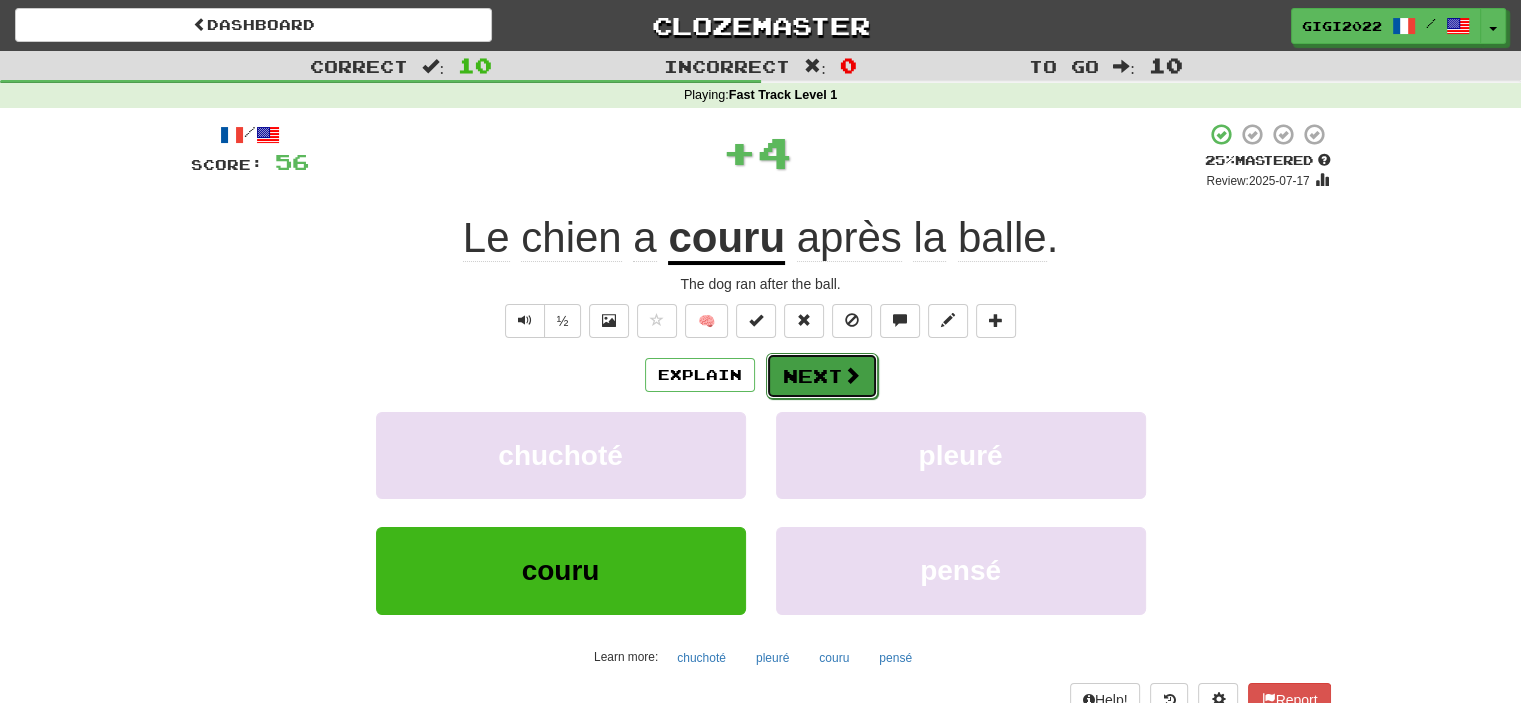 click on "Next" at bounding box center (822, 376) 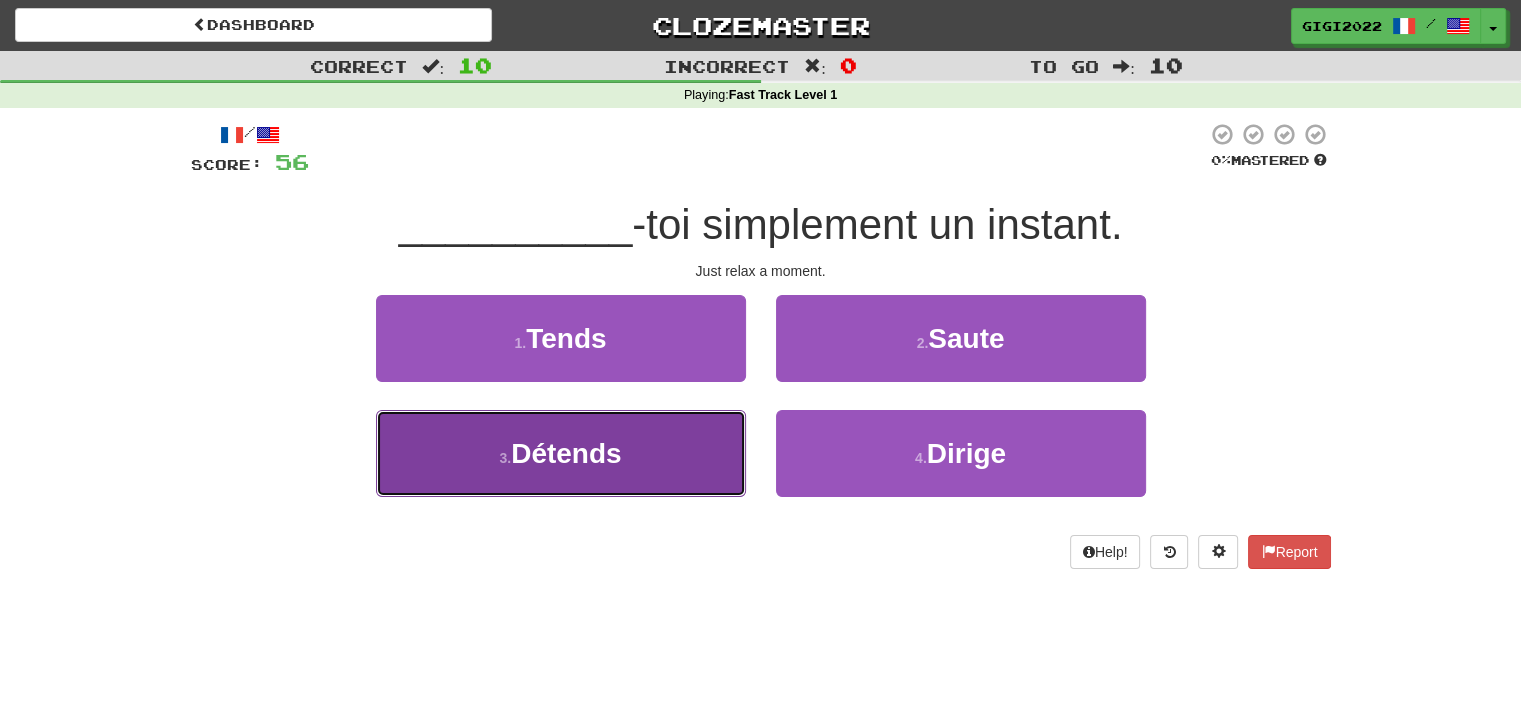 click on "3 .  Détends" at bounding box center (561, 453) 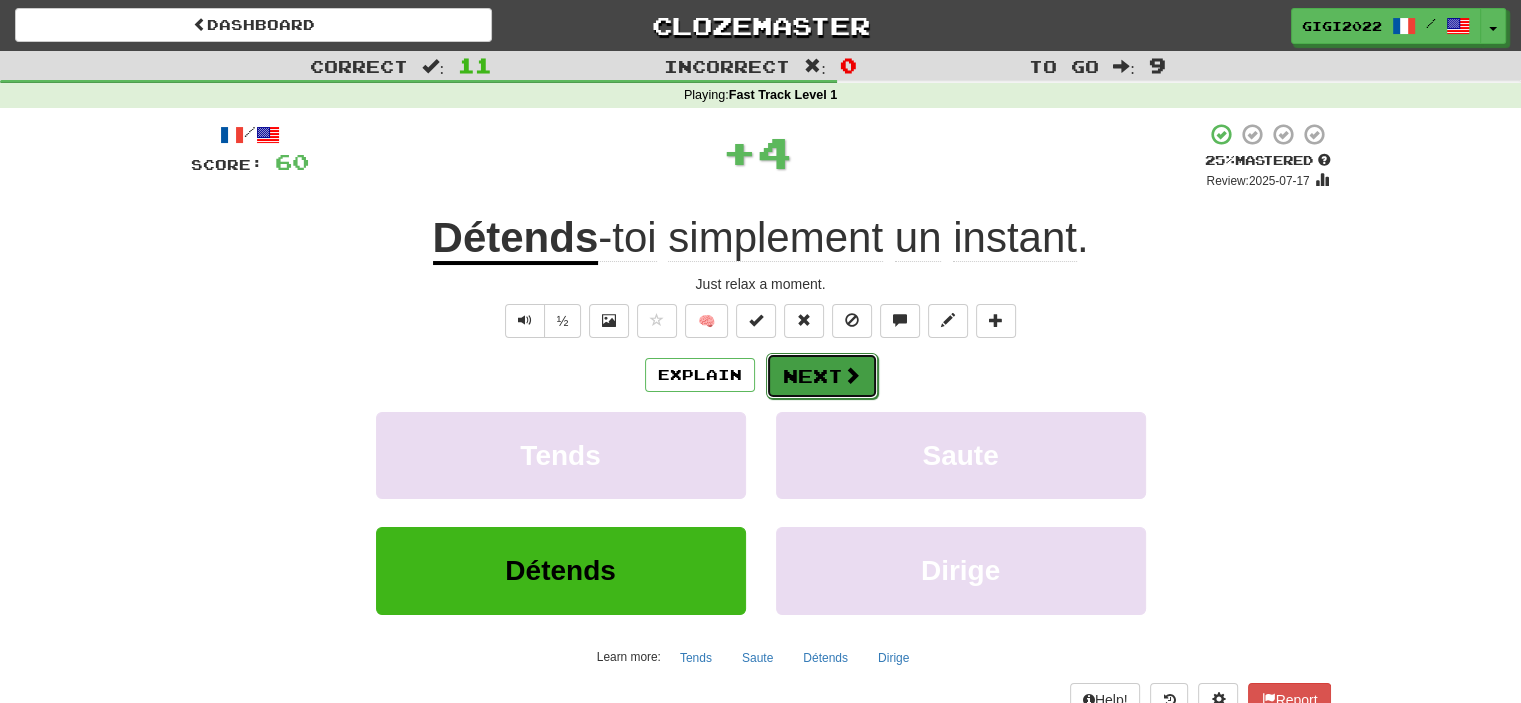 click on "Next" at bounding box center [822, 376] 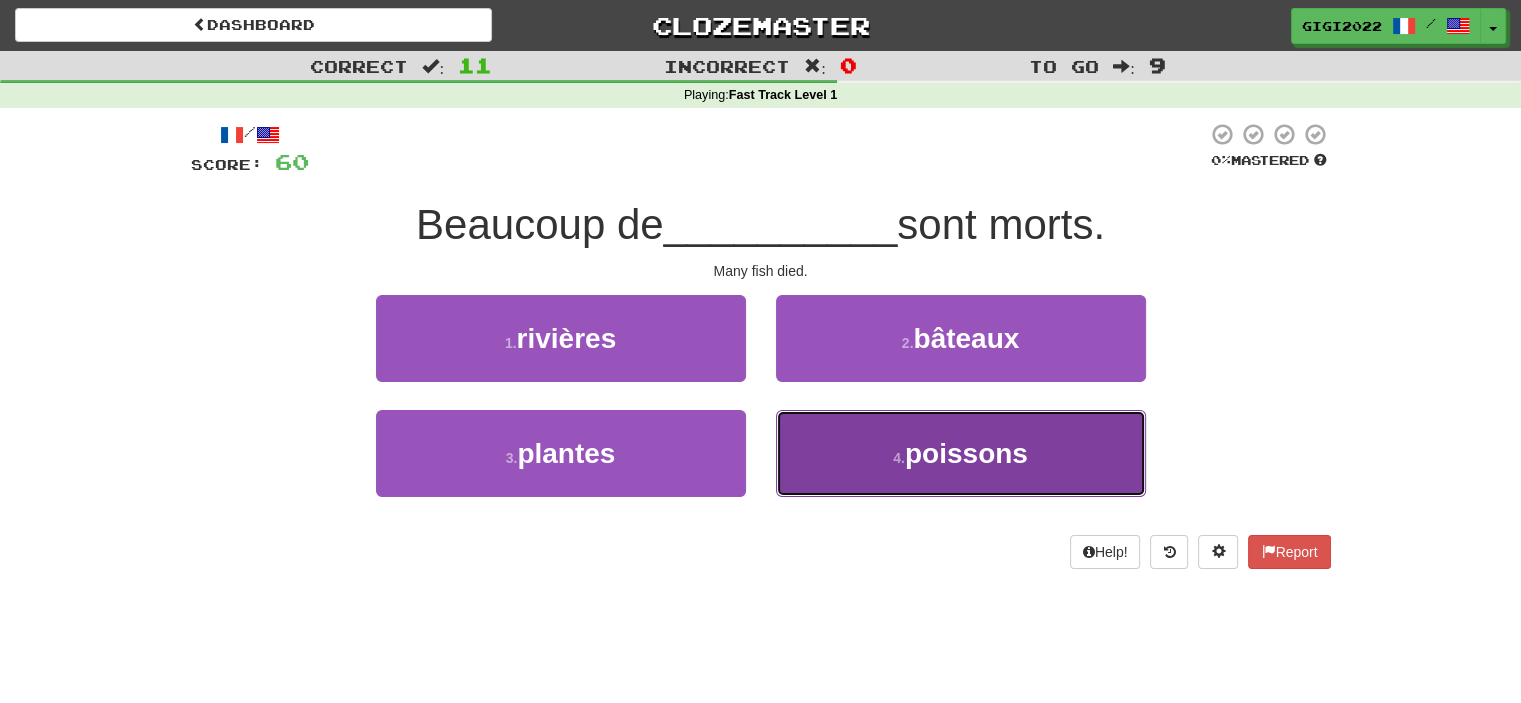 click on "4 .  poissons" at bounding box center [961, 453] 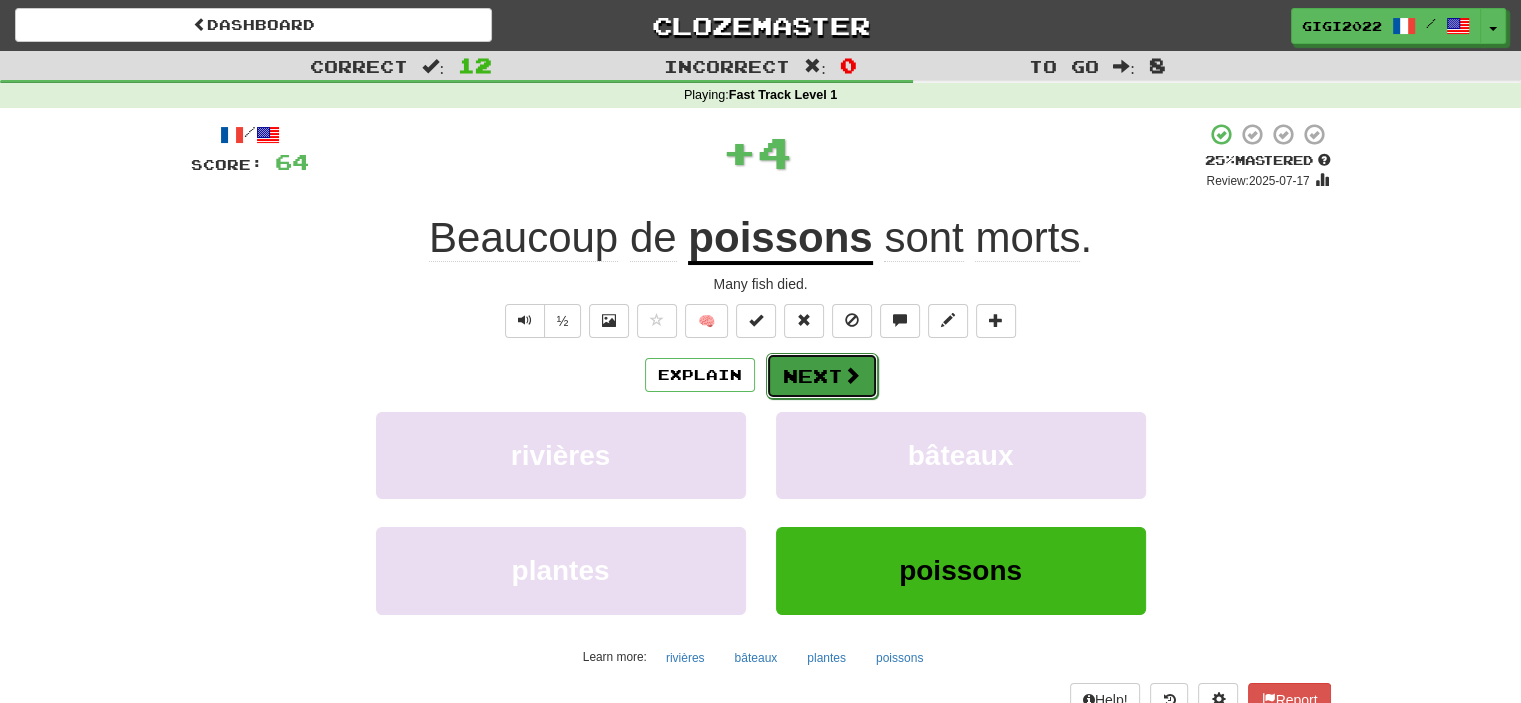 click on "Next" at bounding box center (822, 376) 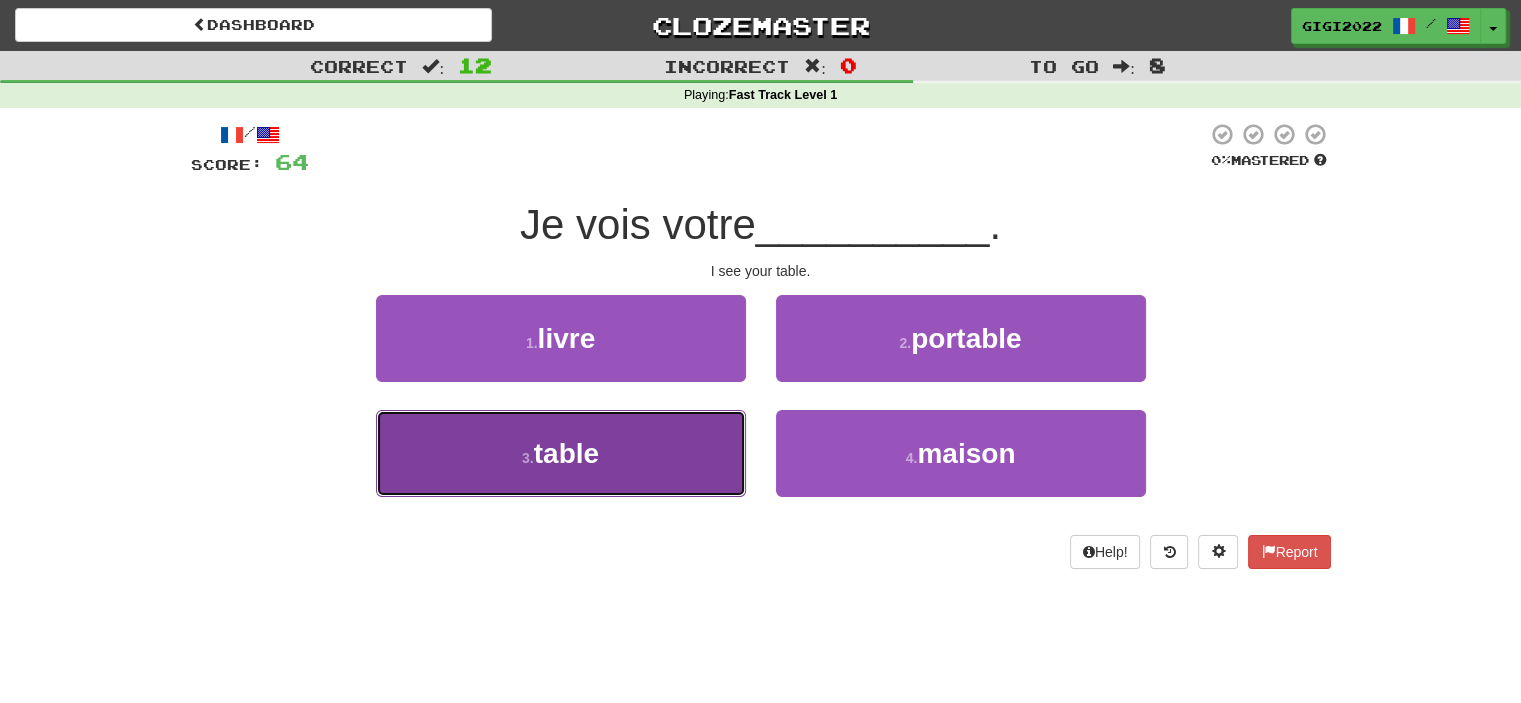 click on "3 .  table" at bounding box center (561, 453) 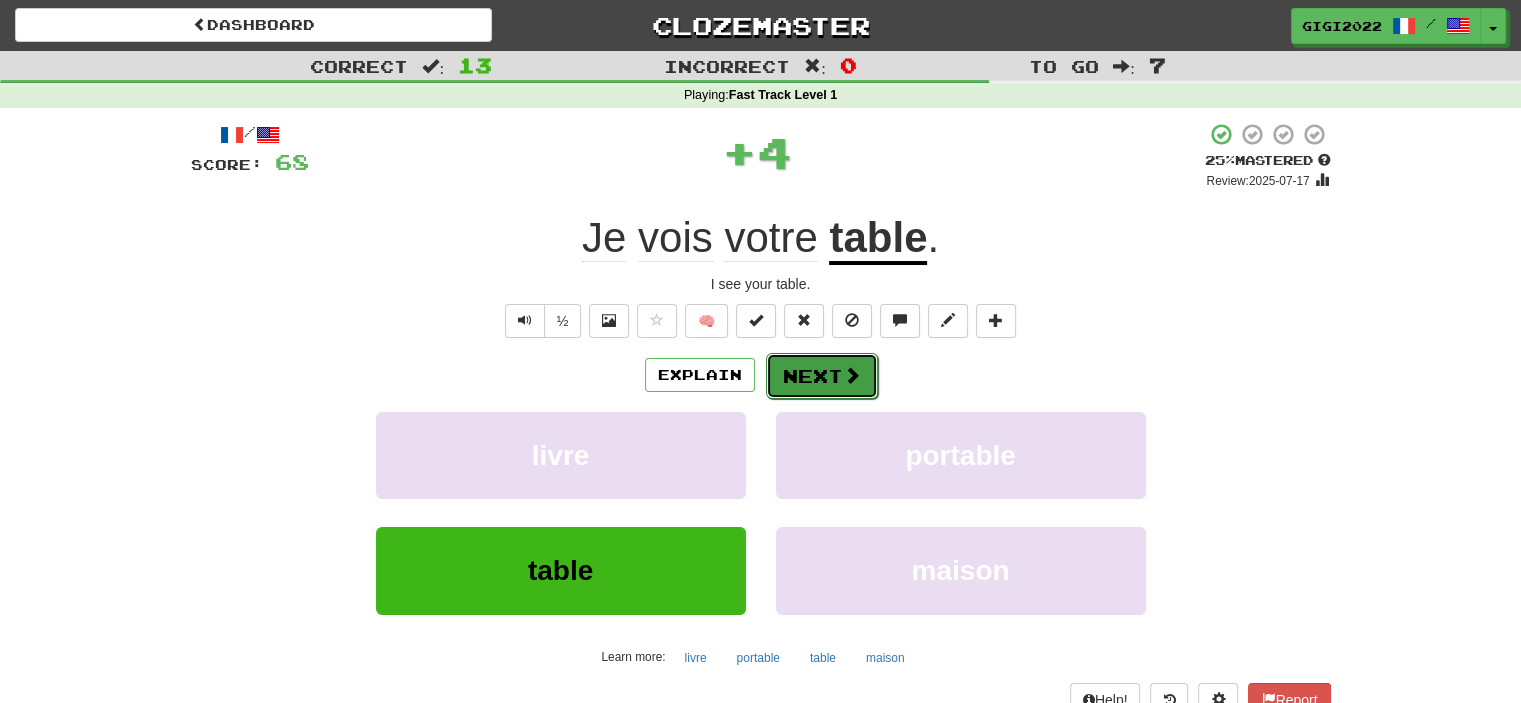click on "Next" at bounding box center [822, 376] 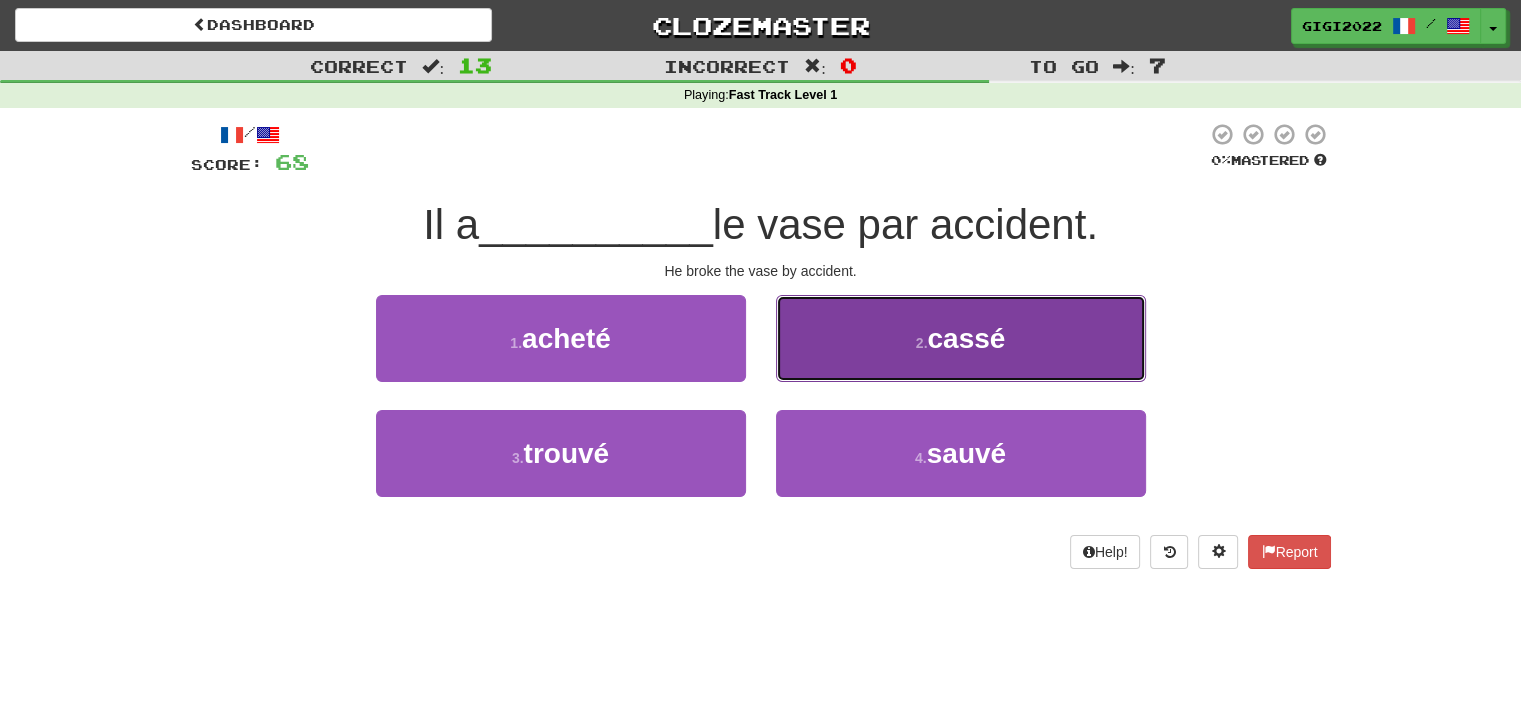 click on "2 .  cassé" at bounding box center [961, 338] 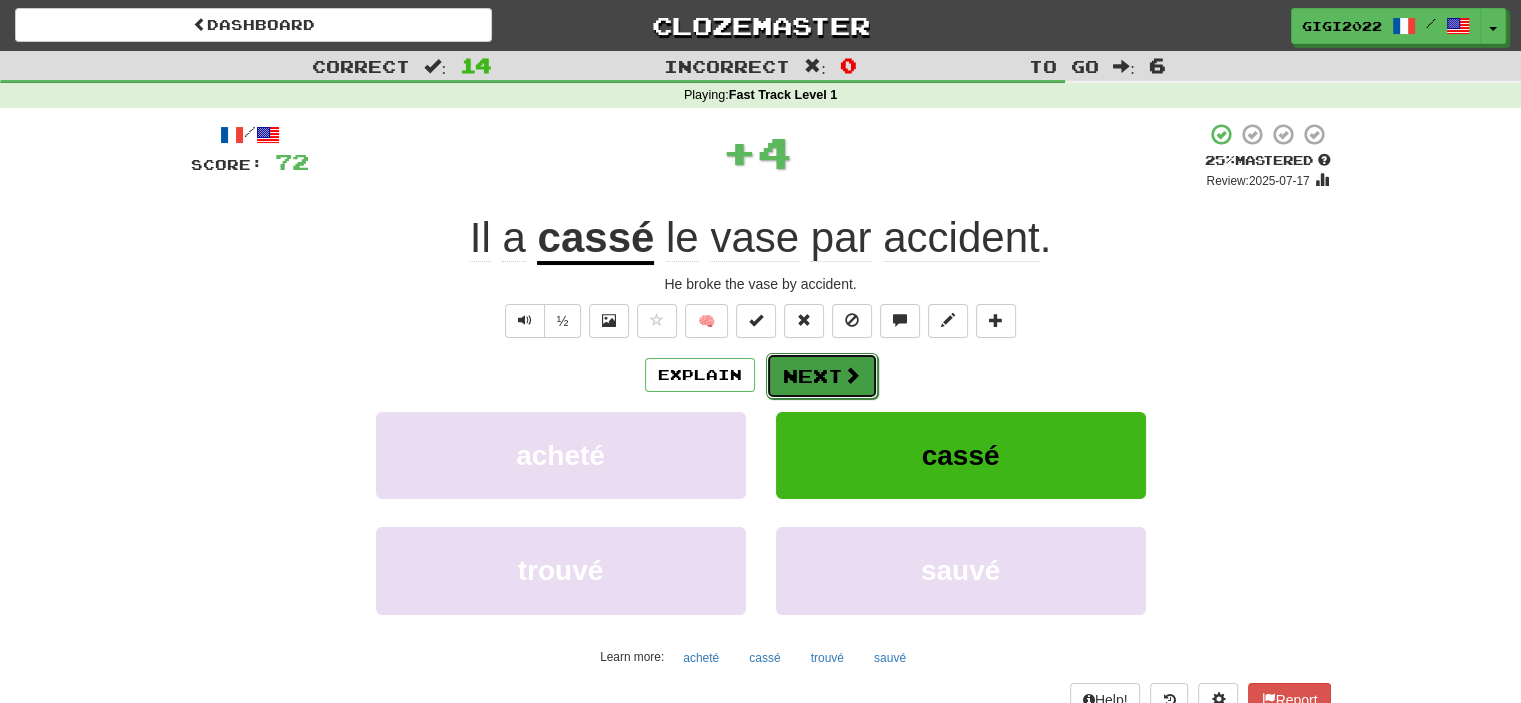 click on "Next" at bounding box center (822, 376) 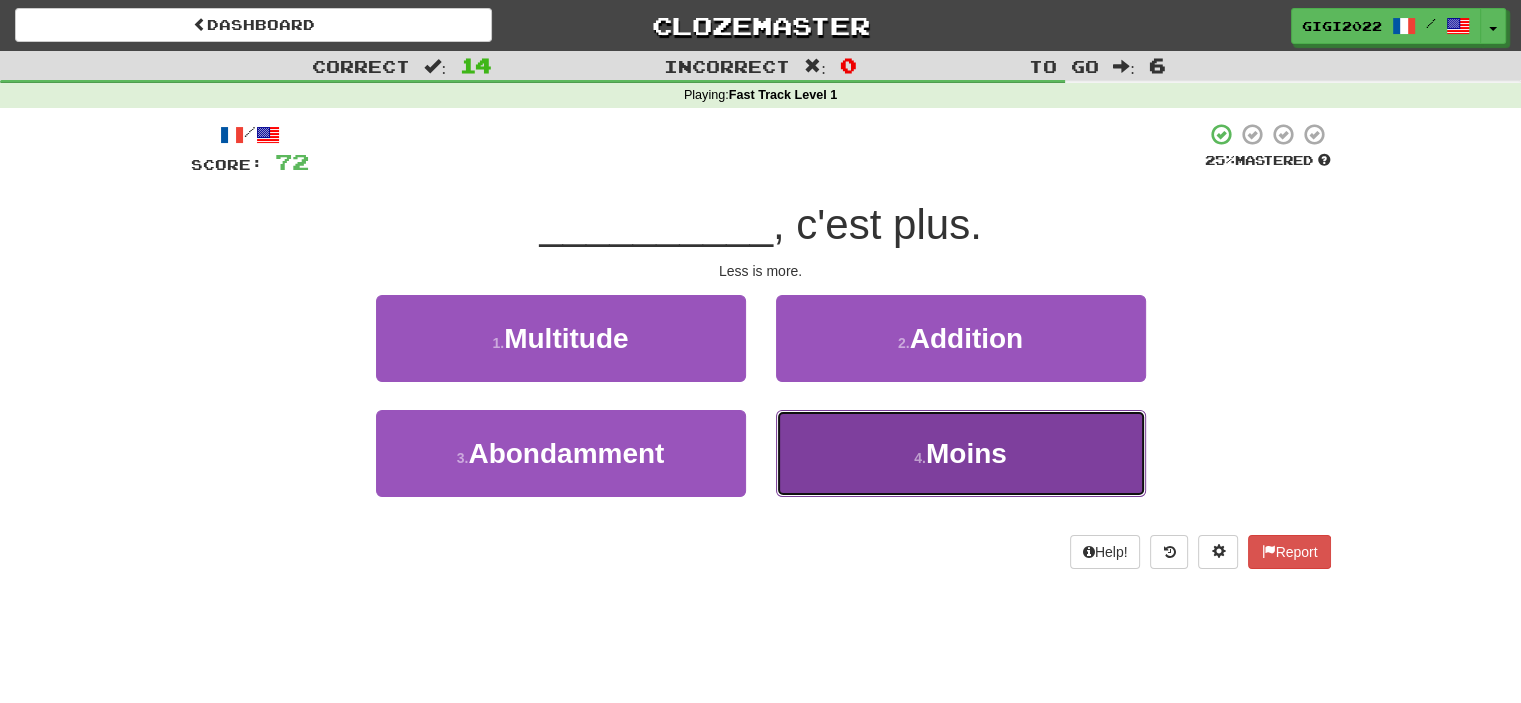 click on "4 .  Moins" at bounding box center (961, 453) 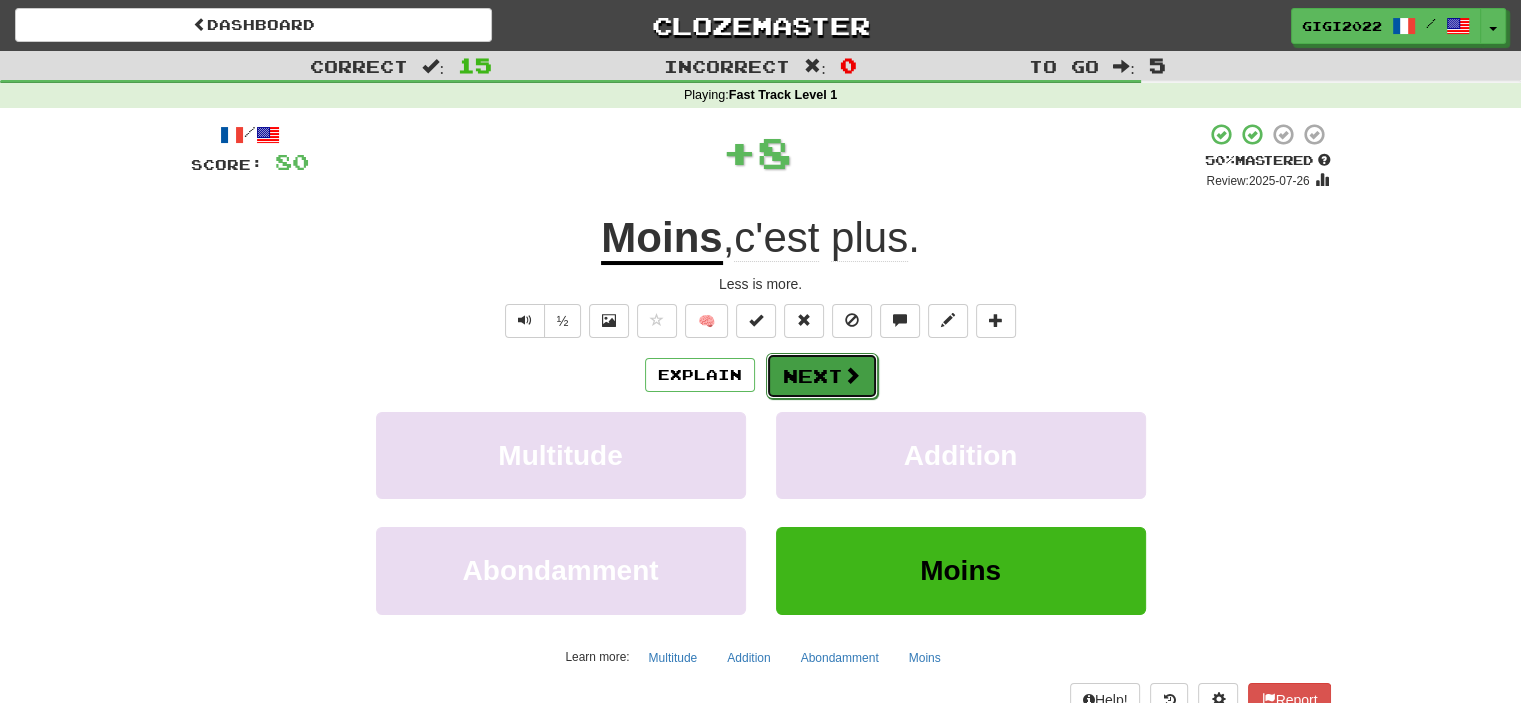 click on "Next" at bounding box center (822, 376) 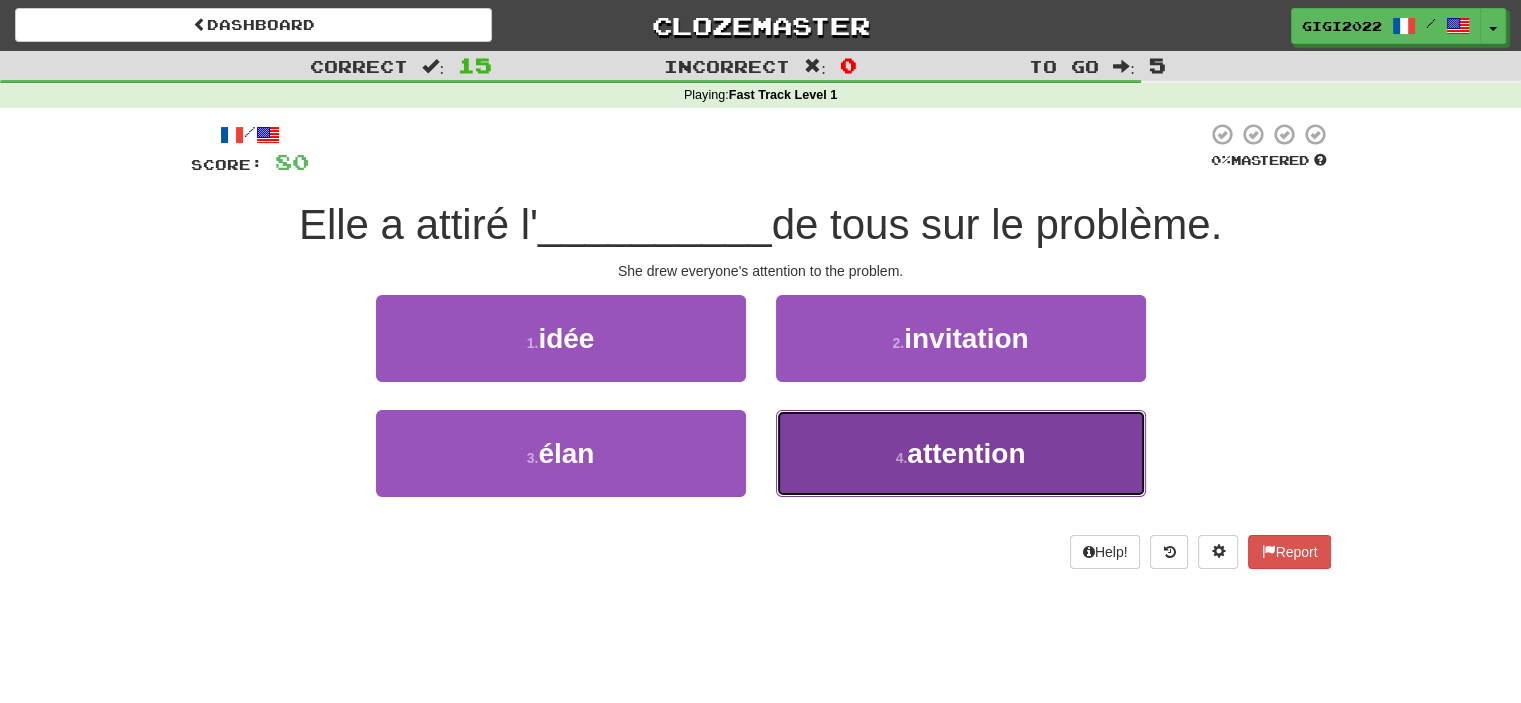 click on "4 .  attention" at bounding box center [961, 453] 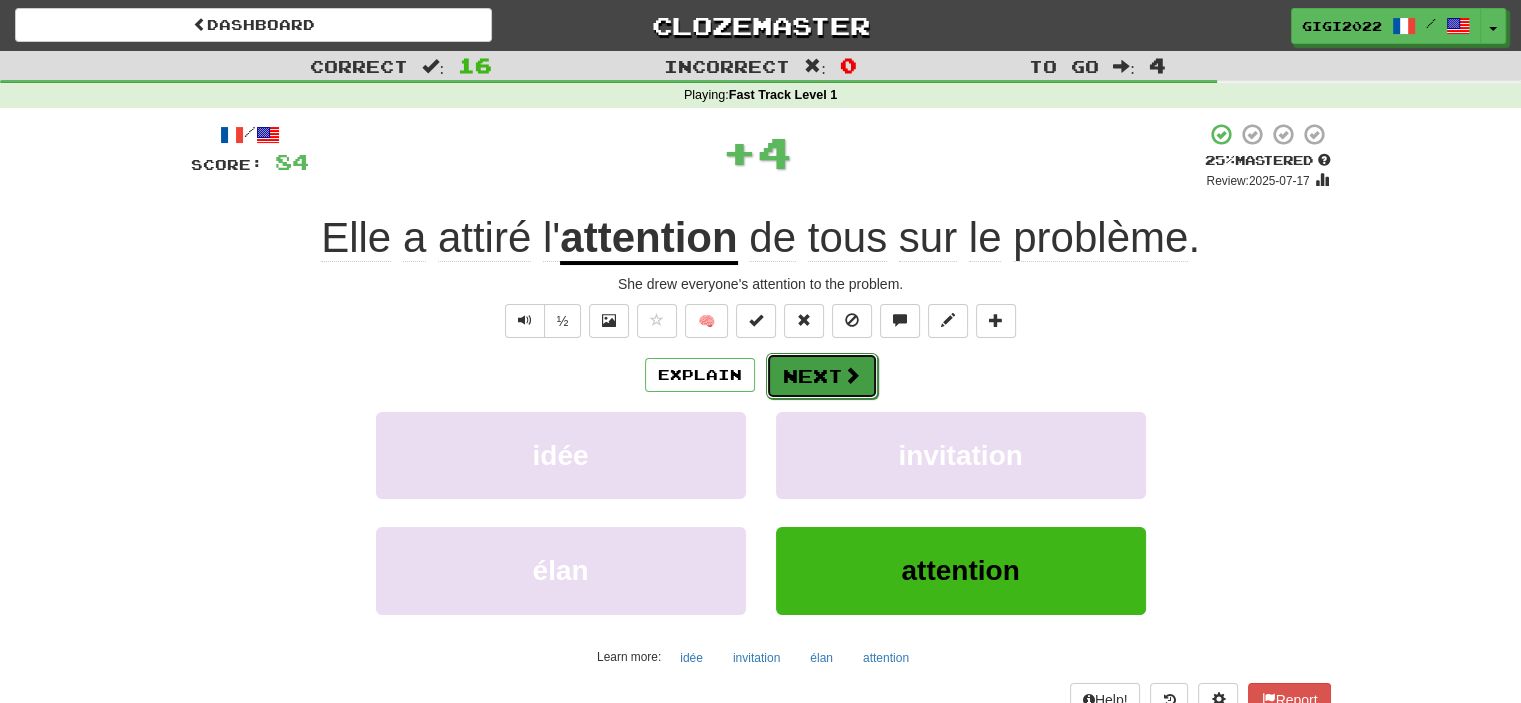 click on "Next" at bounding box center [822, 376] 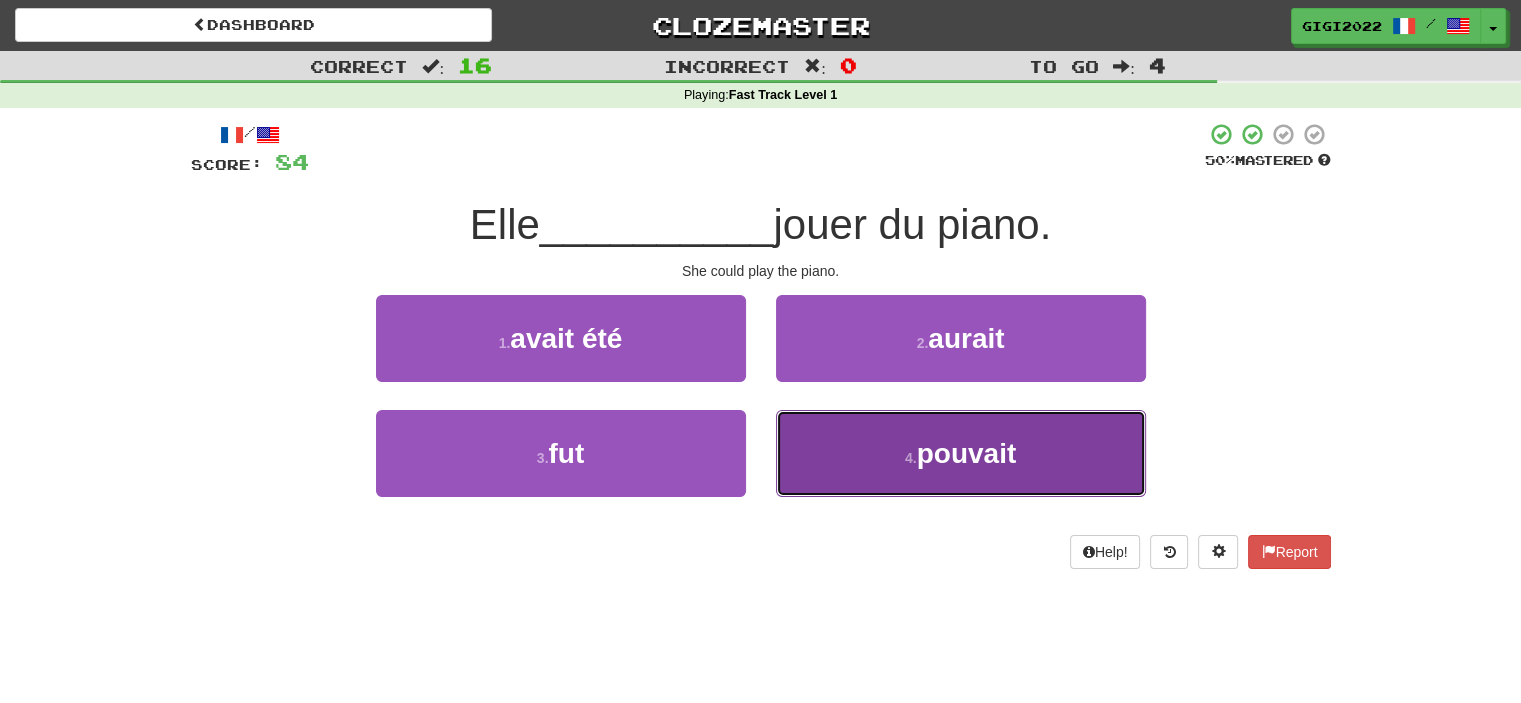 click on "4 .  pouvait" at bounding box center [961, 453] 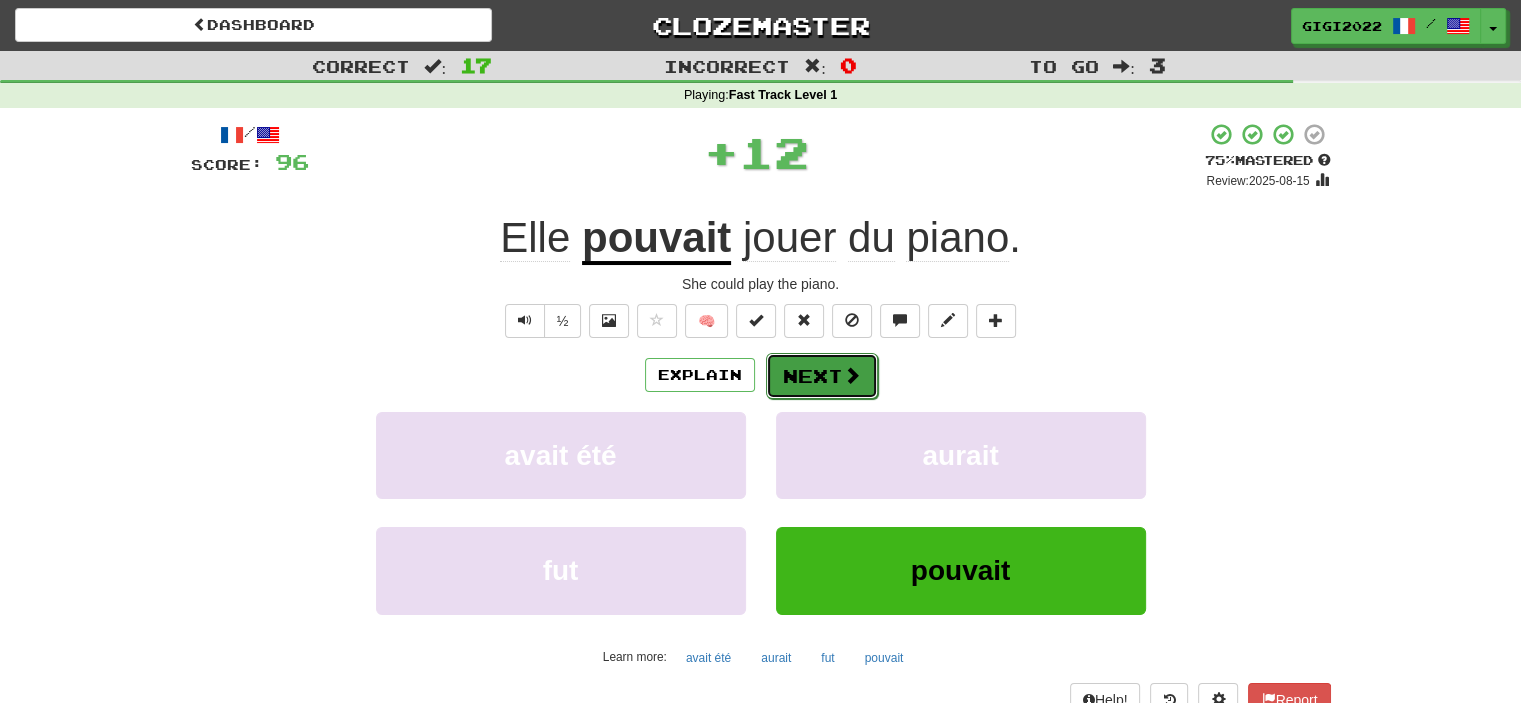 click on "Next" at bounding box center [822, 376] 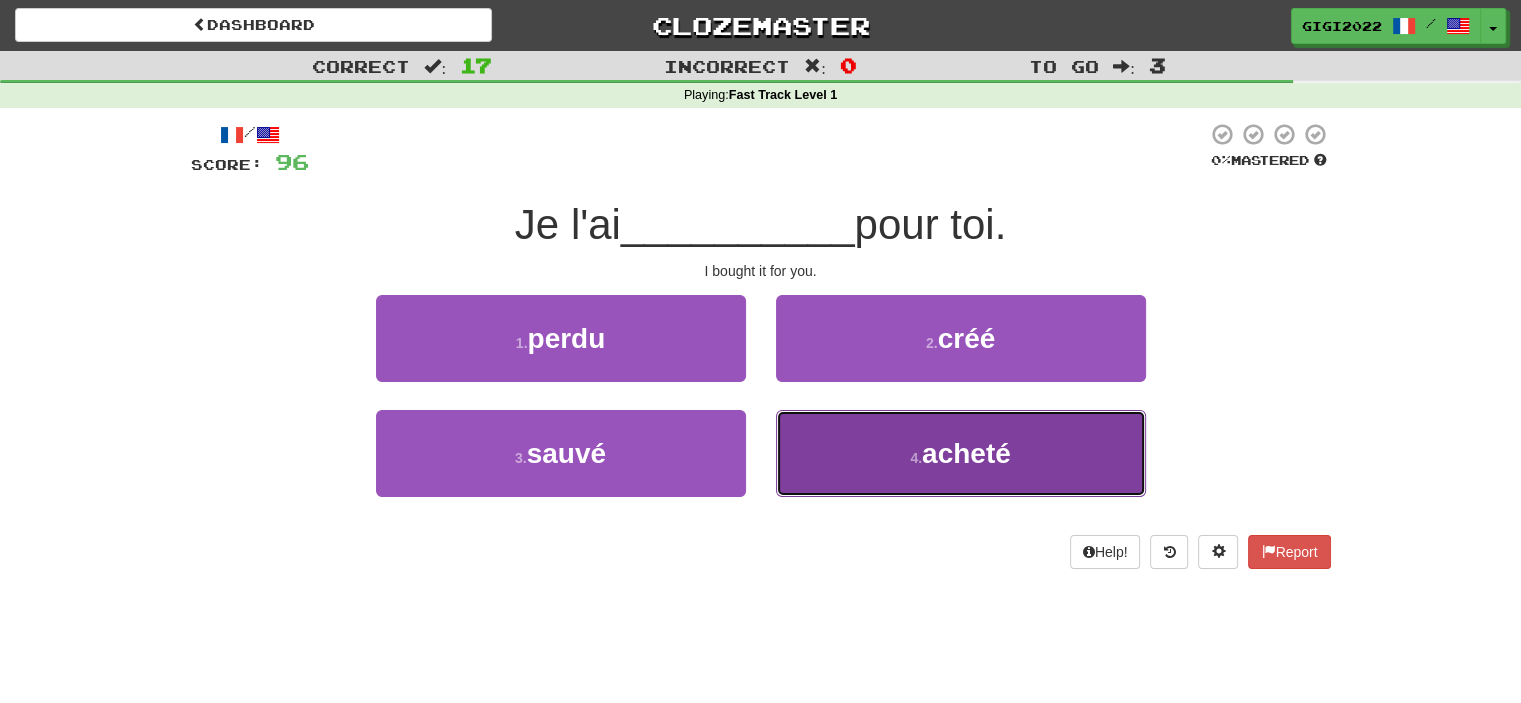 click on "4 .  acheté" at bounding box center (961, 453) 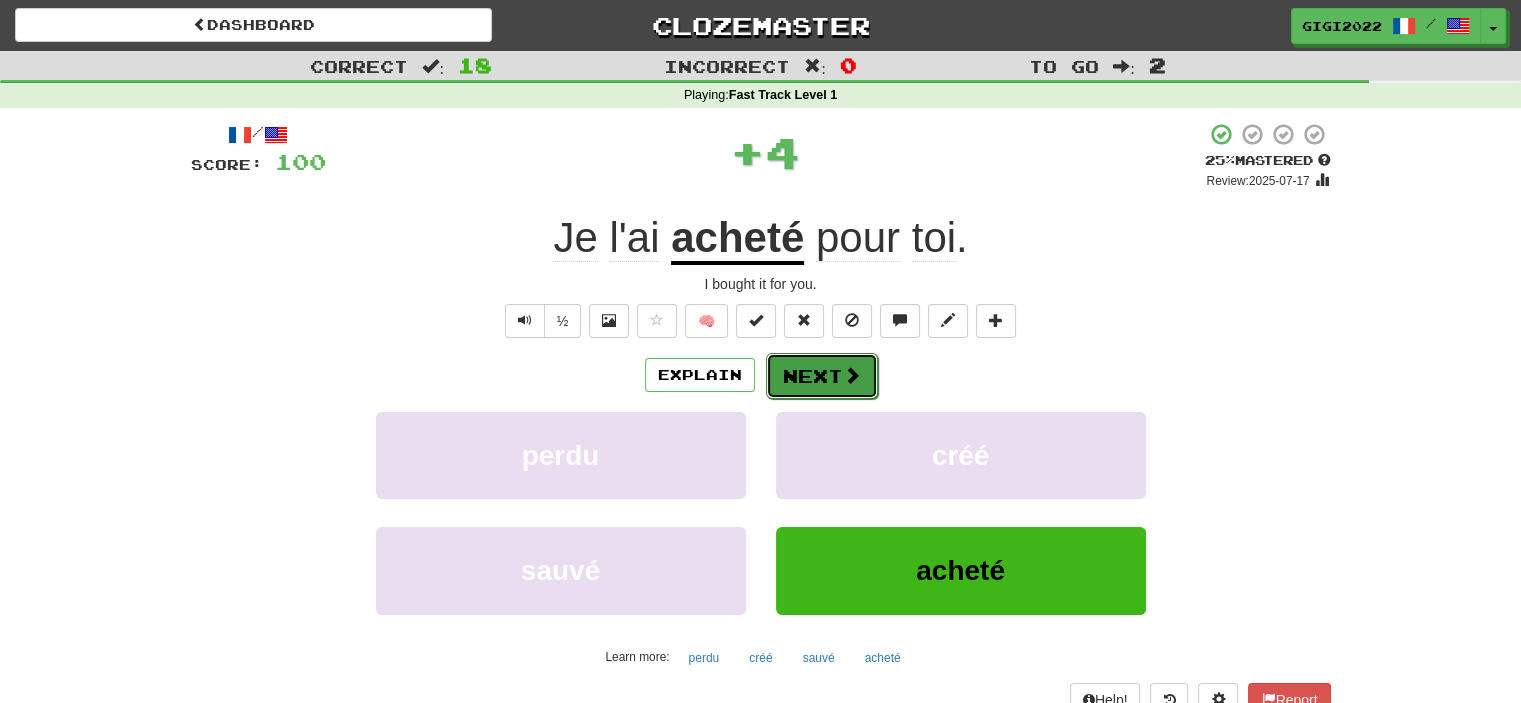 click on "Next" at bounding box center (822, 376) 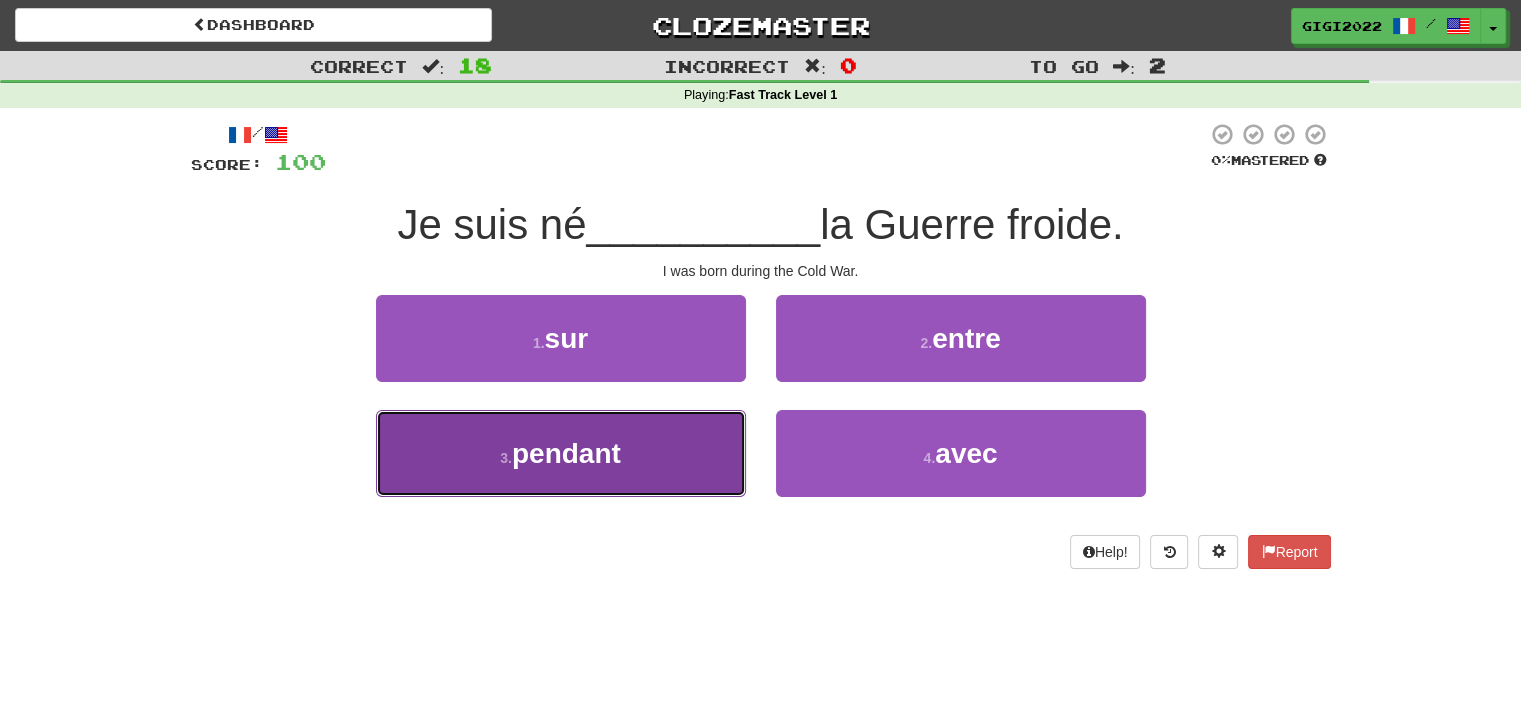 click on "3 .  pendant" at bounding box center (561, 453) 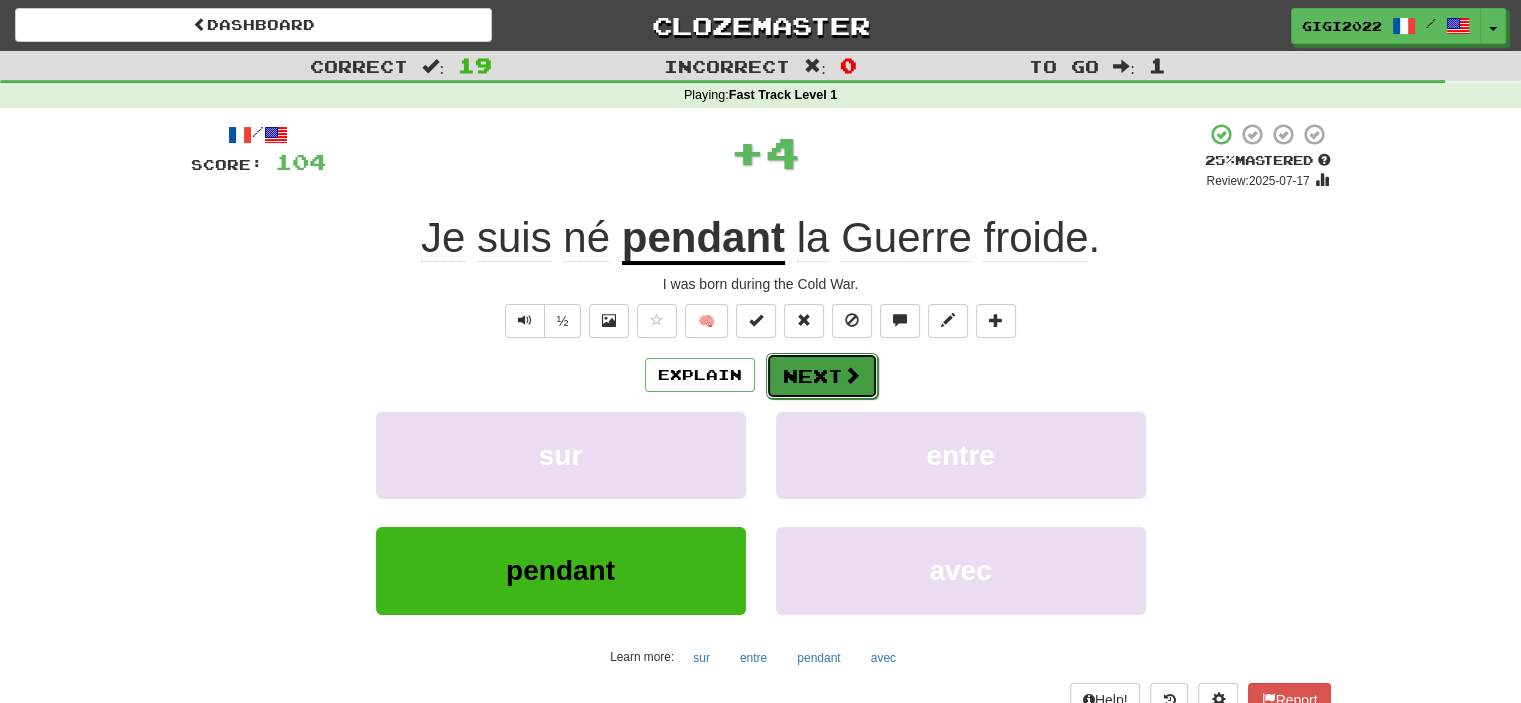 click on "Next" at bounding box center [822, 376] 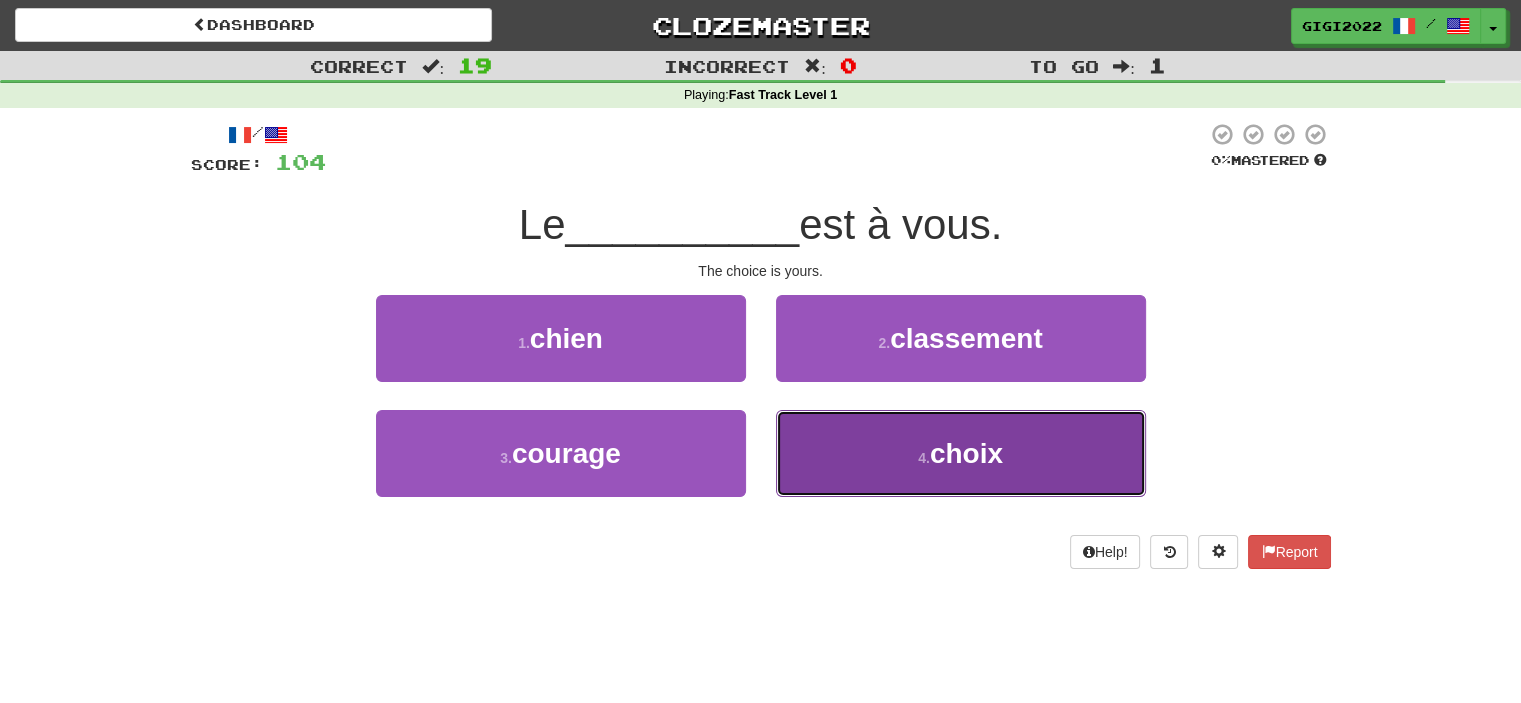 click on "4 .  choix" at bounding box center [961, 453] 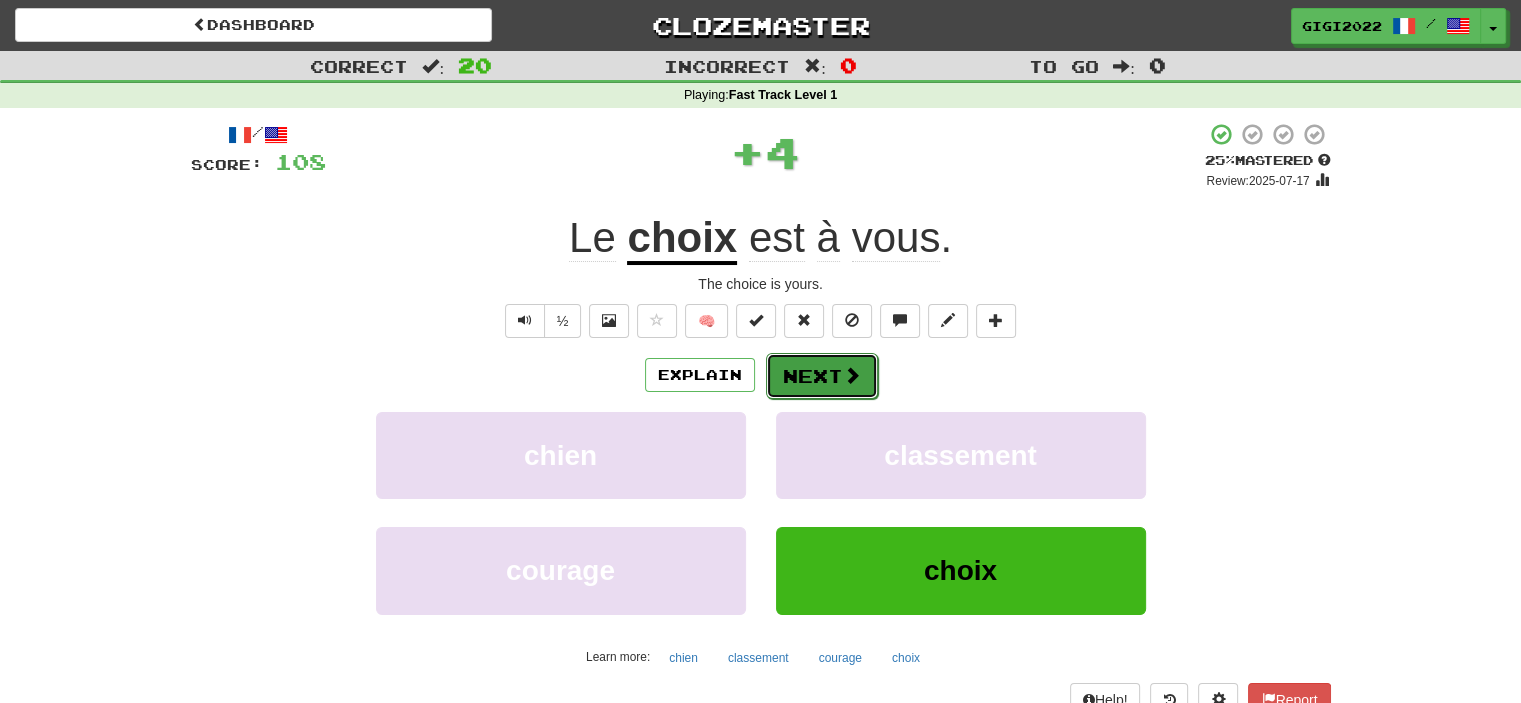 click on "Next" at bounding box center [822, 376] 